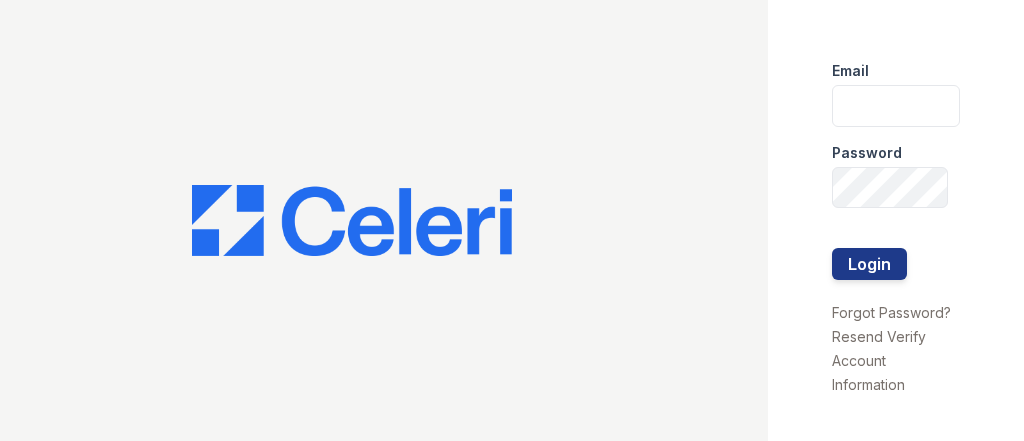 scroll, scrollTop: 0, scrollLeft: 0, axis: both 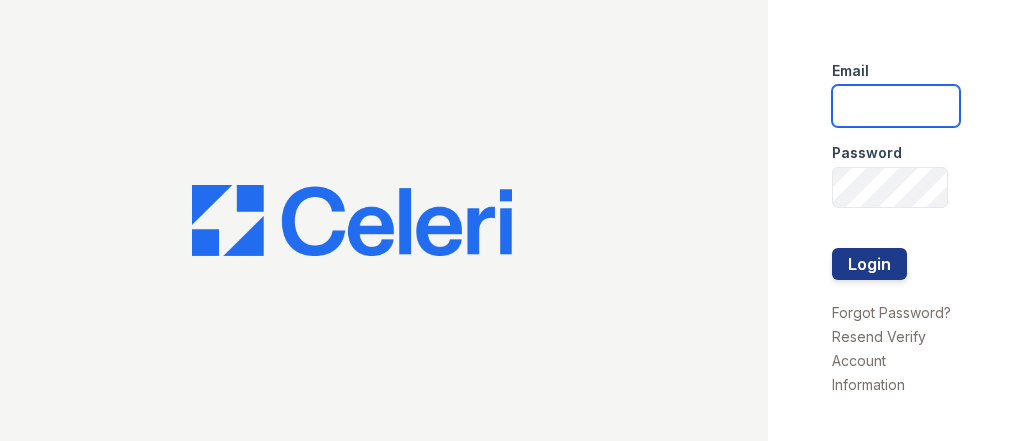click at bounding box center [896, 106] 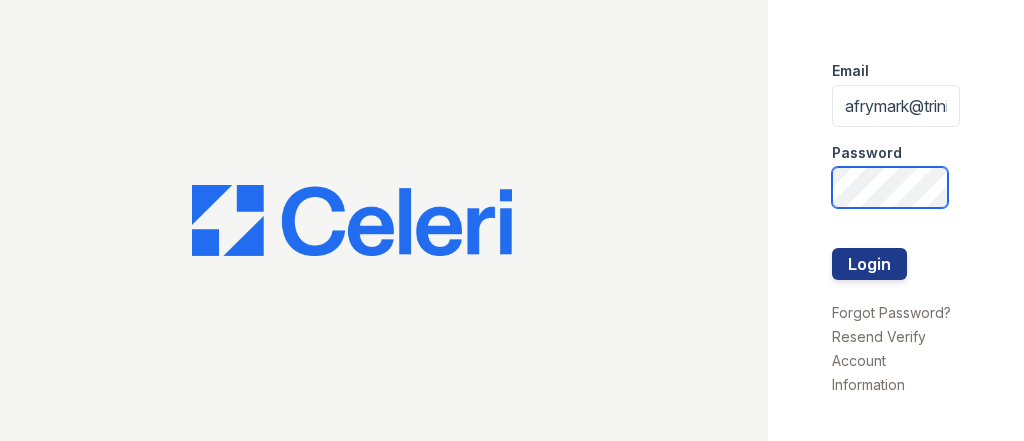 scroll, scrollTop: 0, scrollLeft: 16, axis: horizontal 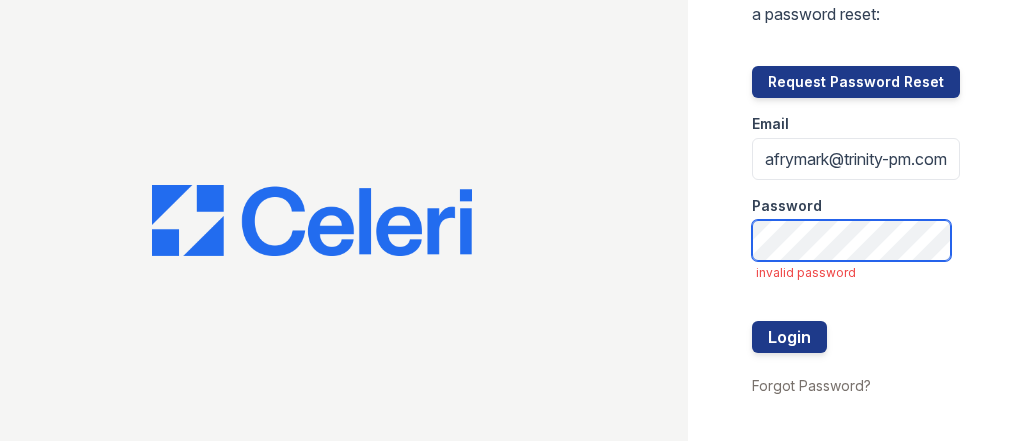 click on "Login" at bounding box center (789, 337) 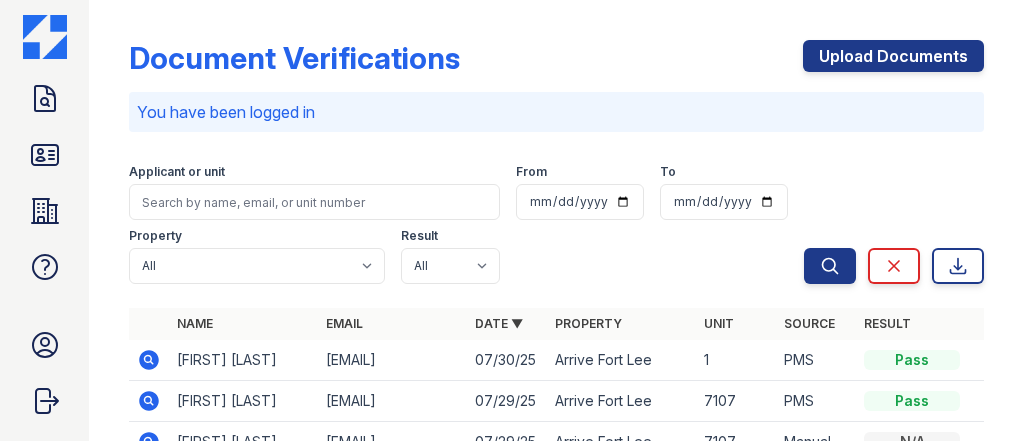 scroll, scrollTop: 0, scrollLeft: 0, axis: both 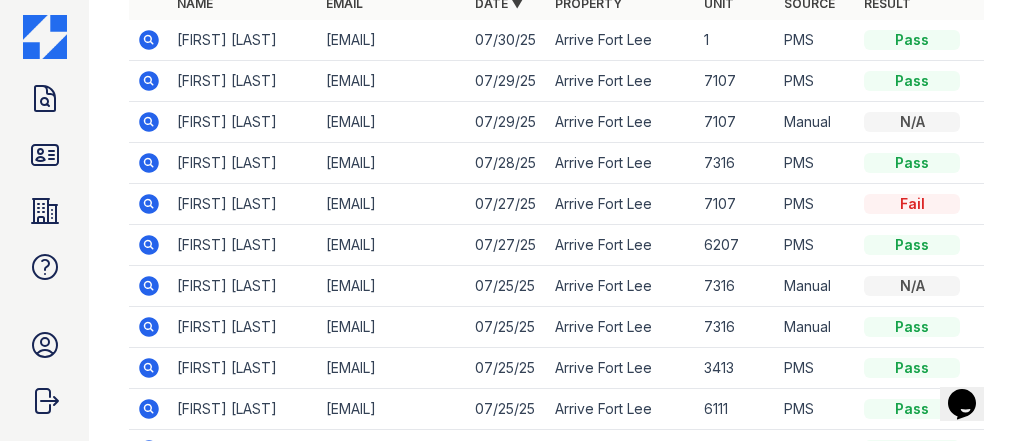 click 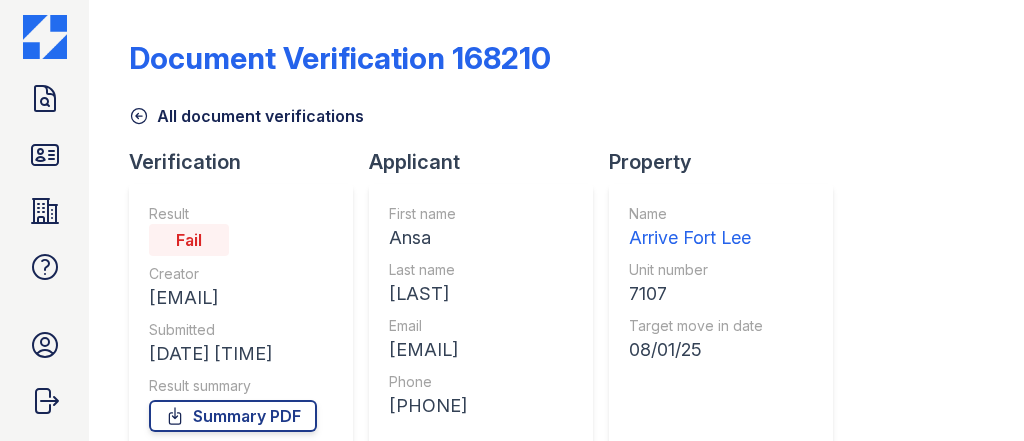 scroll, scrollTop: 0, scrollLeft: 0, axis: both 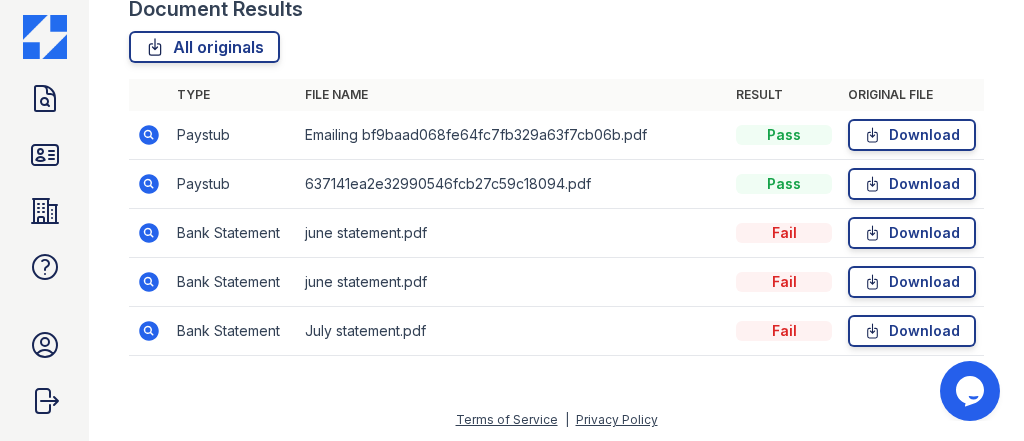 click 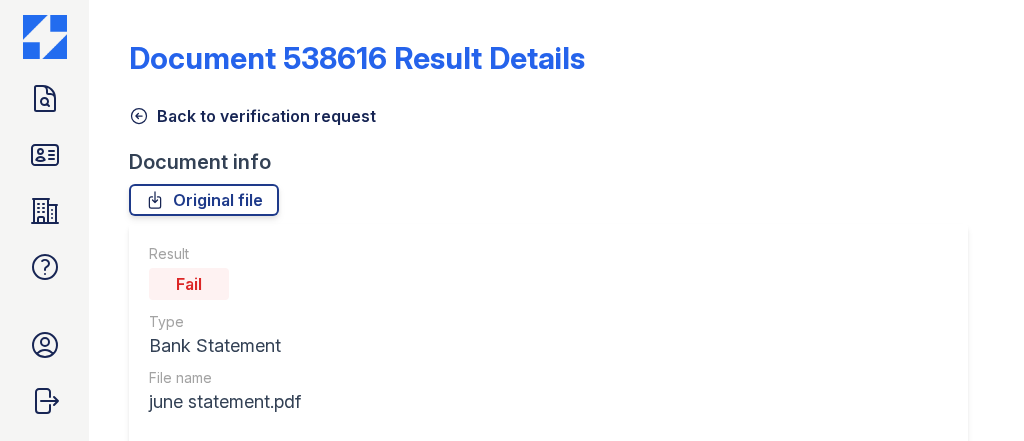 scroll, scrollTop: 0, scrollLeft: 0, axis: both 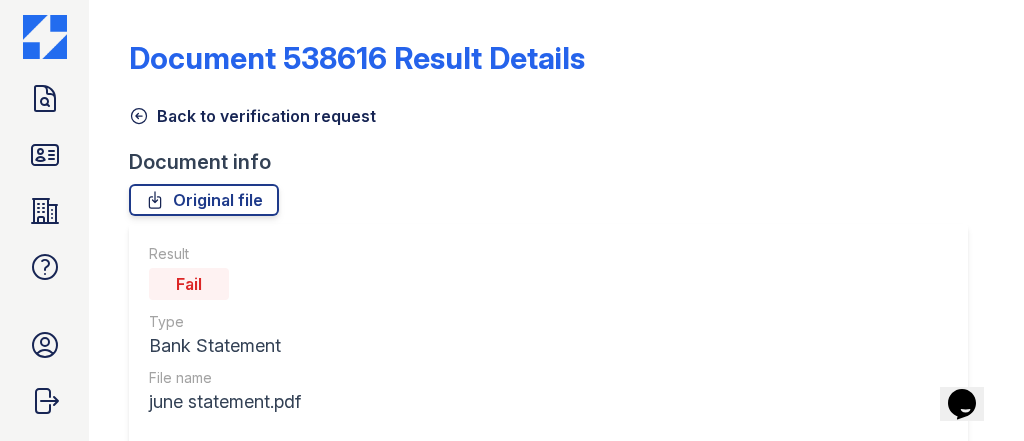 click 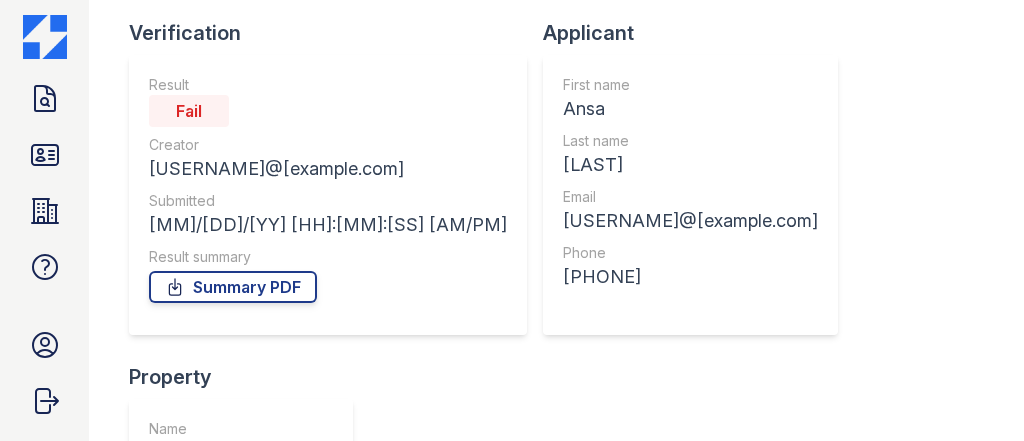 scroll, scrollTop: 0, scrollLeft: 0, axis: both 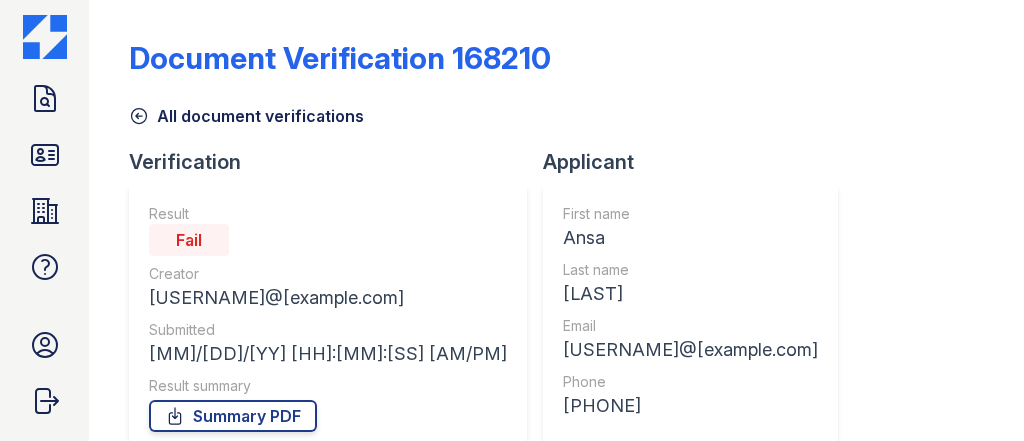 click 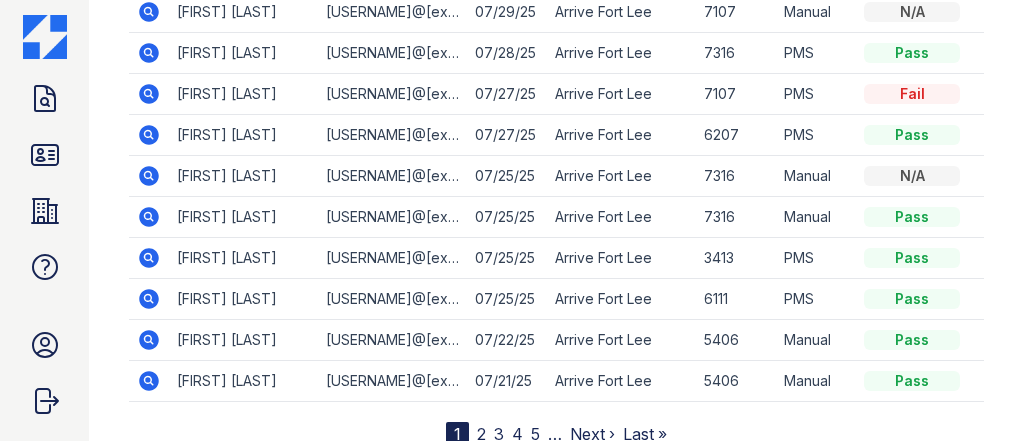 scroll, scrollTop: 400, scrollLeft: 0, axis: vertical 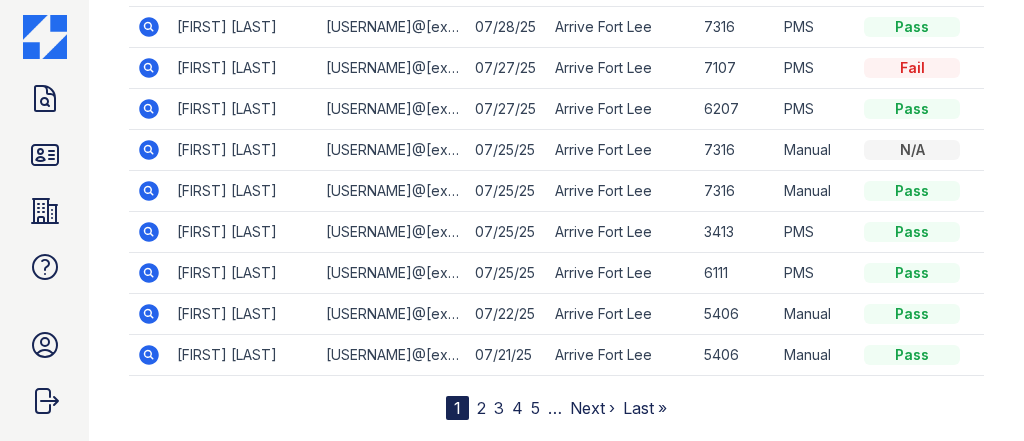 click 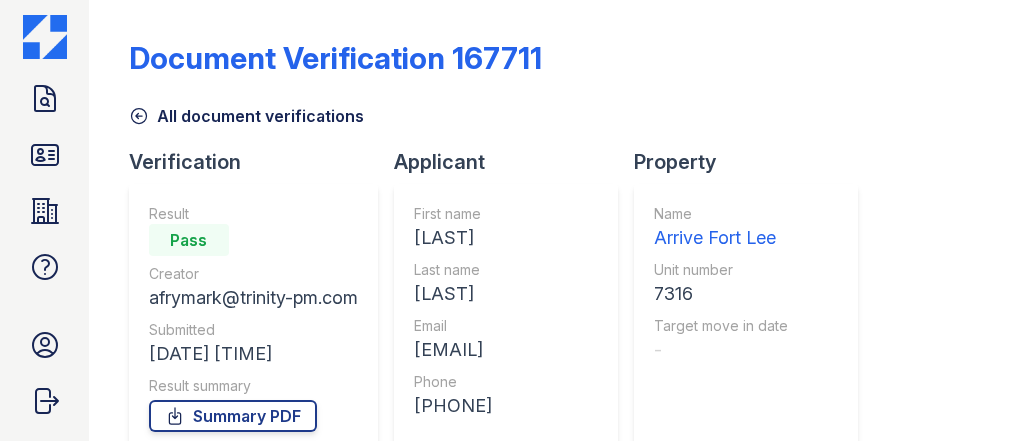 scroll, scrollTop: 0, scrollLeft: 0, axis: both 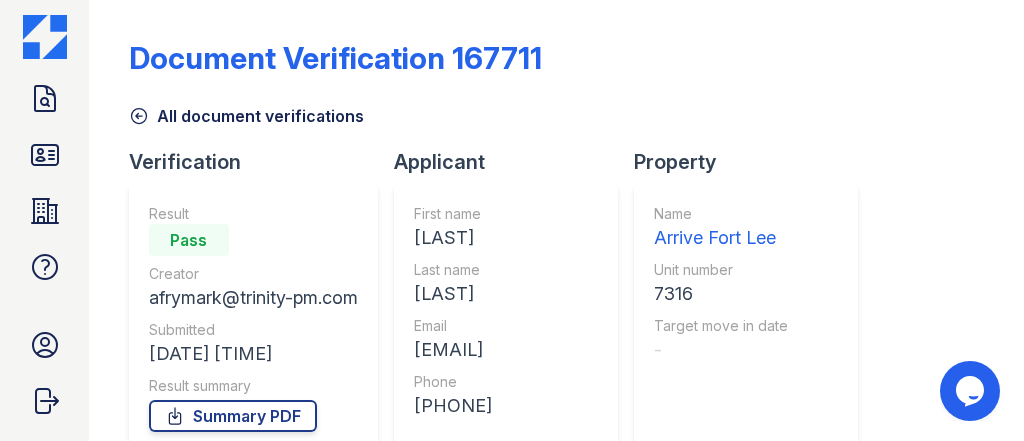 click 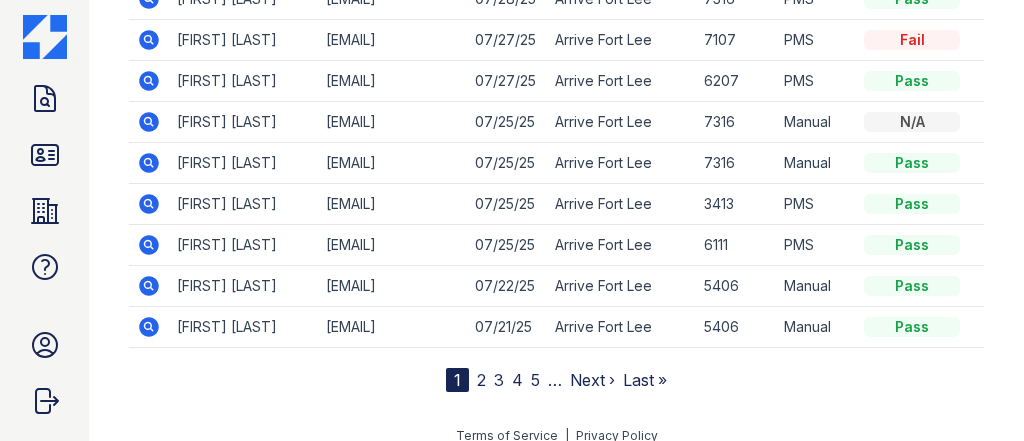 scroll, scrollTop: 441, scrollLeft: 0, axis: vertical 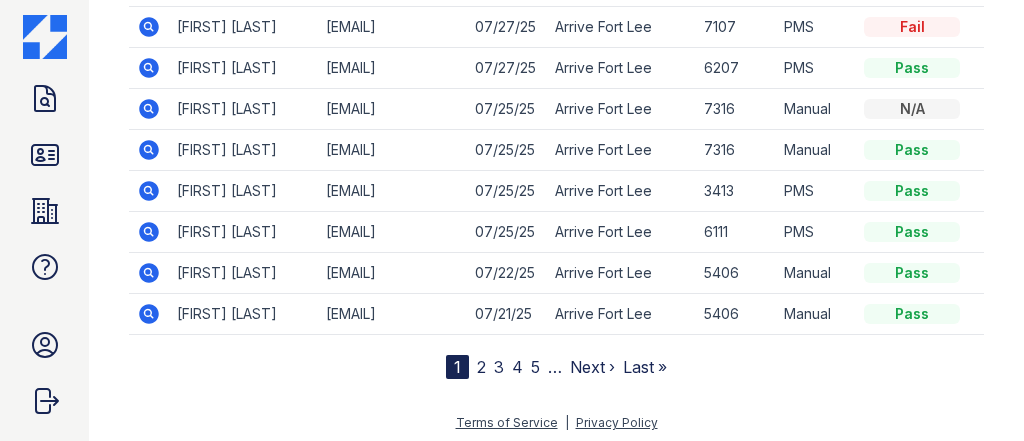 click on "1
2
3
4
5
…
Next ›
Last »" at bounding box center [556, 367] 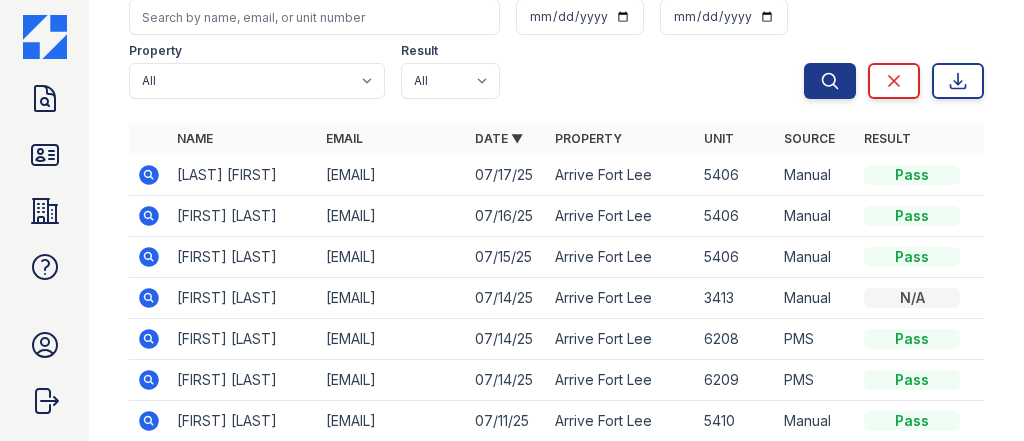 scroll, scrollTop: 441, scrollLeft: 0, axis: vertical 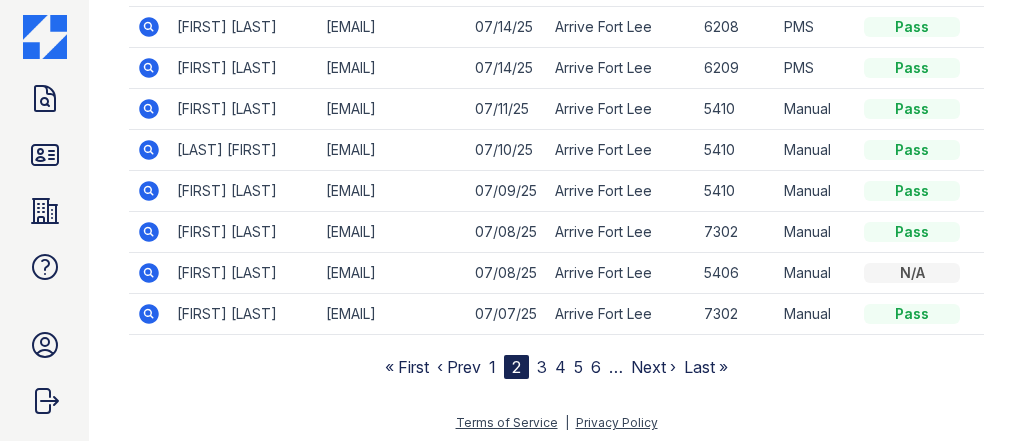 click on "1" at bounding box center [492, 367] 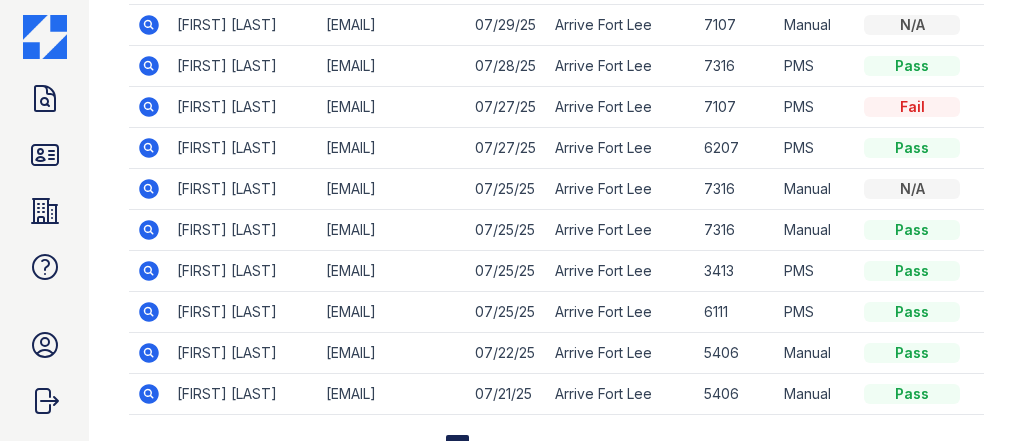 scroll, scrollTop: 441, scrollLeft: 0, axis: vertical 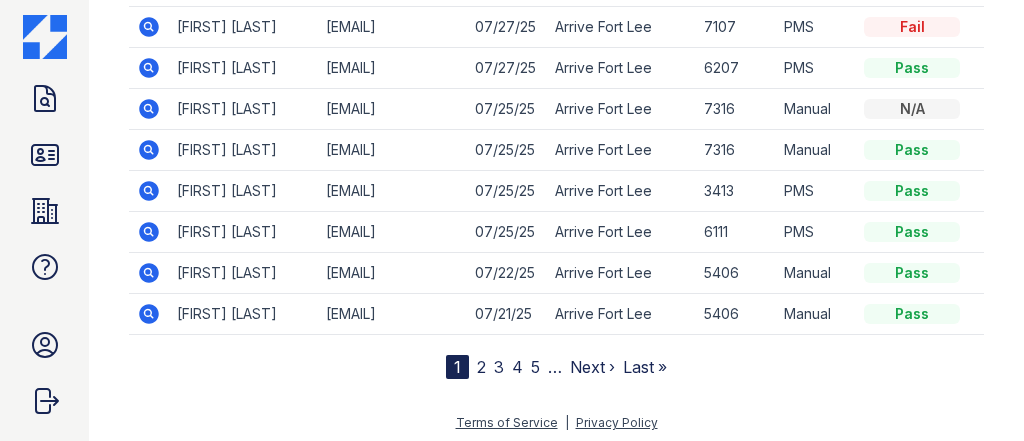 click on "2" at bounding box center (481, 367) 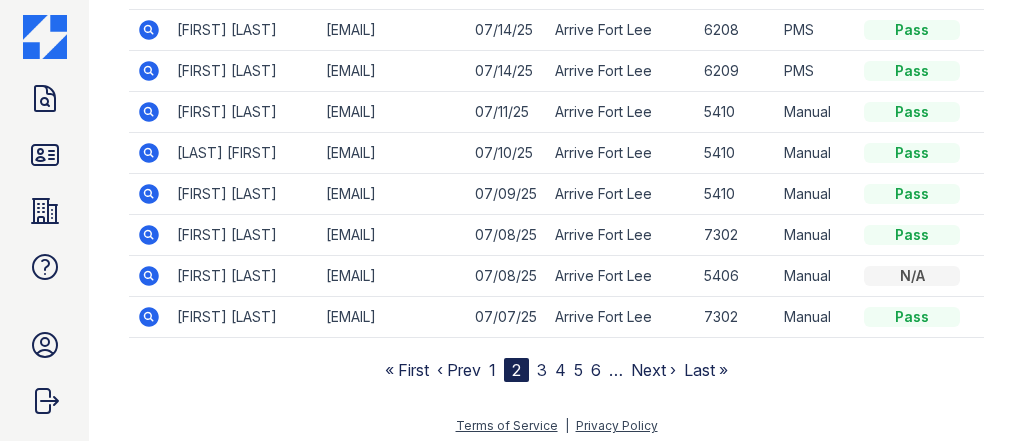 scroll, scrollTop: 441, scrollLeft: 0, axis: vertical 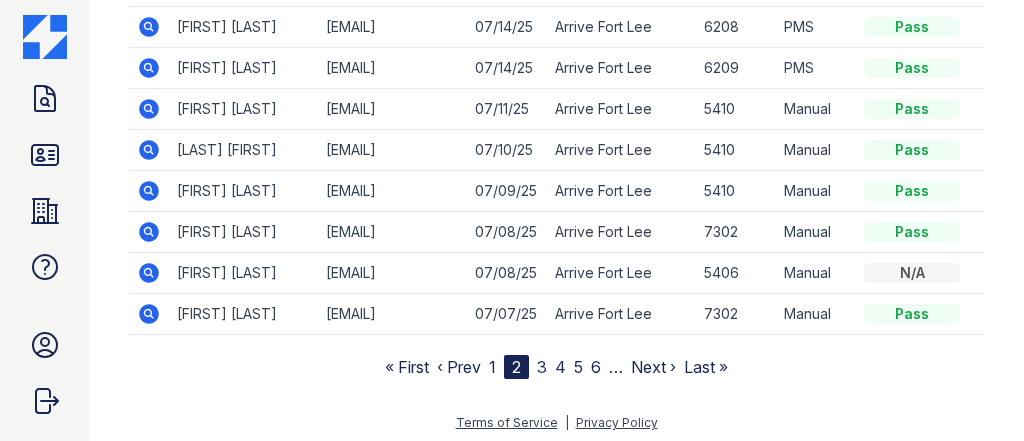click on "3" at bounding box center (542, 367) 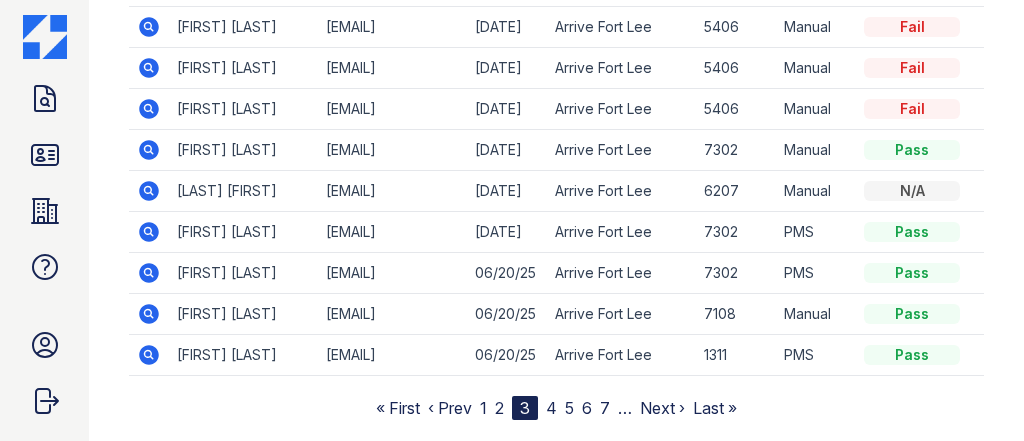 scroll, scrollTop: 441, scrollLeft: 0, axis: vertical 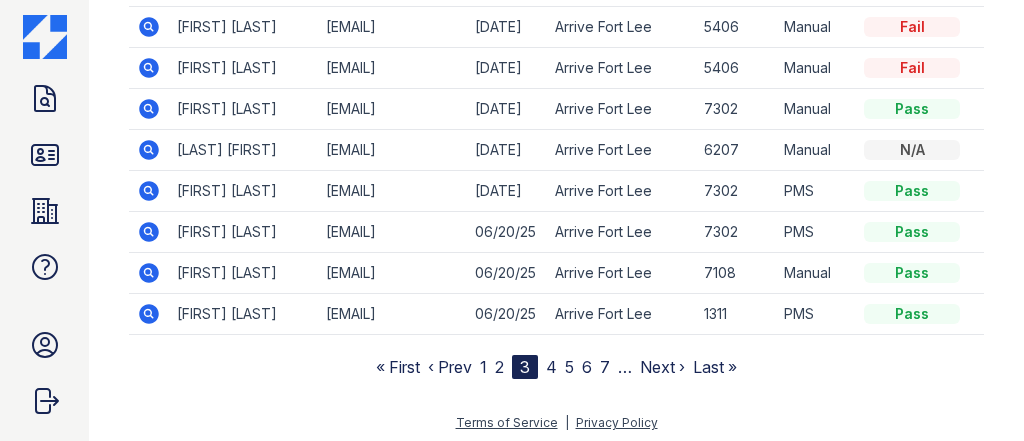 click on "1" at bounding box center (483, 367) 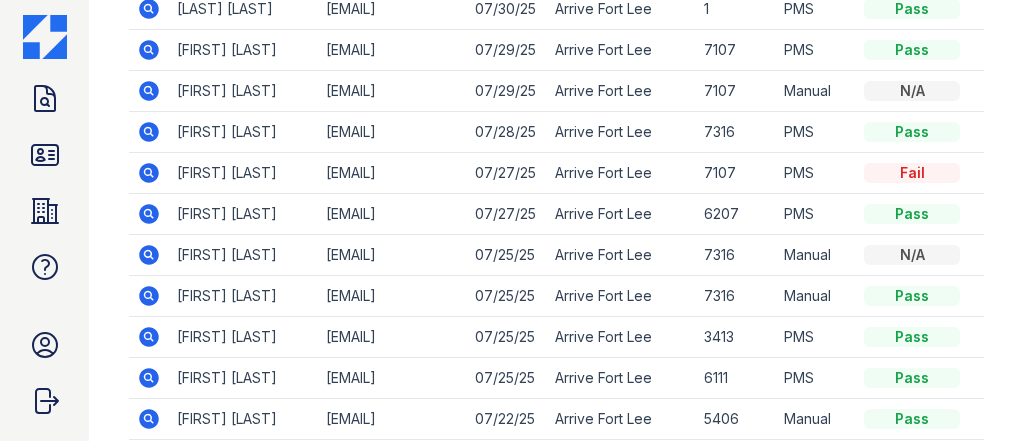 scroll, scrollTop: 320, scrollLeft: 0, axis: vertical 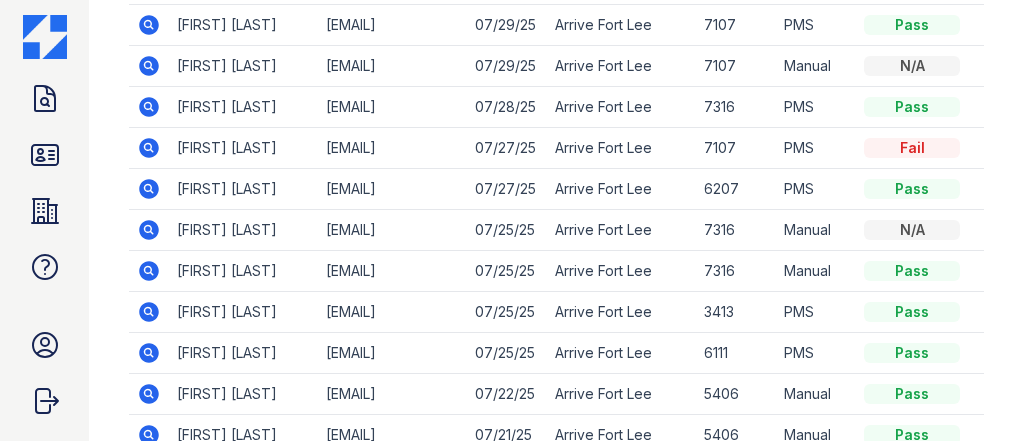 click 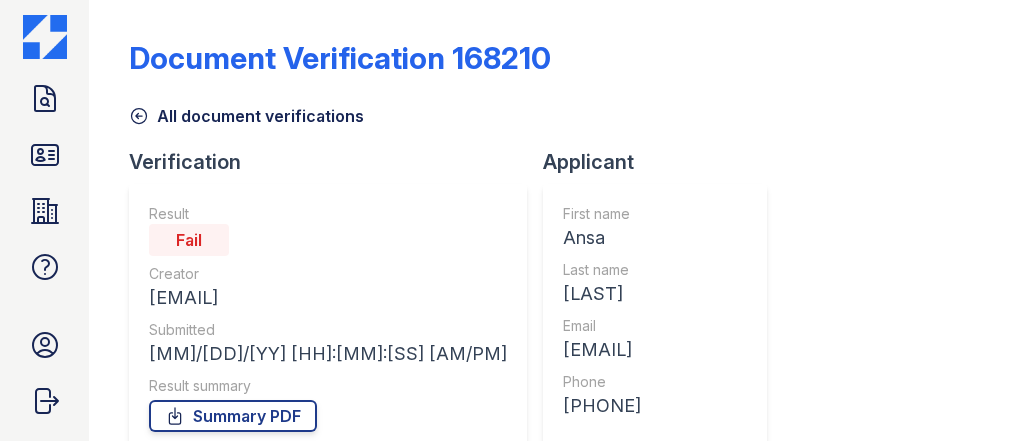 scroll, scrollTop: 0, scrollLeft: 0, axis: both 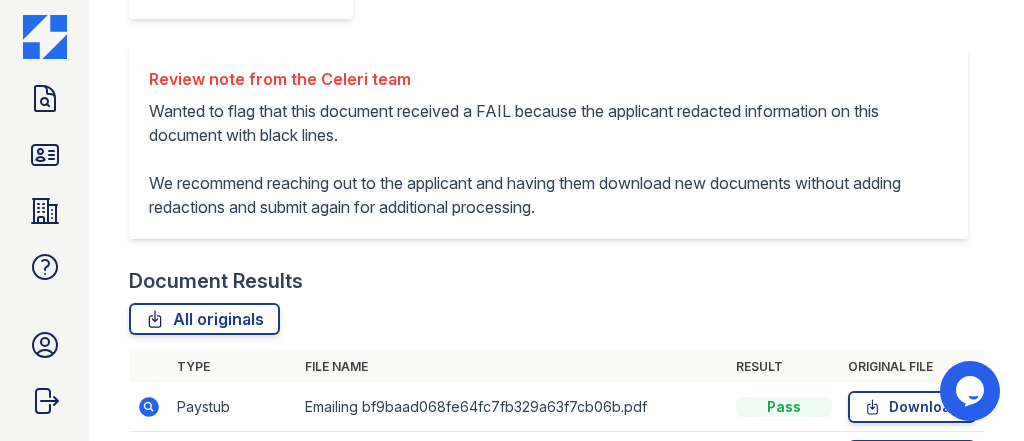 click 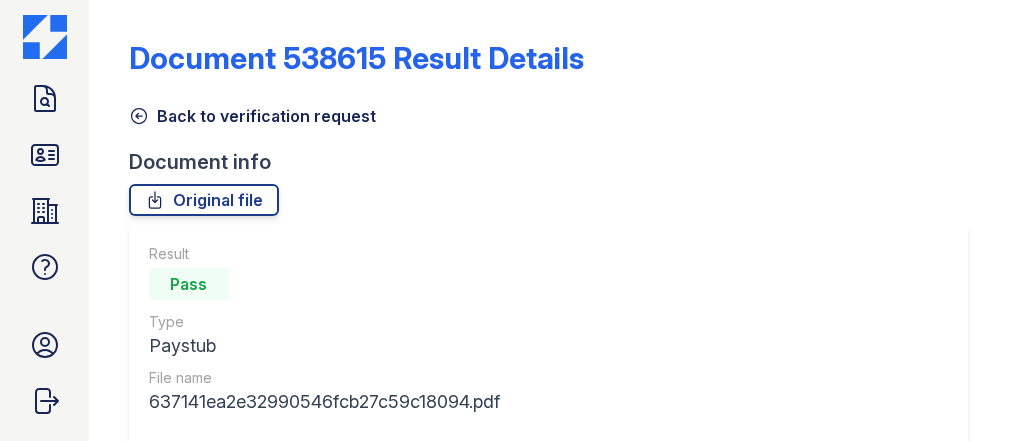 scroll, scrollTop: 0, scrollLeft: 0, axis: both 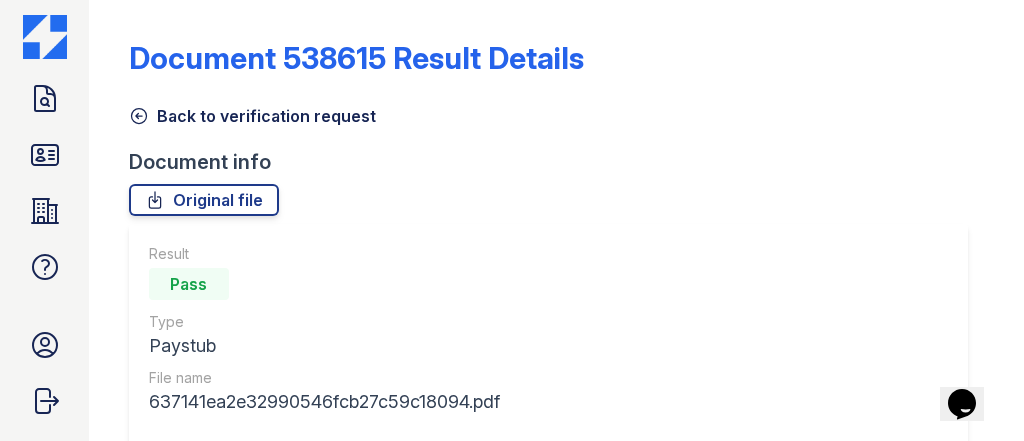 click on "Back to verification request" at bounding box center (252, 116) 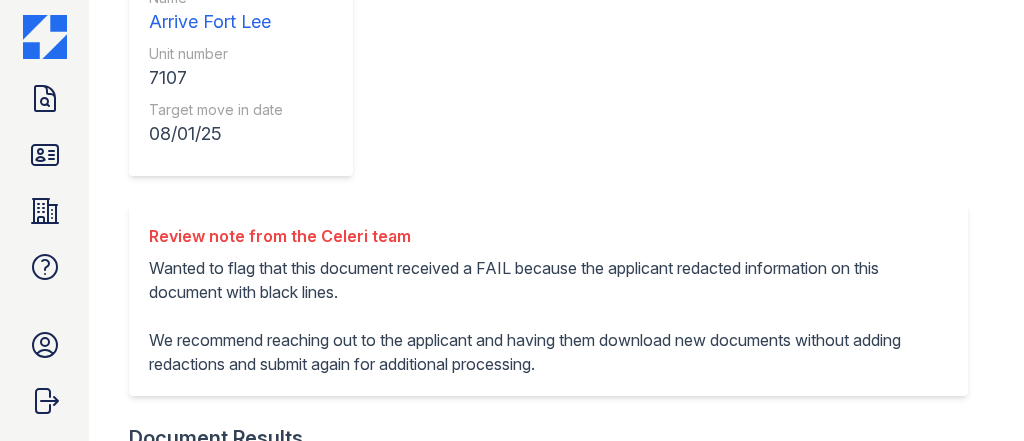 scroll, scrollTop: 640, scrollLeft: 0, axis: vertical 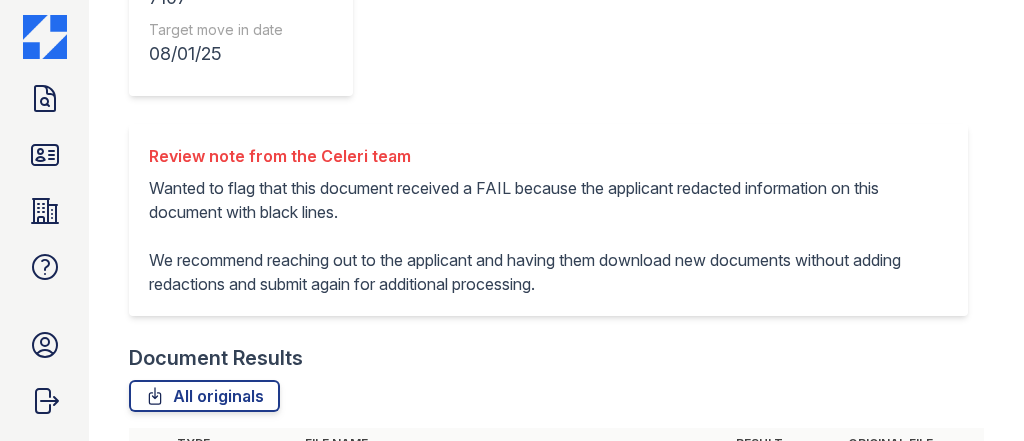 click at bounding box center (149, 484) 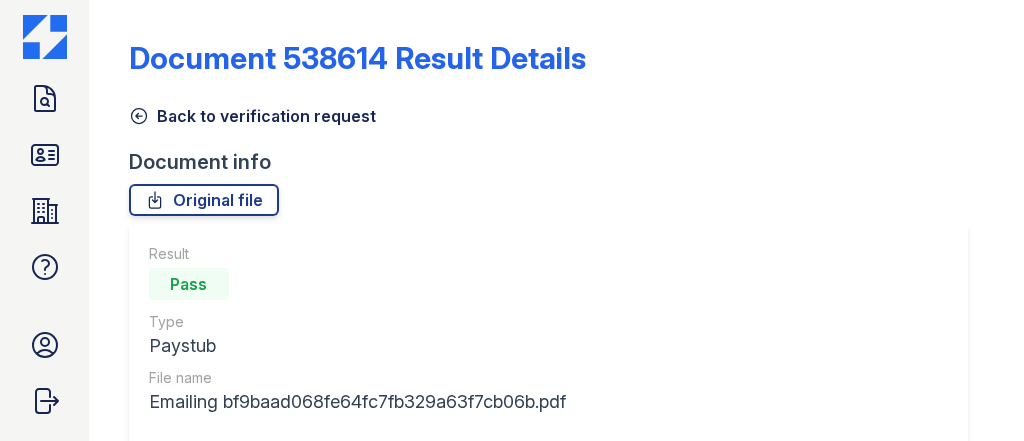 scroll, scrollTop: 0, scrollLeft: 0, axis: both 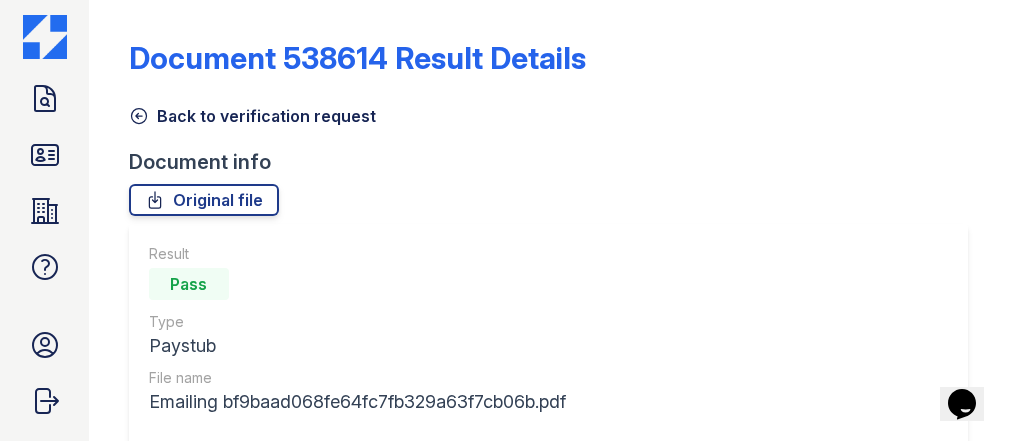 click on "Back to verification request" at bounding box center [252, 116] 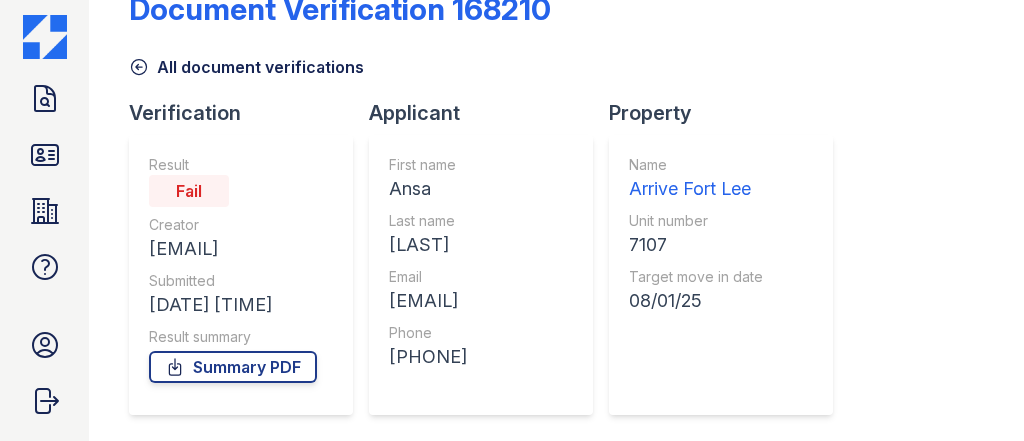 scroll, scrollTop: 0, scrollLeft: 0, axis: both 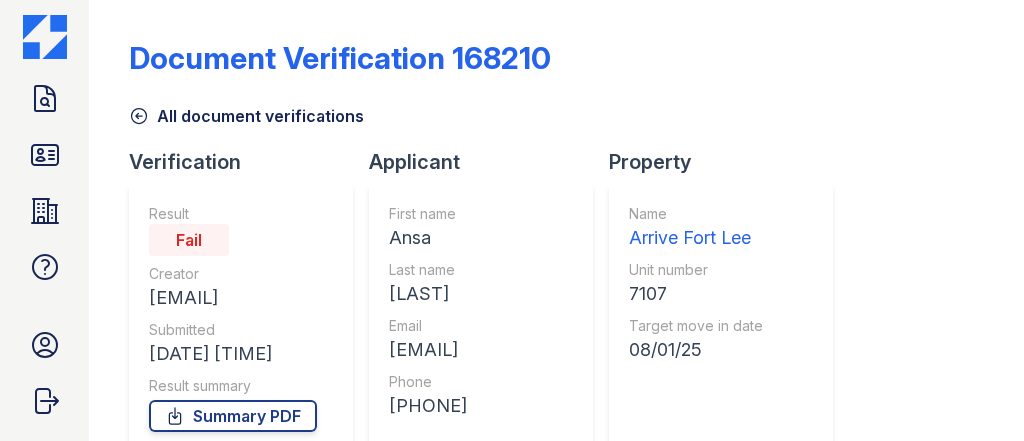 click 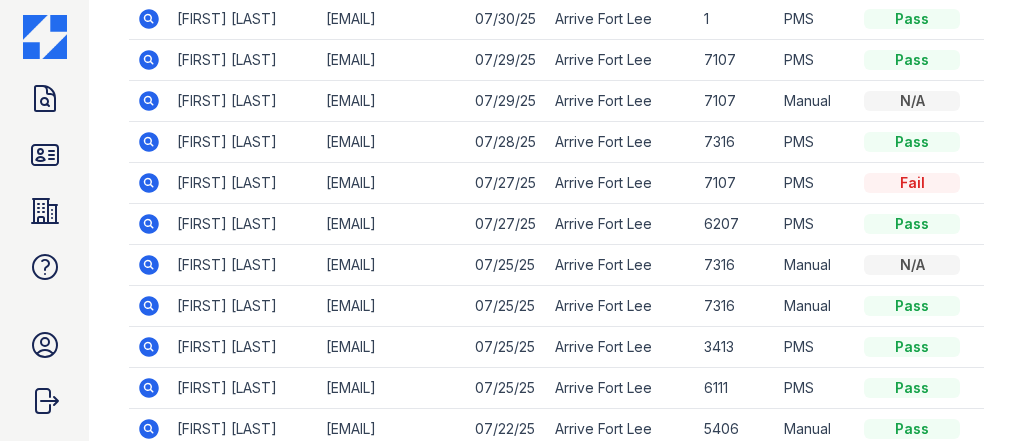 scroll, scrollTop: 320, scrollLeft: 0, axis: vertical 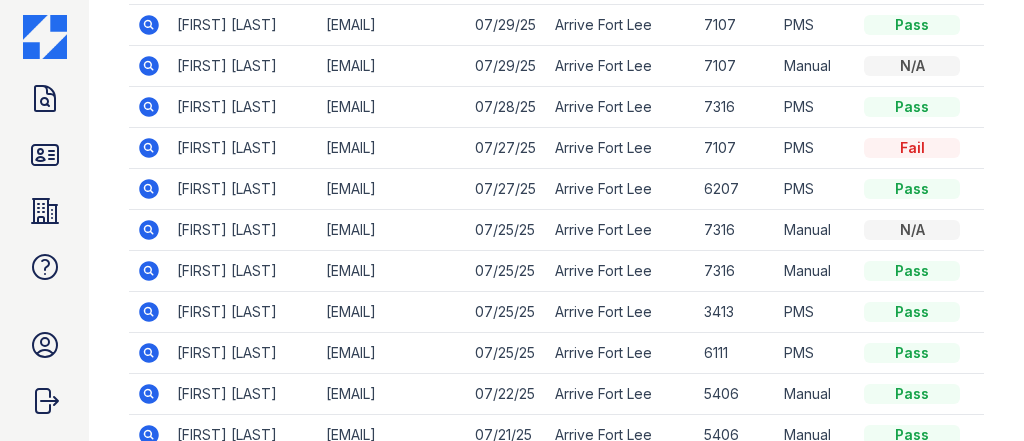 click 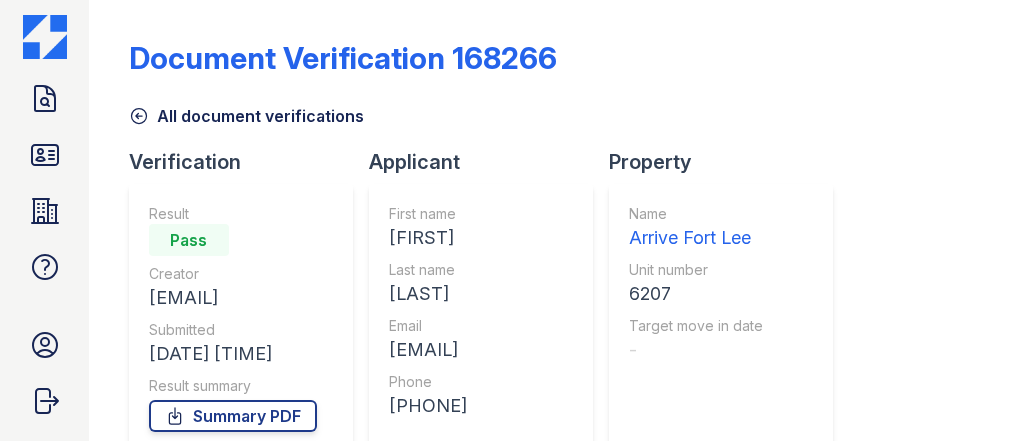 scroll, scrollTop: 0, scrollLeft: 0, axis: both 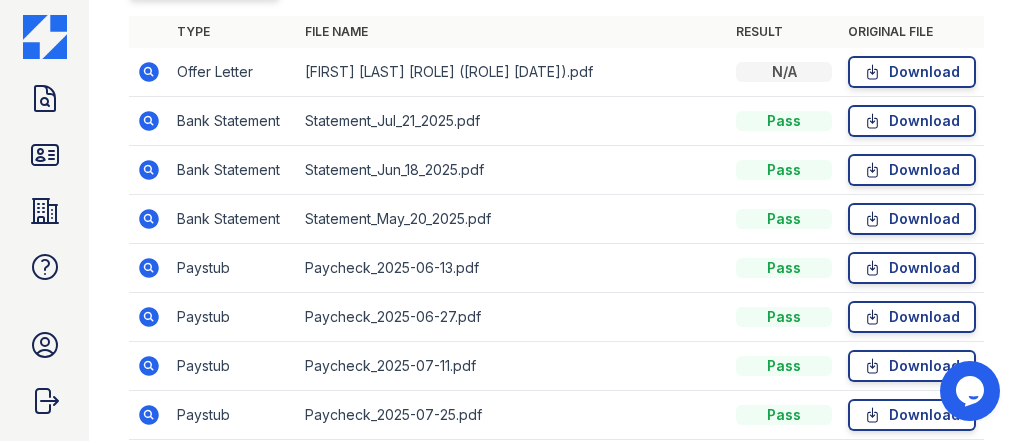 click 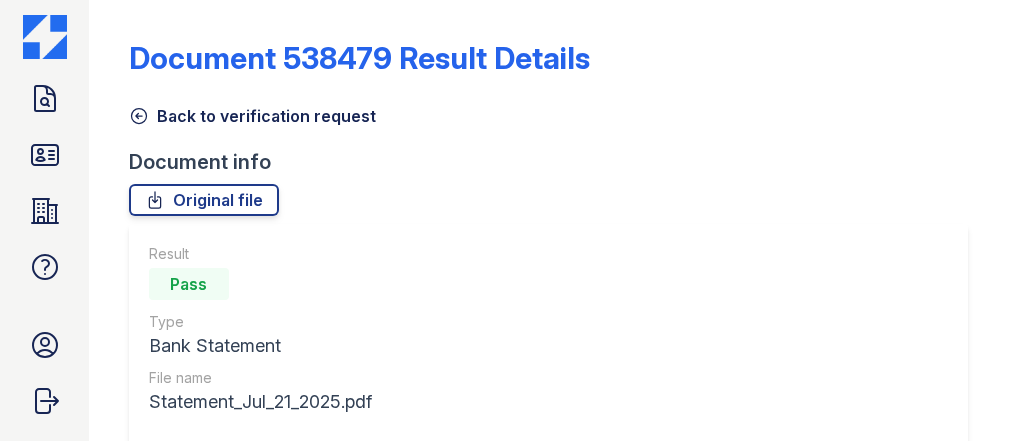 scroll, scrollTop: 0, scrollLeft: 0, axis: both 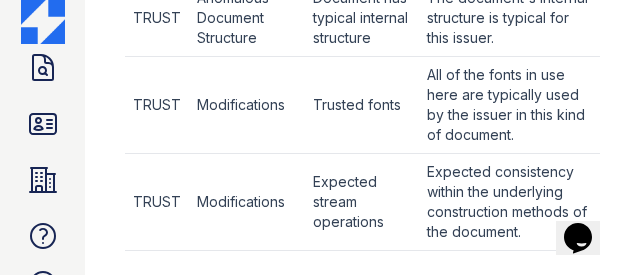 drag, startPoint x: 989, startPoint y: 1, endPoint x: 276, endPoint y: 216, distance: 744.7107 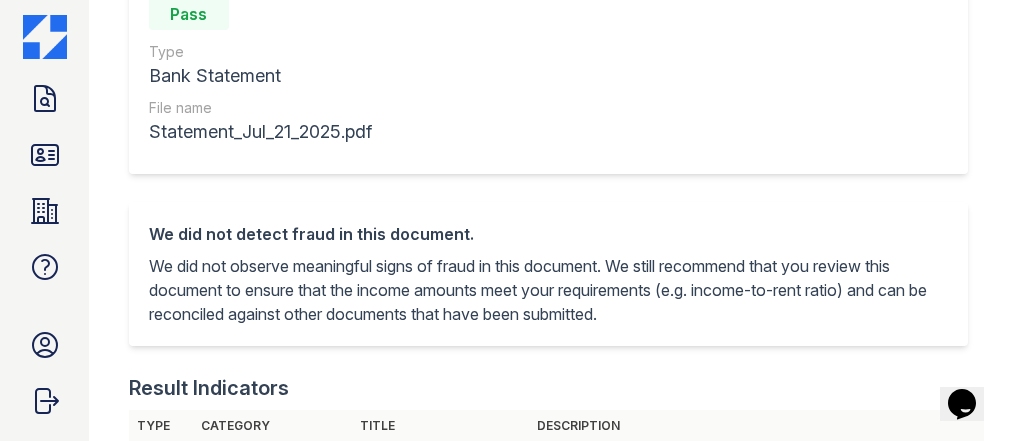 scroll, scrollTop: 270, scrollLeft: 0, axis: vertical 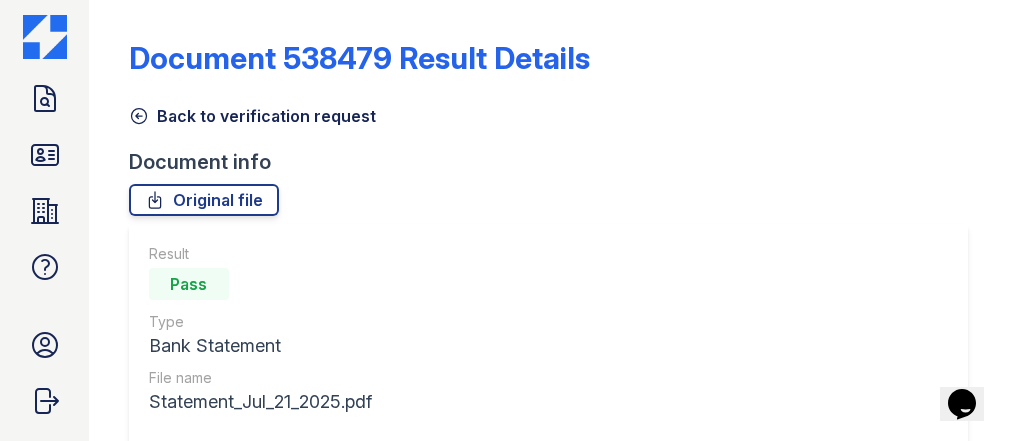 click 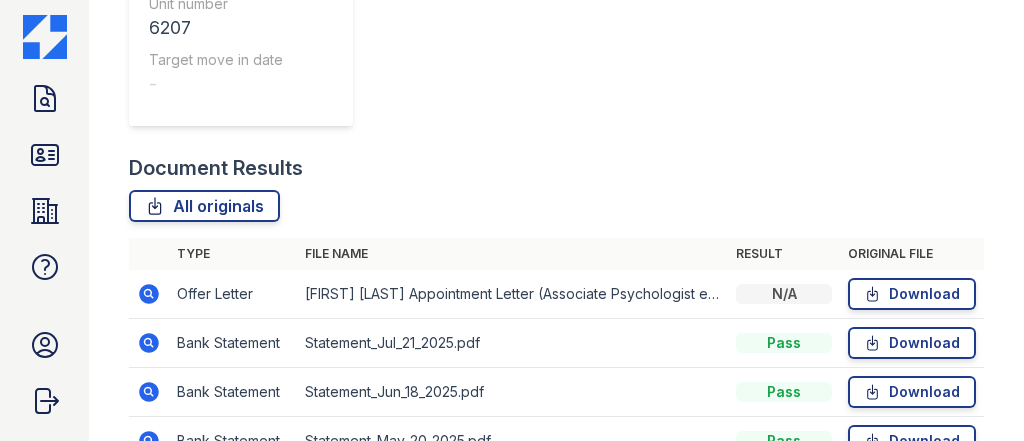 scroll, scrollTop: 643, scrollLeft: 0, axis: vertical 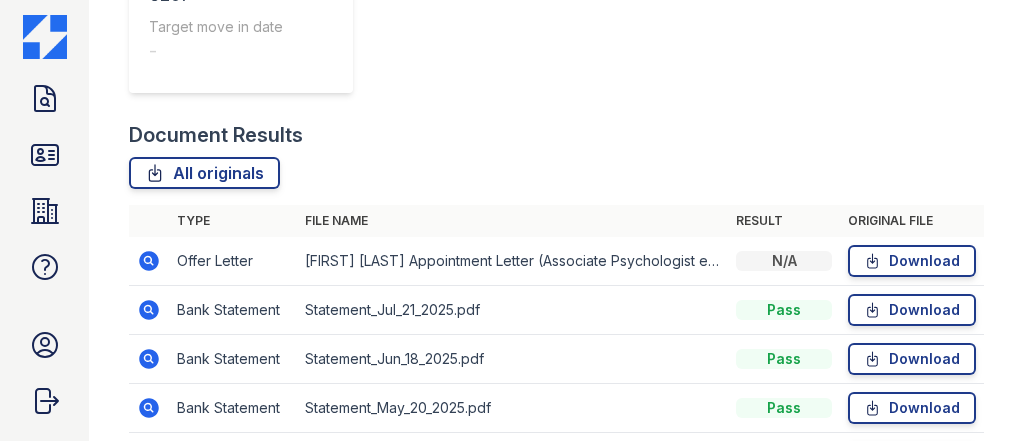 click at bounding box center (149, 457) 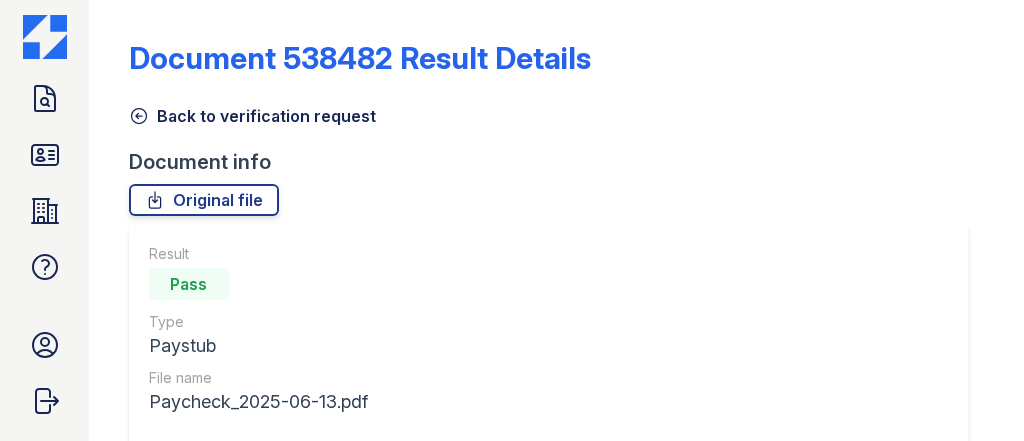 scroll, scrollTop: 0, scrollLeft: 0, axis: both 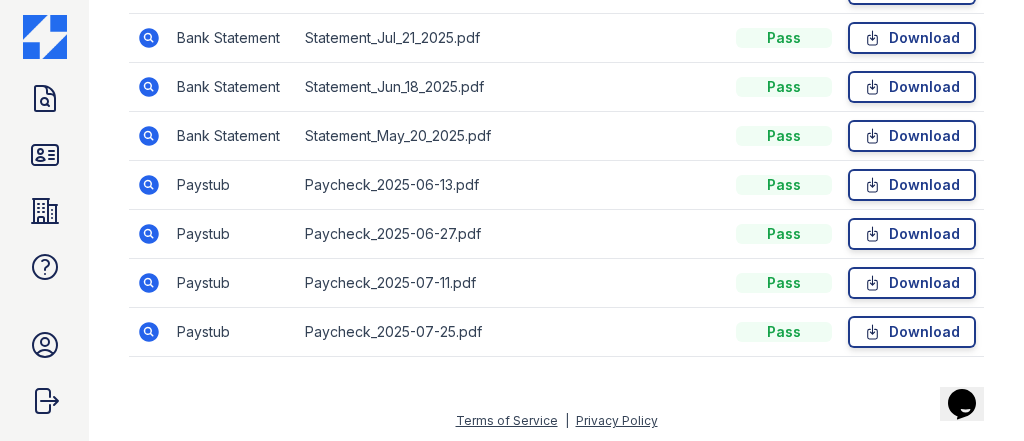 click 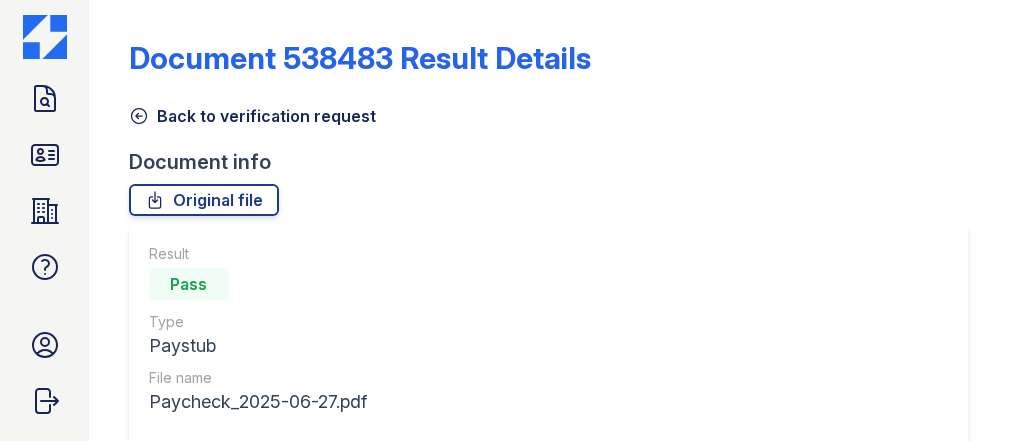 scroll, scrollTop: 0, scrollLeft: 0, axis: both 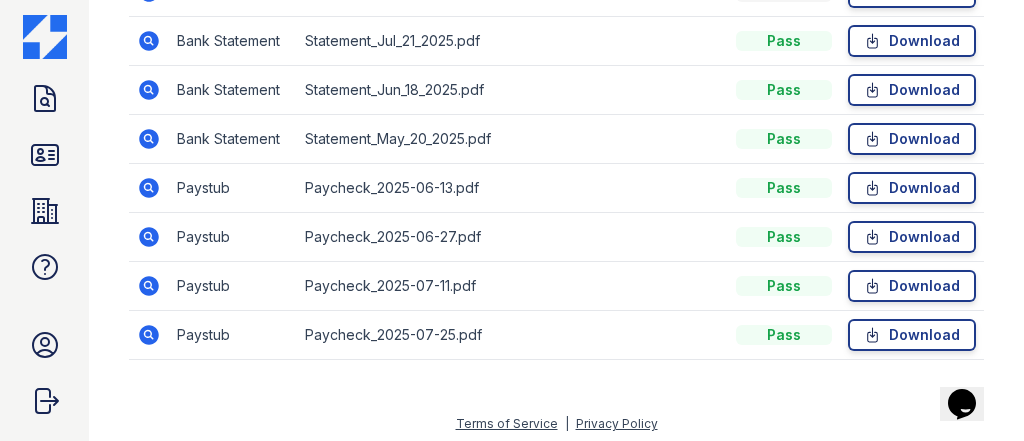 click at bounding box center (149, 286) 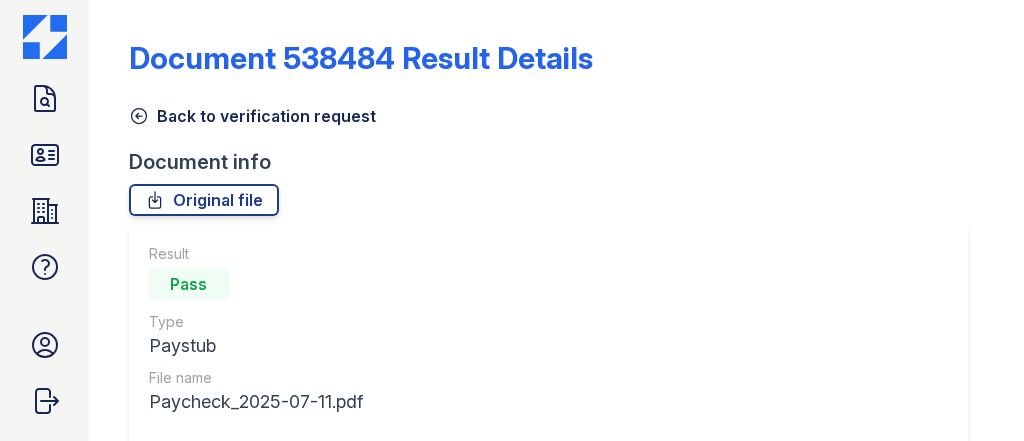 scroll, scrollTop: 0, scrollLeft: 0, axis: both 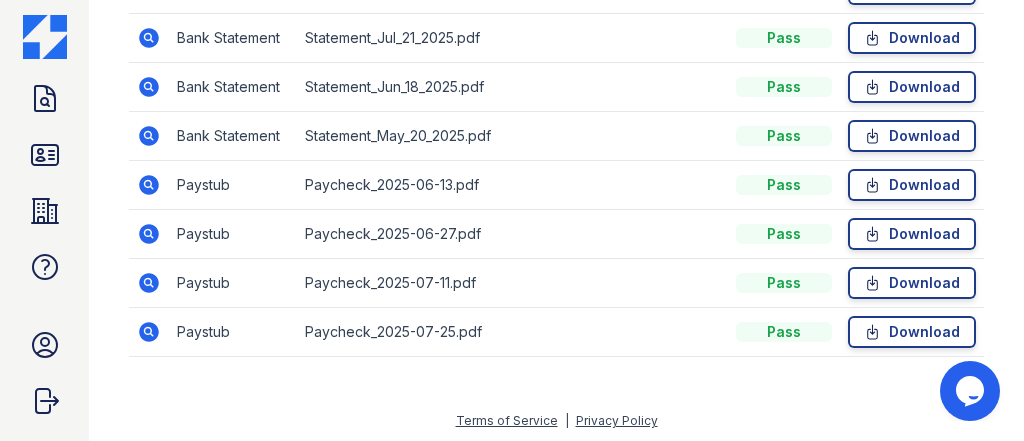 click 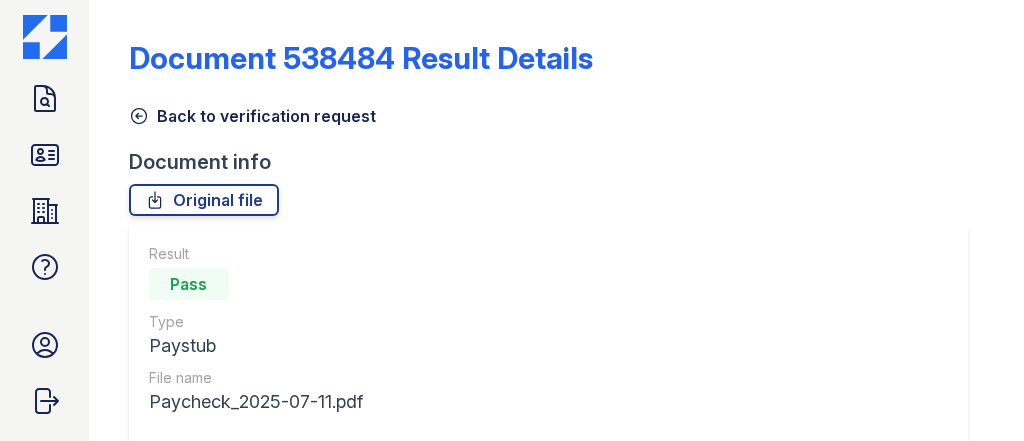 scroll, scrollTop: 0, scrollLeft: 0, axis: both 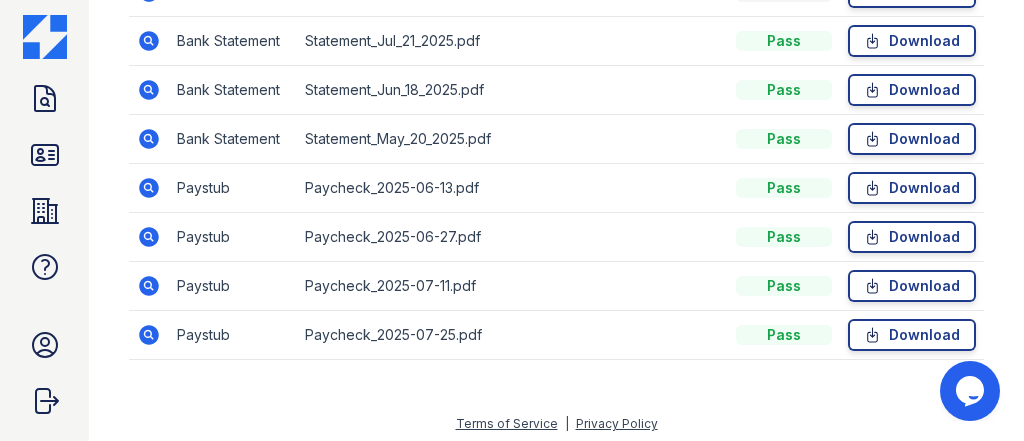 drag, startPoint x: 148, startPoint y: 335, endPoint x: 231, endPoint y: 297, distance: 91.28527 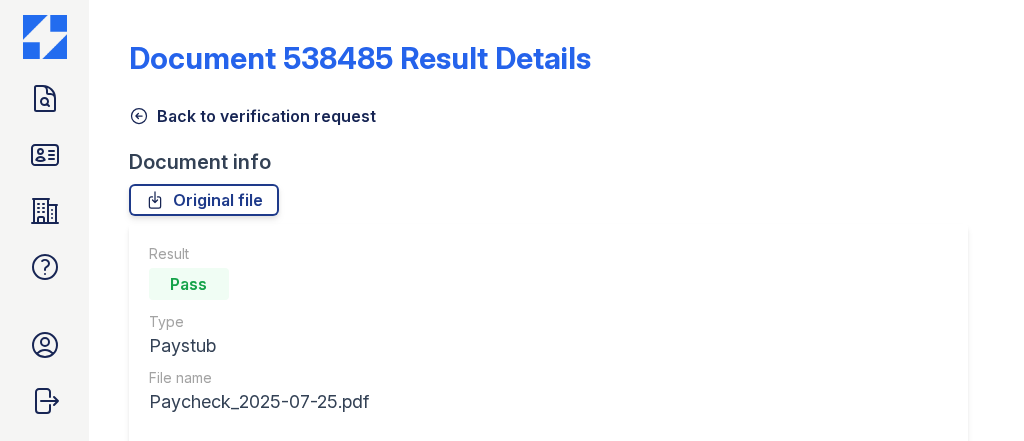 scroll, scrollTop: 0, scrollLeft: 0, axis: both 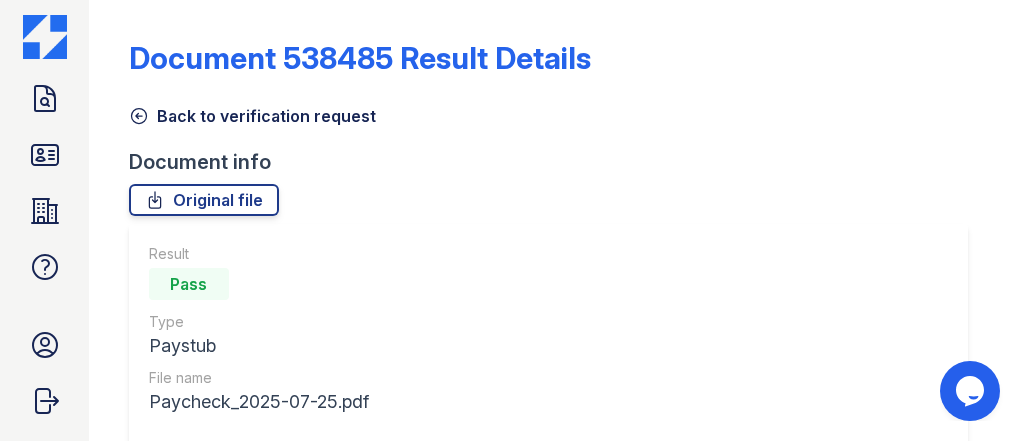 click 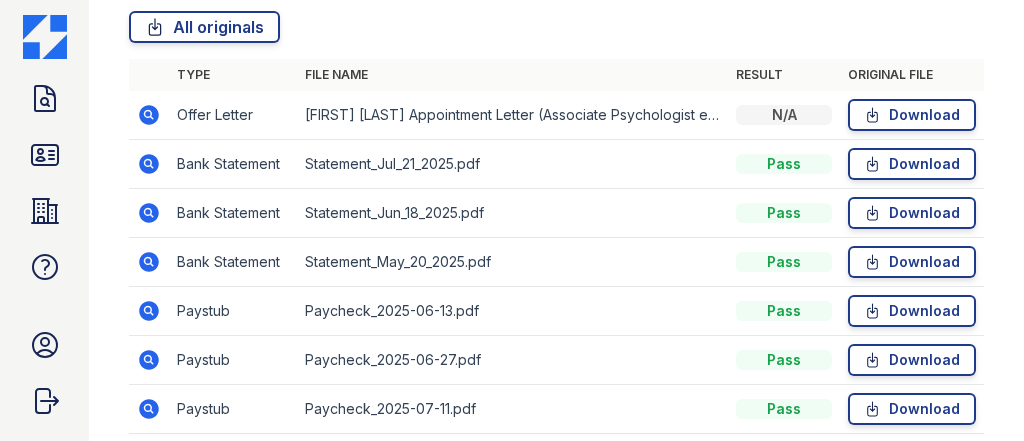 scroll, scrollTop: 643, scrollLeft: 0, axis: vertical 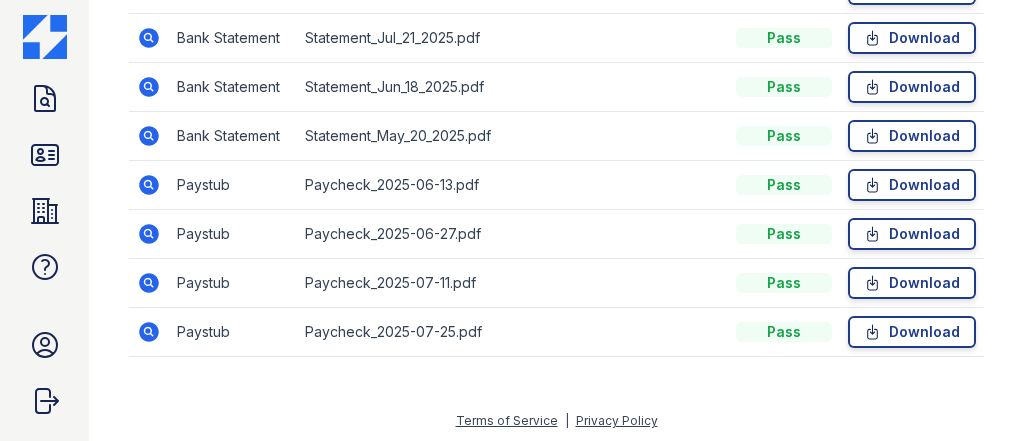 click 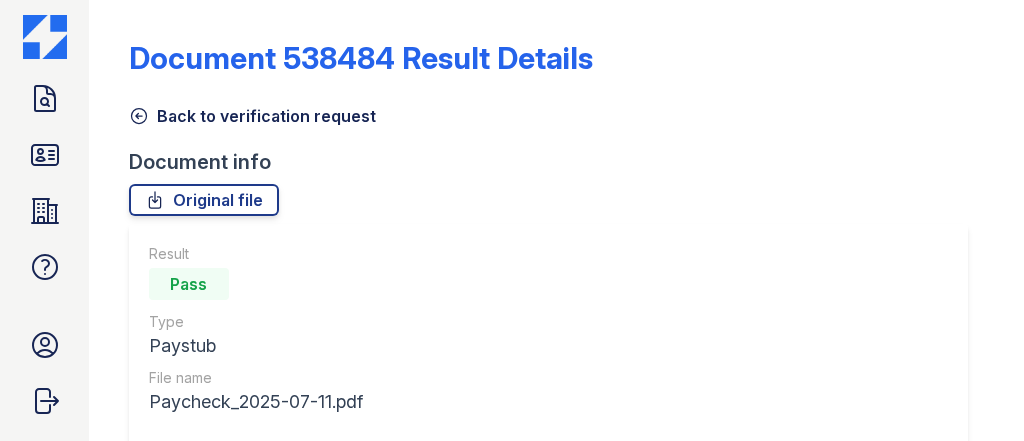 scroll, scrollTop: 0, scrollLeft: 0, axis: both 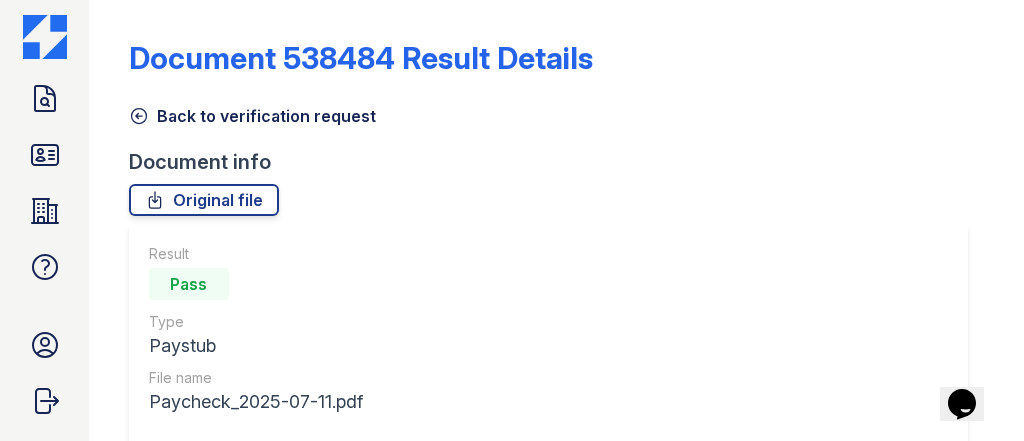 click 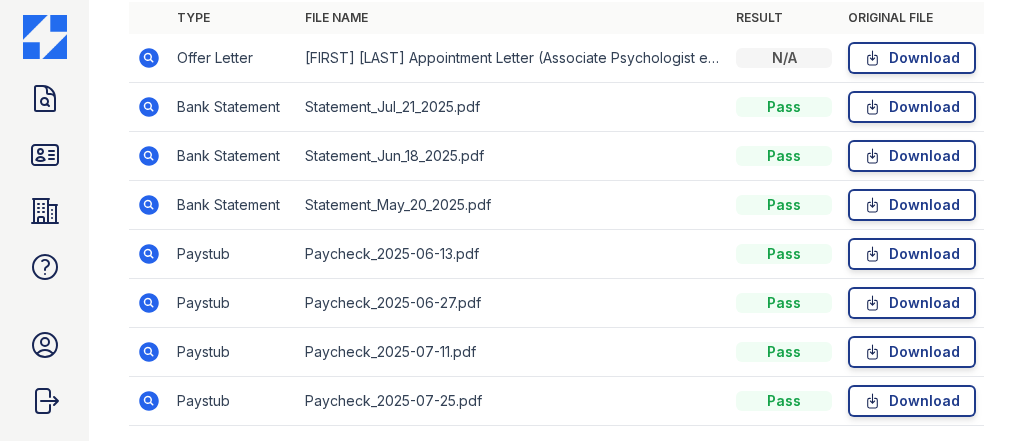 scroll, scrollTop: 643, scrollLeft: 0, axis: vertical 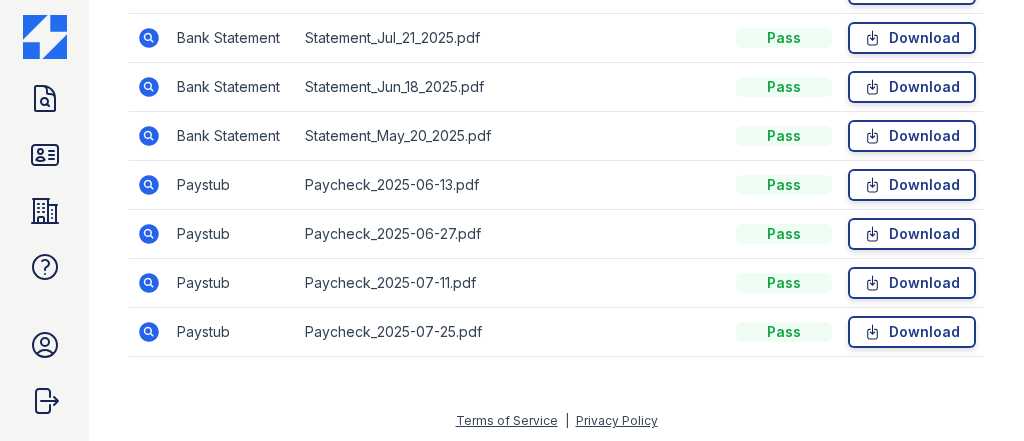 click 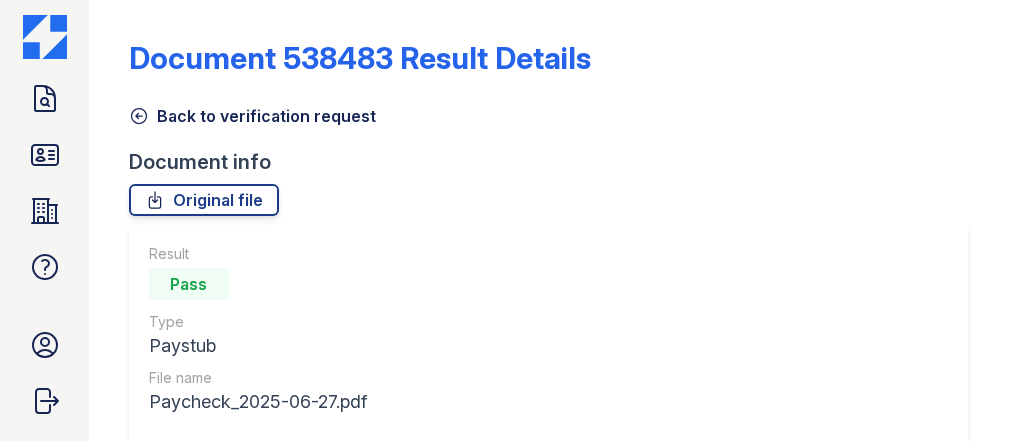 scroll, scrollTop: 0, scrollLeft: 0, axis: both 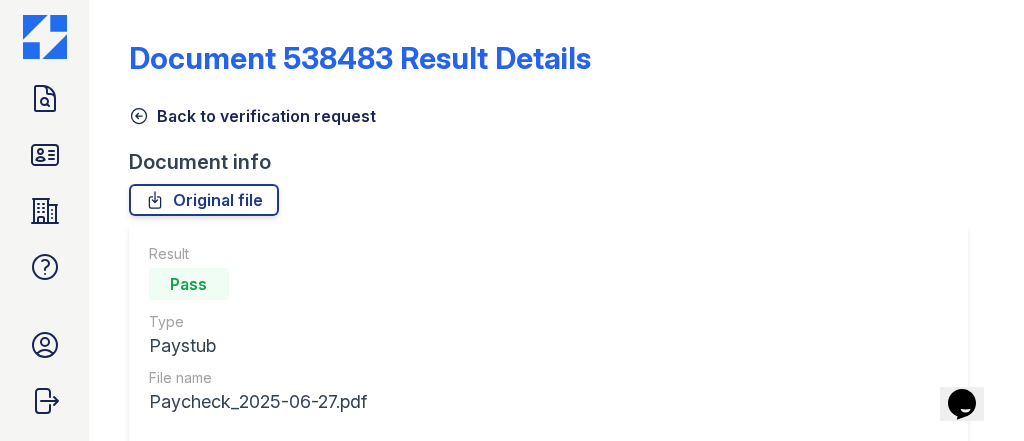 click at bounding box center (125, 751) 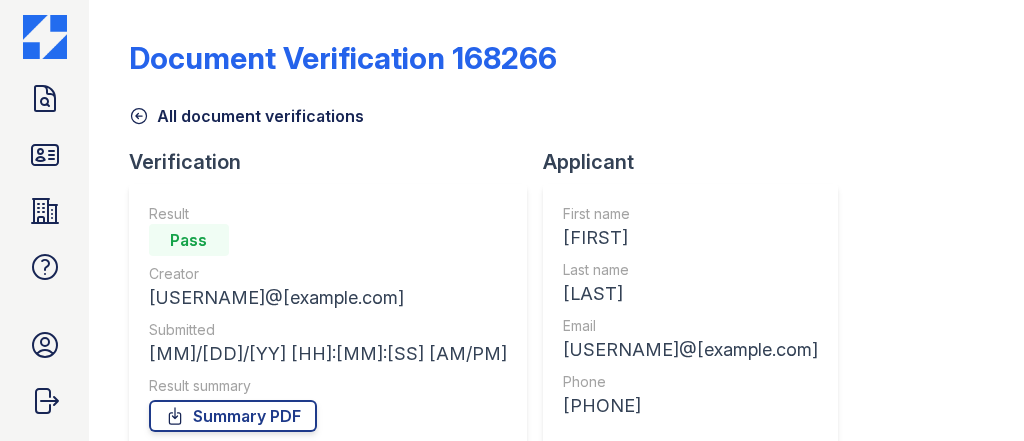 click 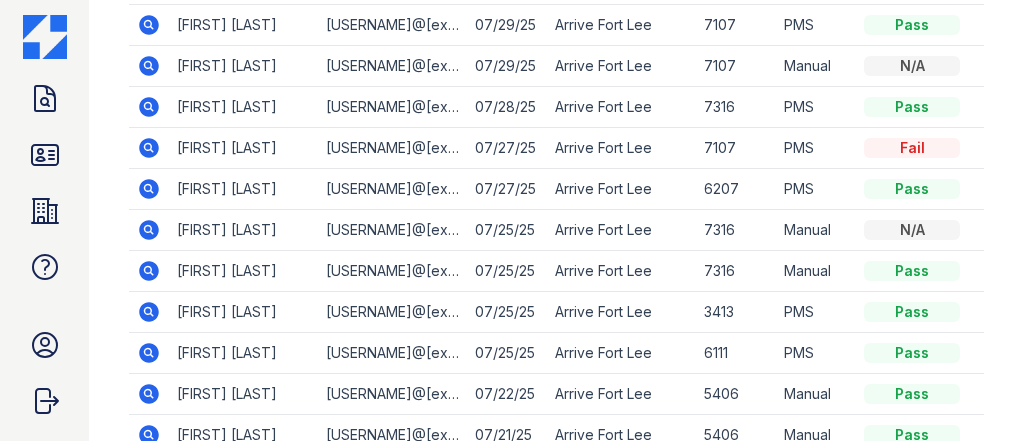 scroll, scrollTop: 240, scrollLeft: 0, axis: vertical 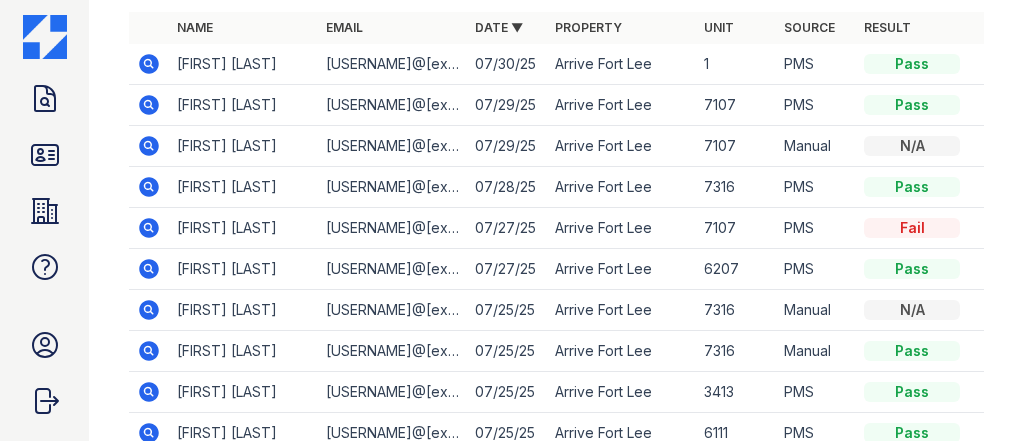 click 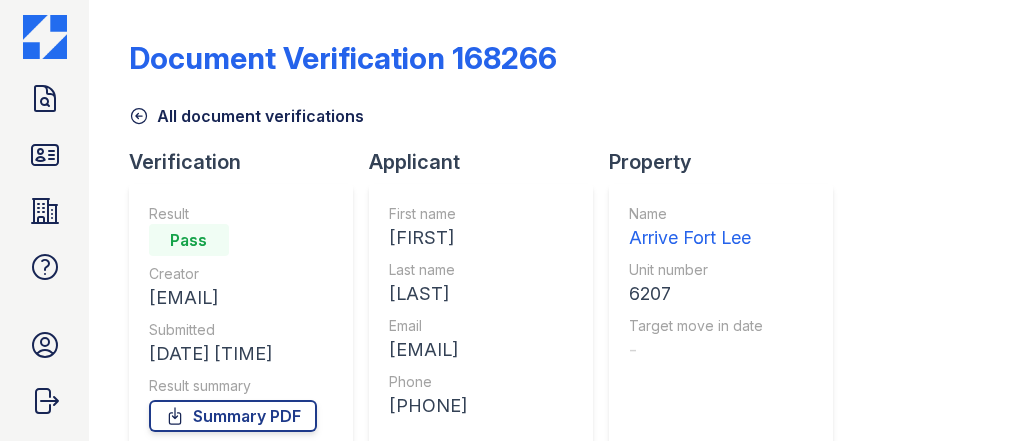 scroll, scrollTop: 0, scrollLeft: 0, axis: both 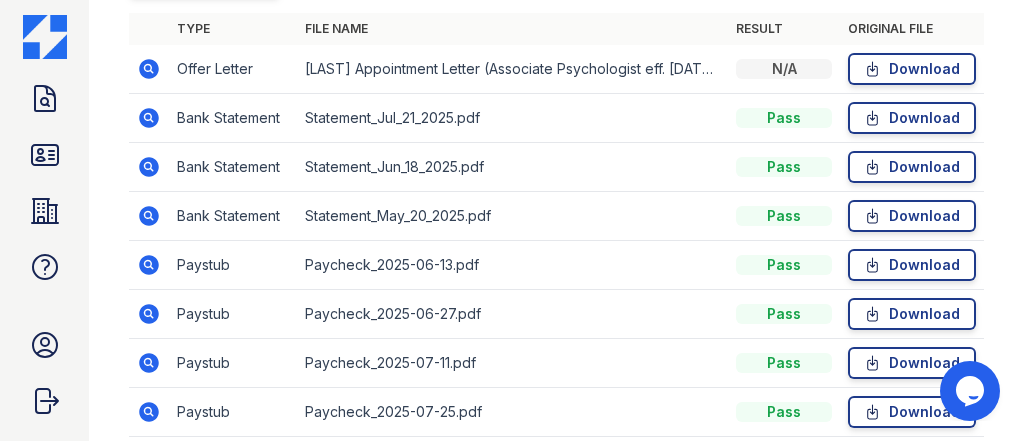 click 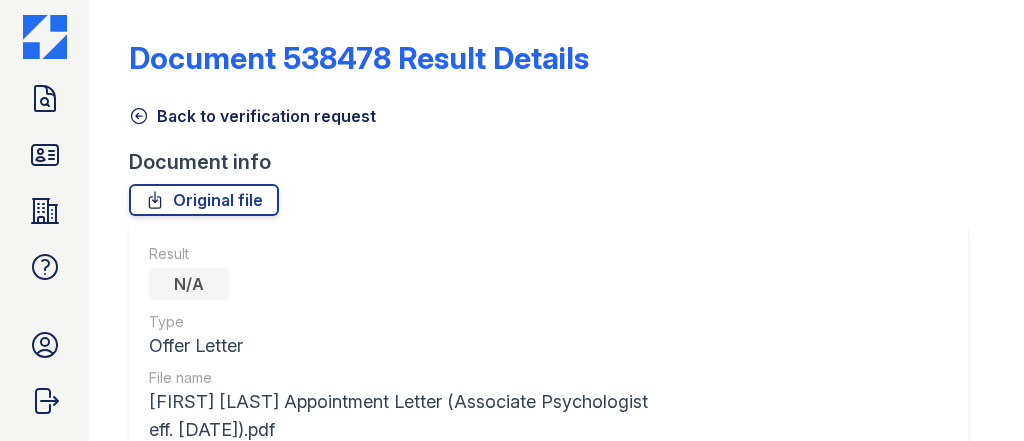 scroll, scrollTop: 0, scrollLeft: 0, axis: both 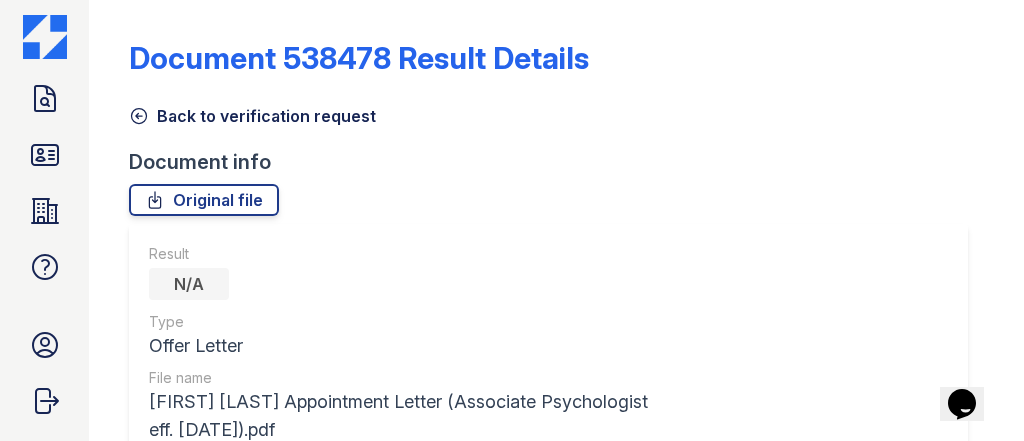 click 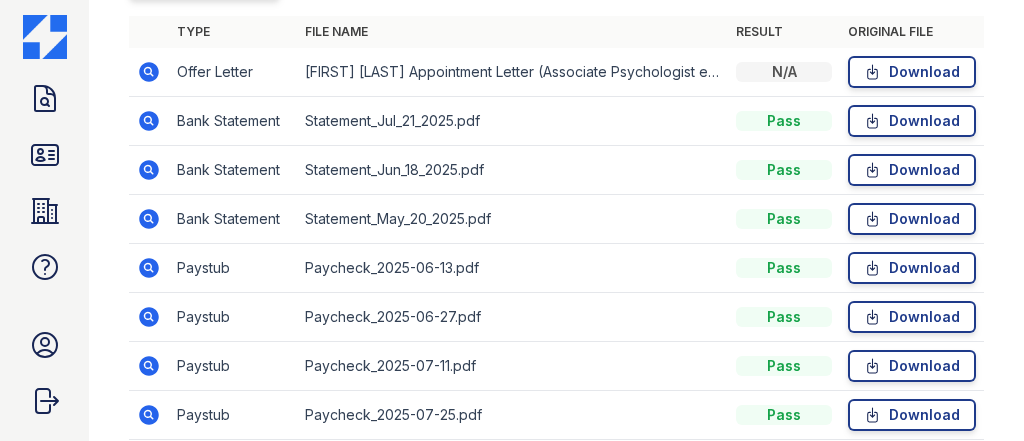 scroll, scrollTop: 640, scrollLeft: 0, axis: vertical 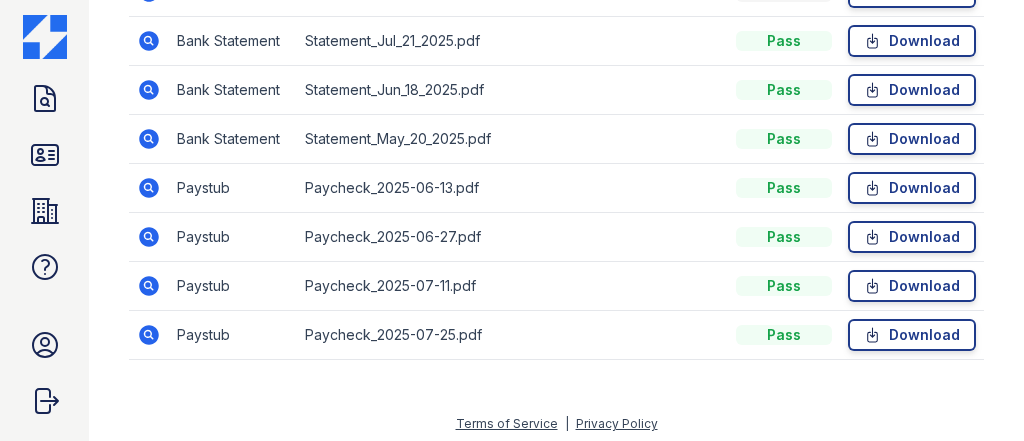 click at bounding box center (149, 139) 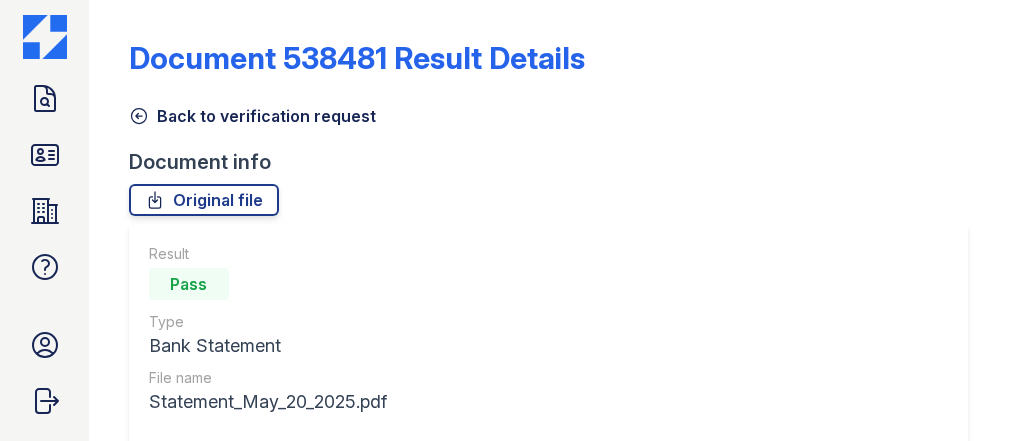scroll, scrollTop: 0, scrollLeft: 0, axis: both 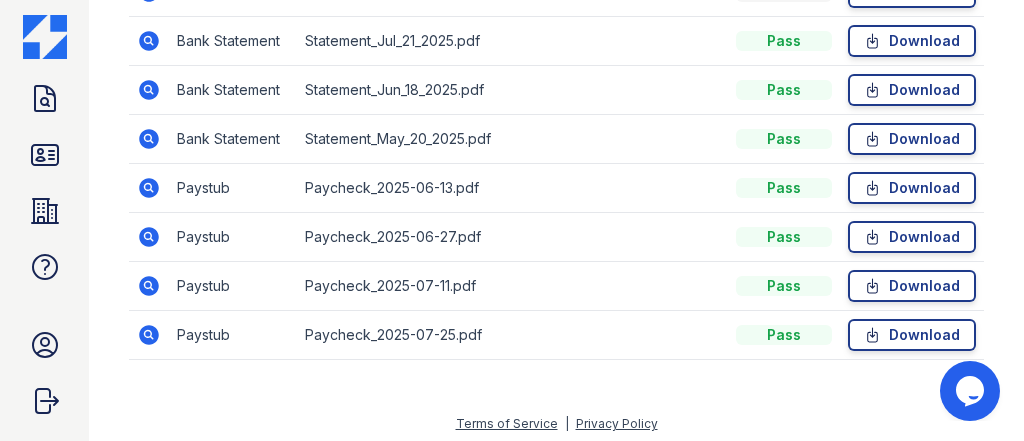click 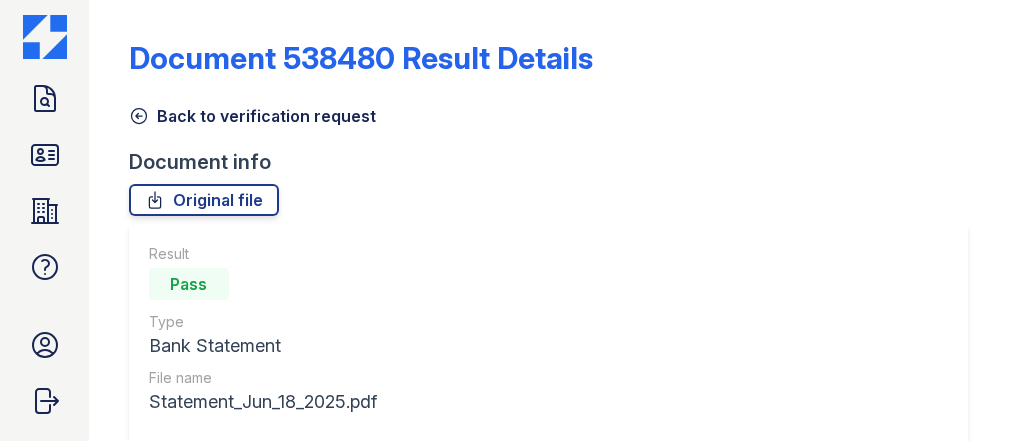 scroll, scrollTop: 0, scrollLeft: 0, axis: both 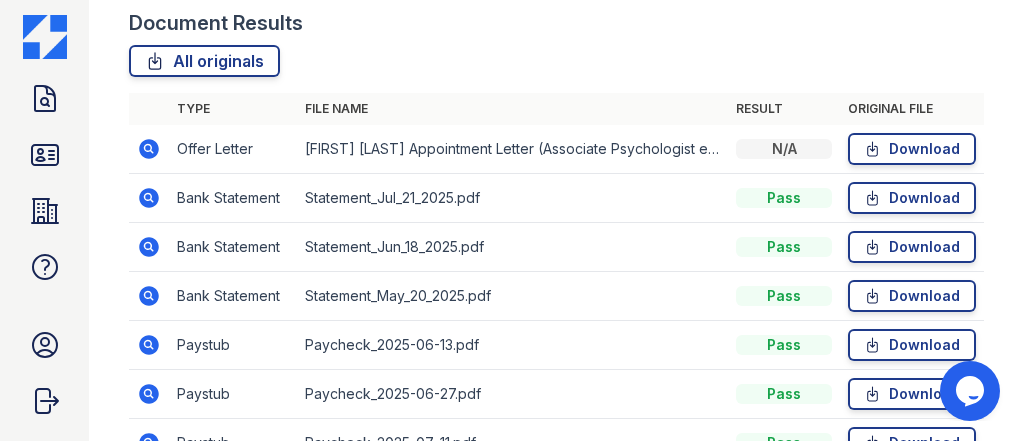 click 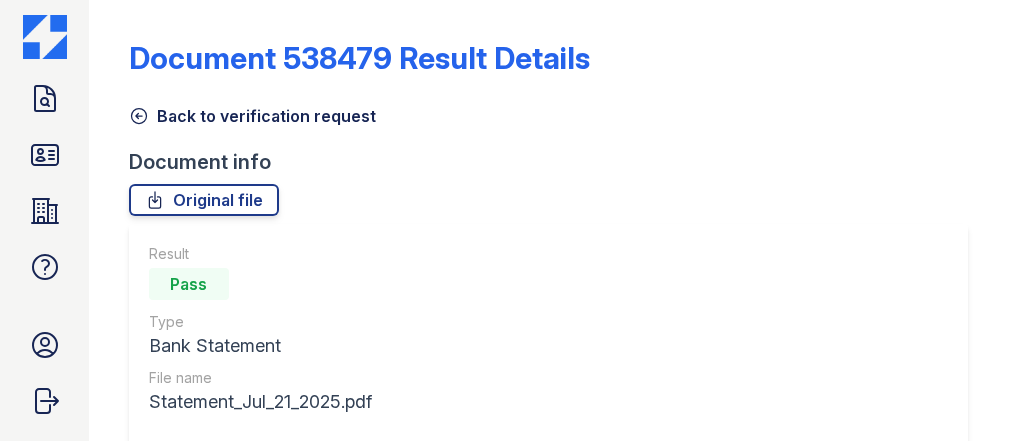 scroll, scrollTop: 0, scrollLeft: 0, axis: both 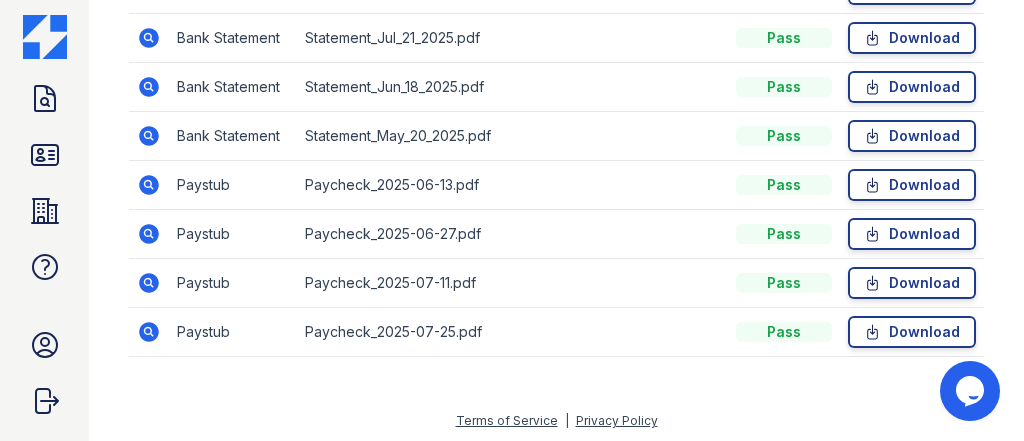 click at bounding box center (149, 283) 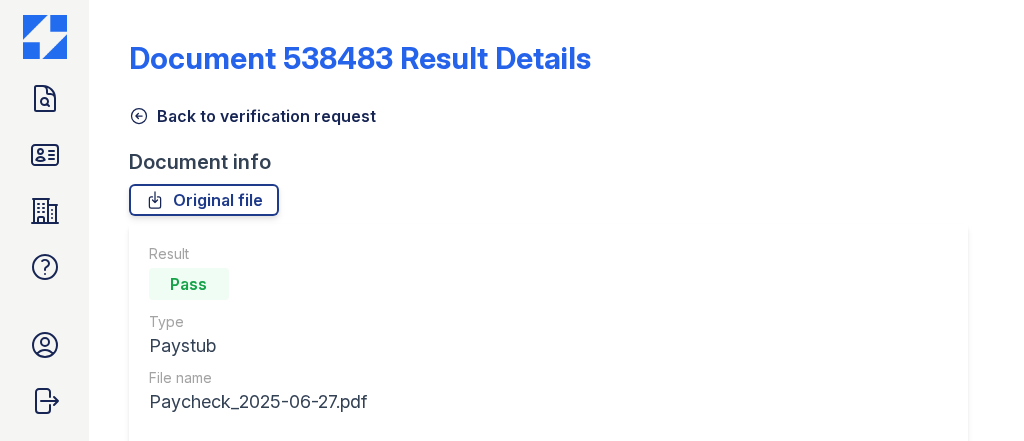 scroll, scrollTop: 0, scrollLeft: 0, axis: both 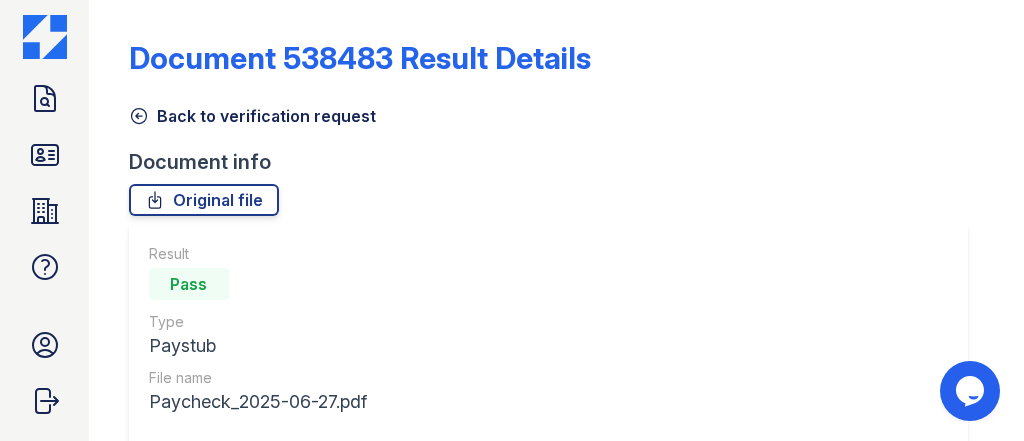 click on "Back to verification request" at bounding box center [556, 110] 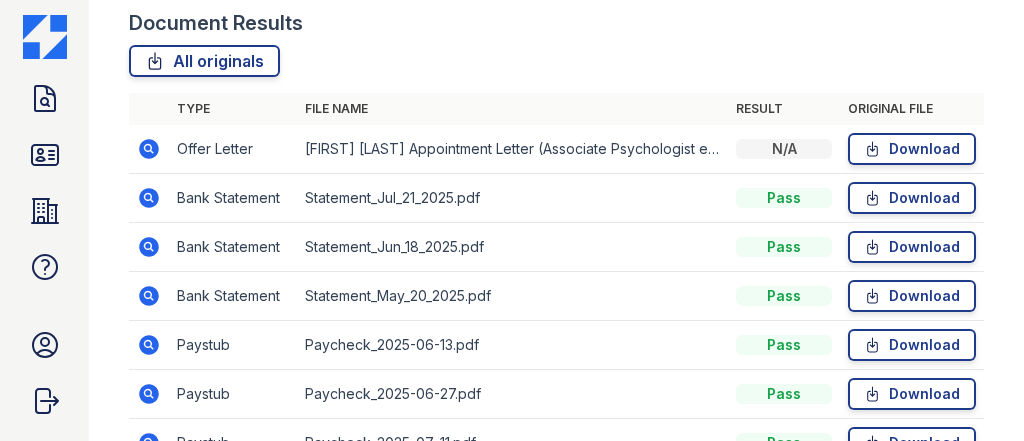 scroll, scrollTop: 643, scrollLeft: 0, axis: vertical 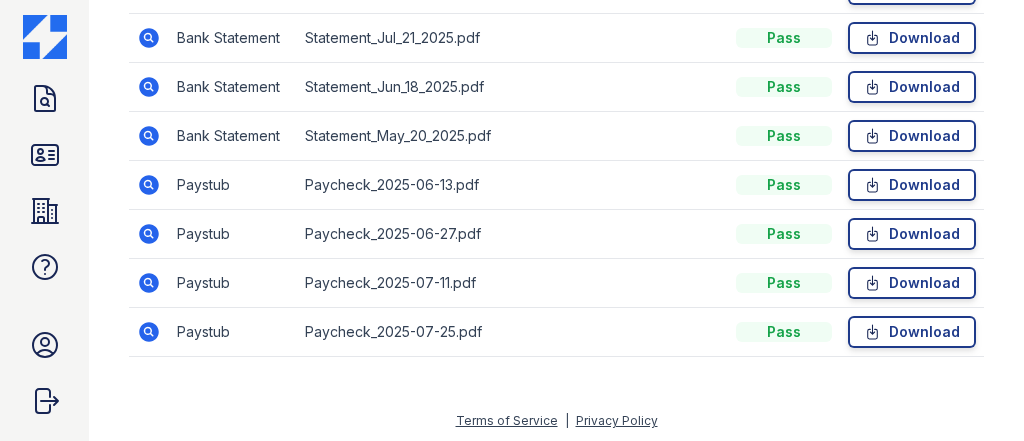 click 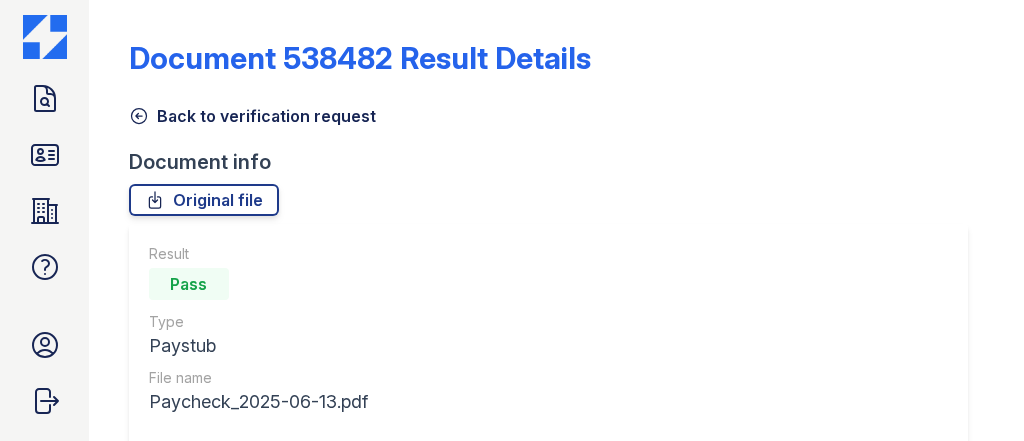 scroll, scrollTop: 0, scrollLeft: 0, axis: both 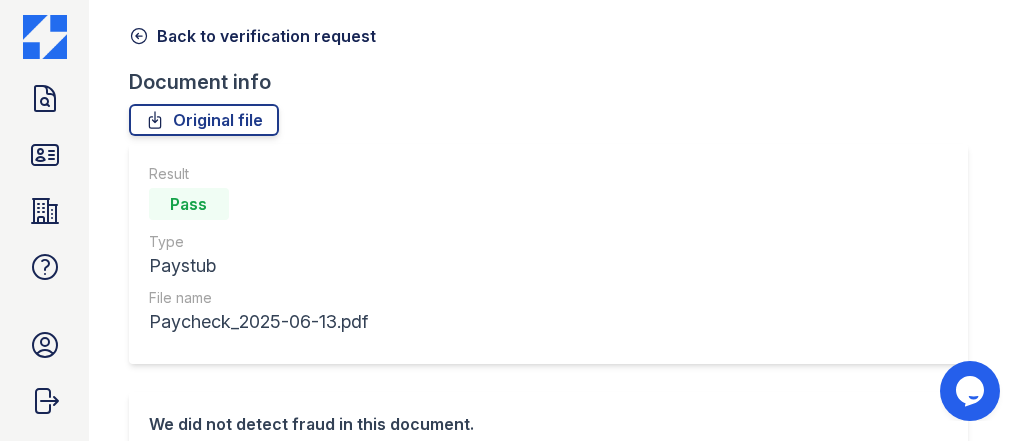click 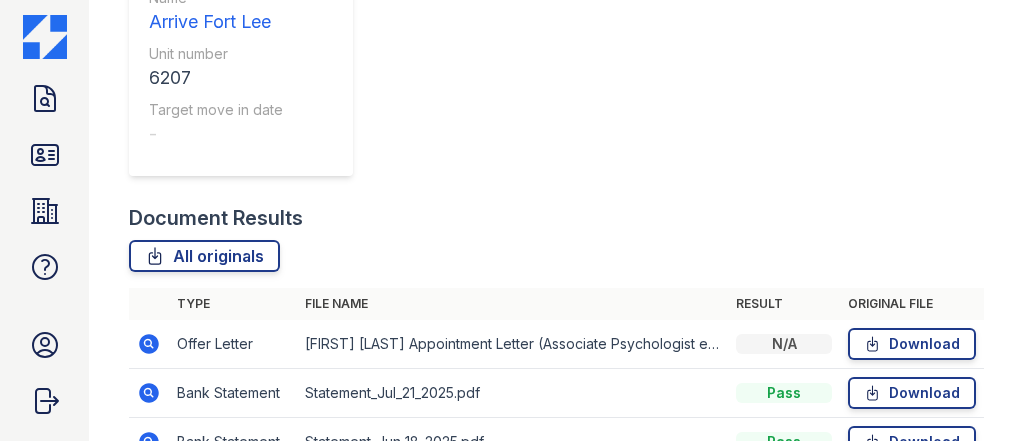 scroll, scrollTop: 640, scrollLeft: 0, axis: vertical 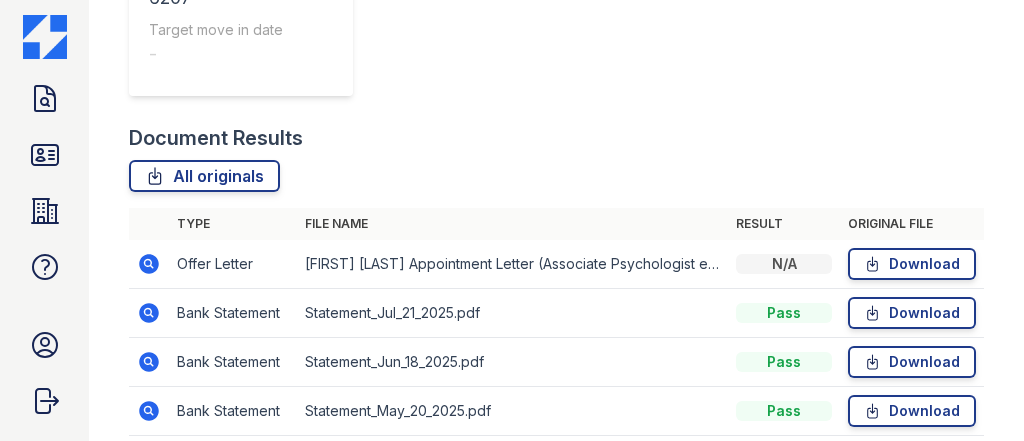 click 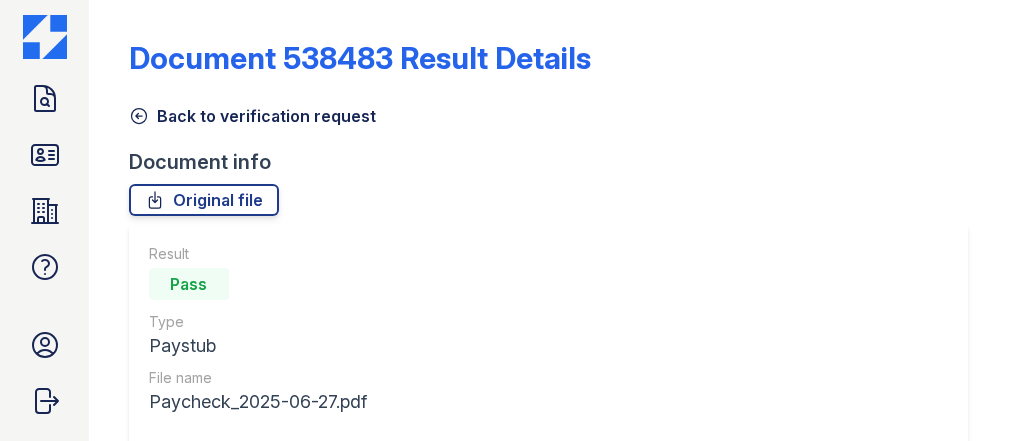 scroll, scrollTop: 0, scrollLeft: 0, axis: both 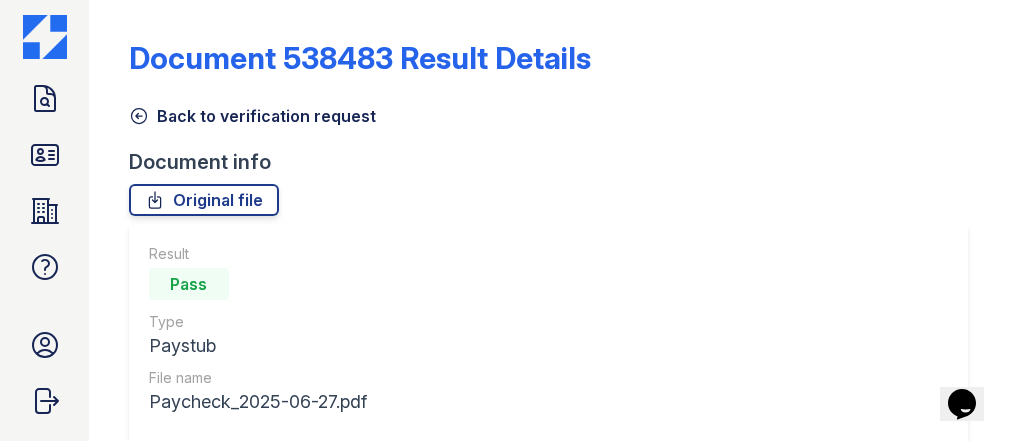 click 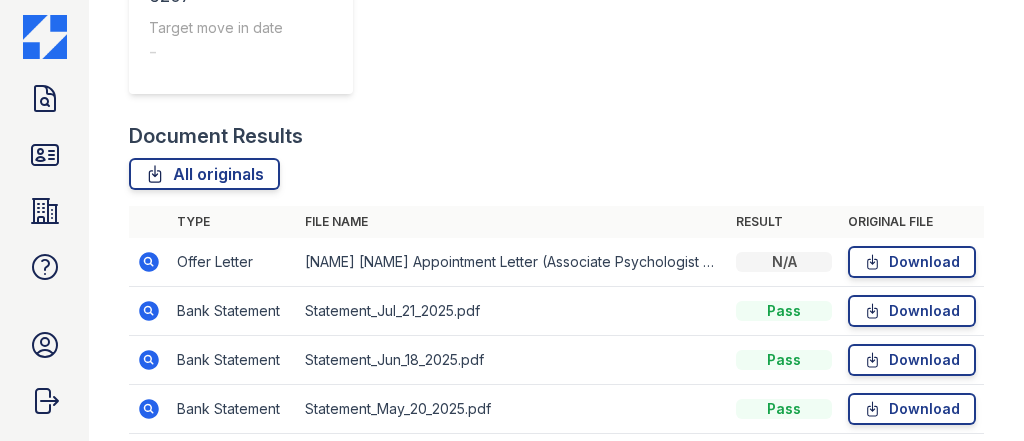 scroll, scrollTop: 643, scrollLeft: 0, axis: vertical 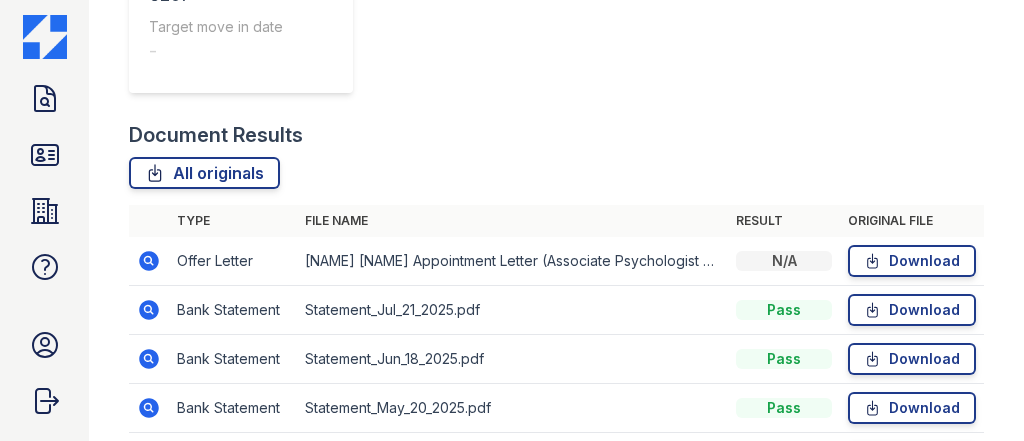 click 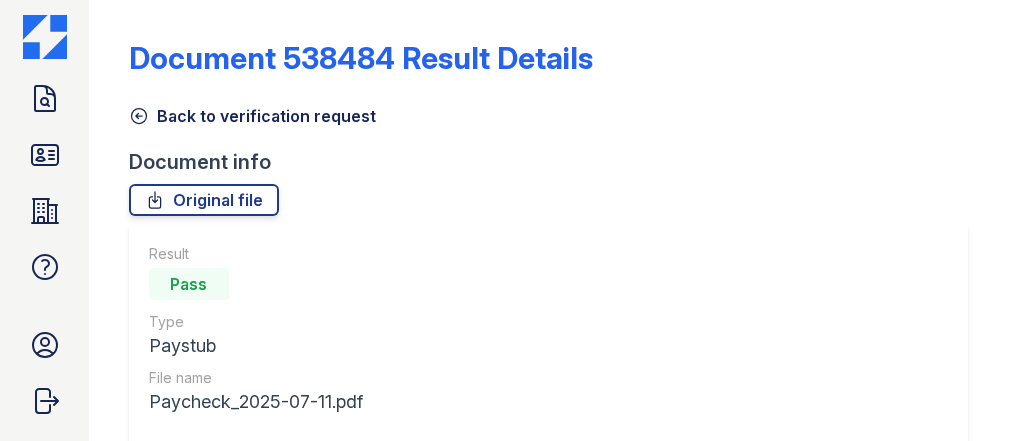 scroll, scrollTop: 0, scrollLeft: 0, axis: both 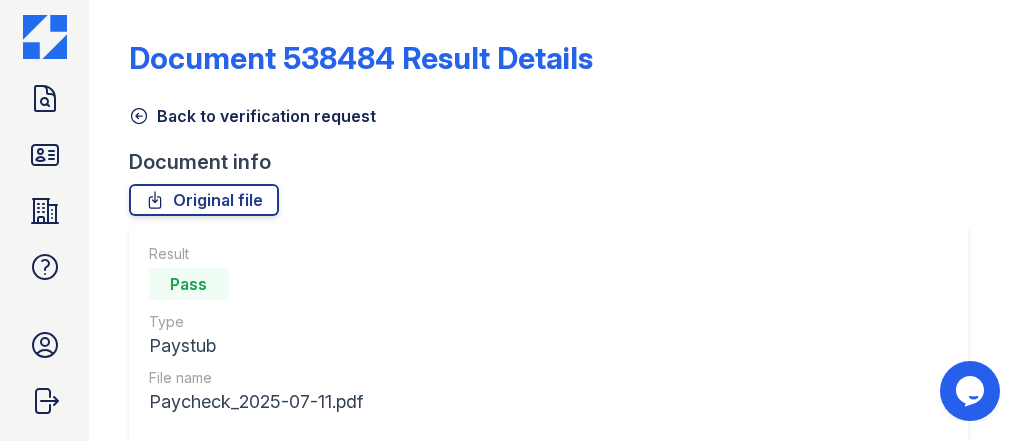 click 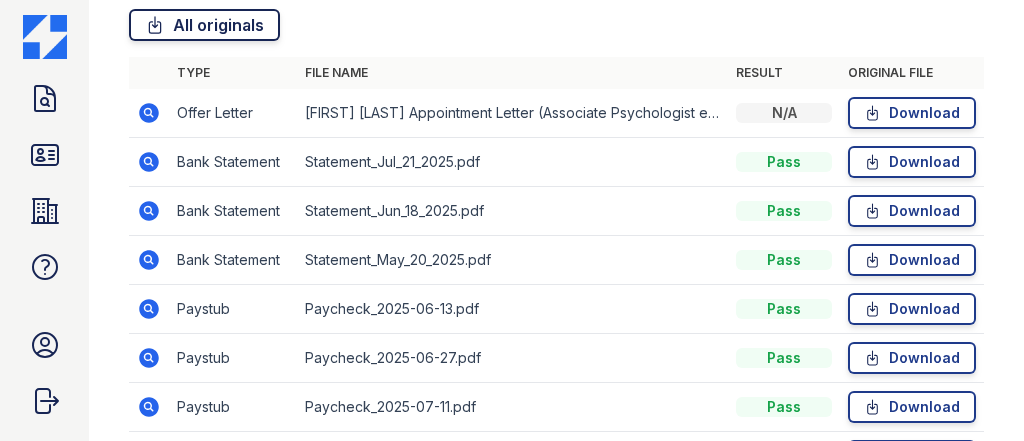 scroll, scrollTop: 643, scrollLeft: 0, axis: vertical 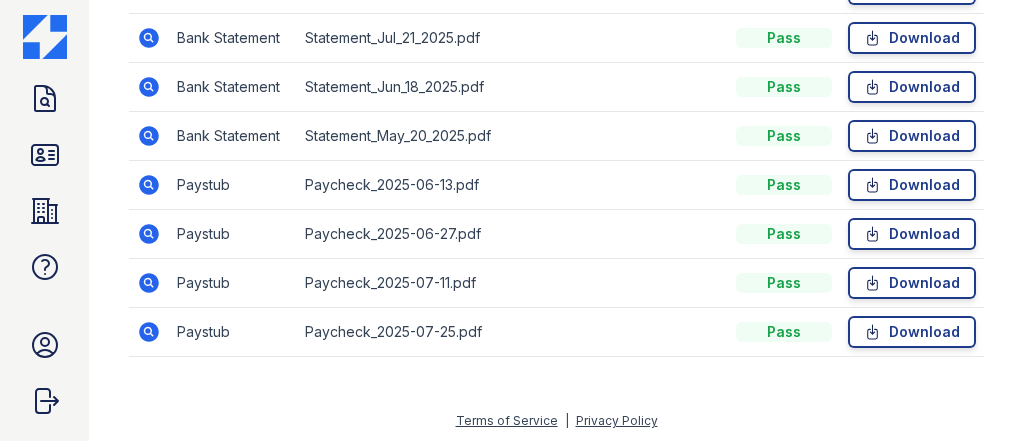 click at bounding box center (149, 332) 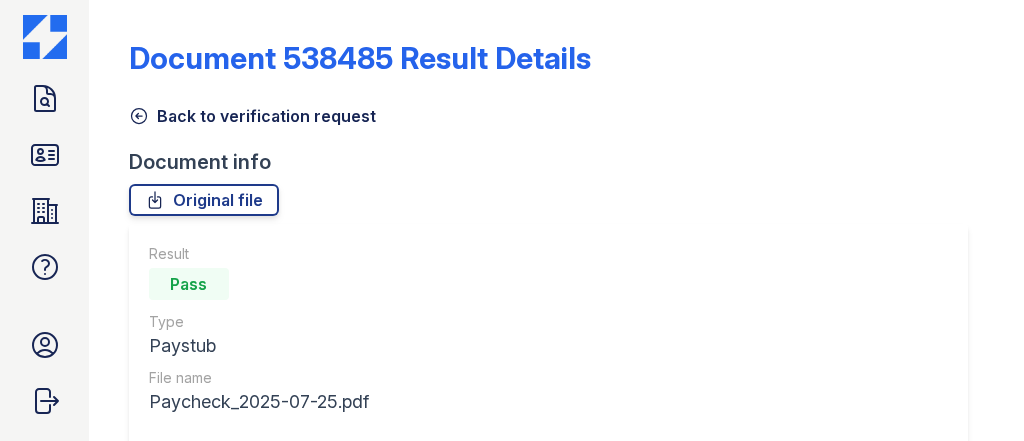 scroll, scrollTop: 0, scrollLeft: 0, axis: both 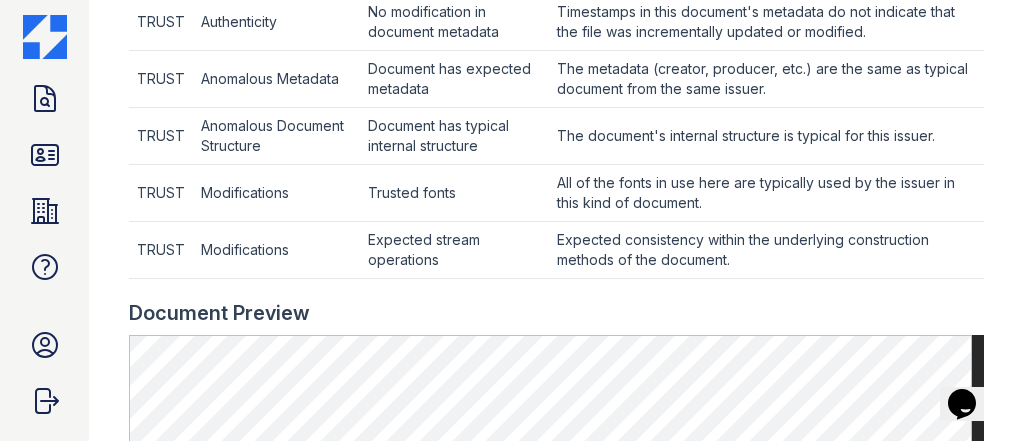 click on "Doc Verifications
ID Verifications
Properties
FAQ
Alia Frymark
Trinity Property Consultants
Account
Sign out" at bounding box center (44, 220) 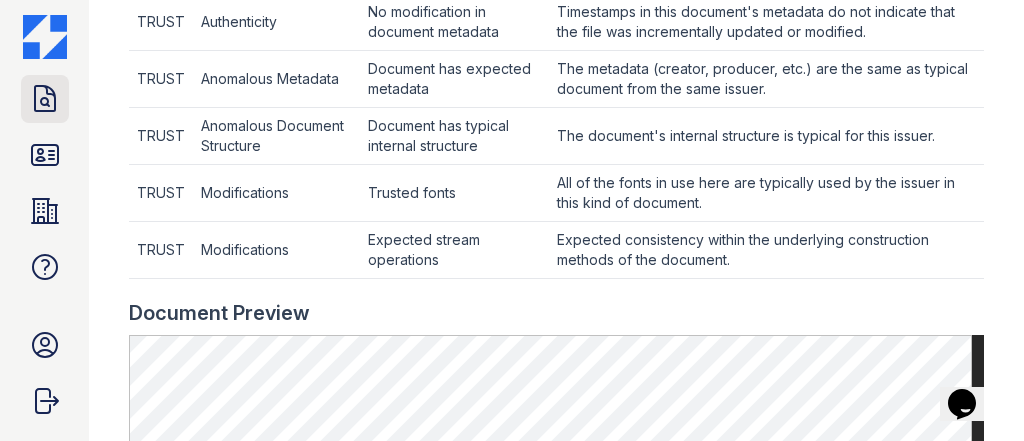 click 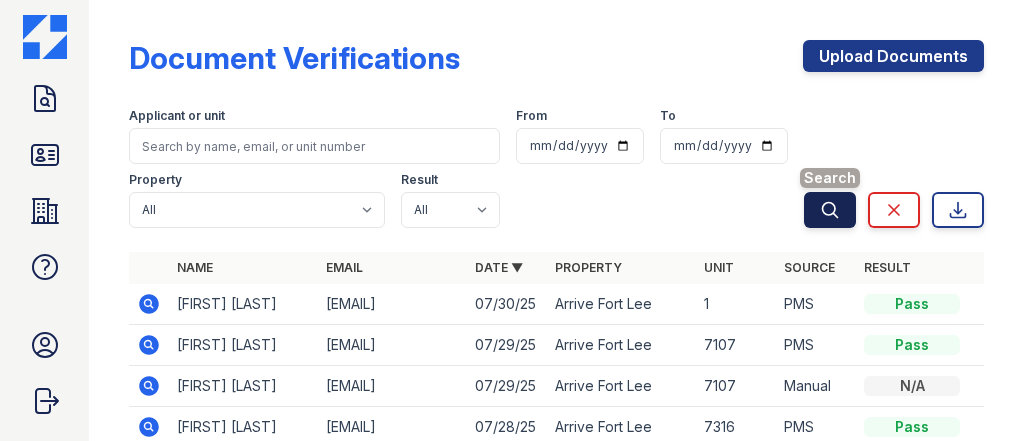click 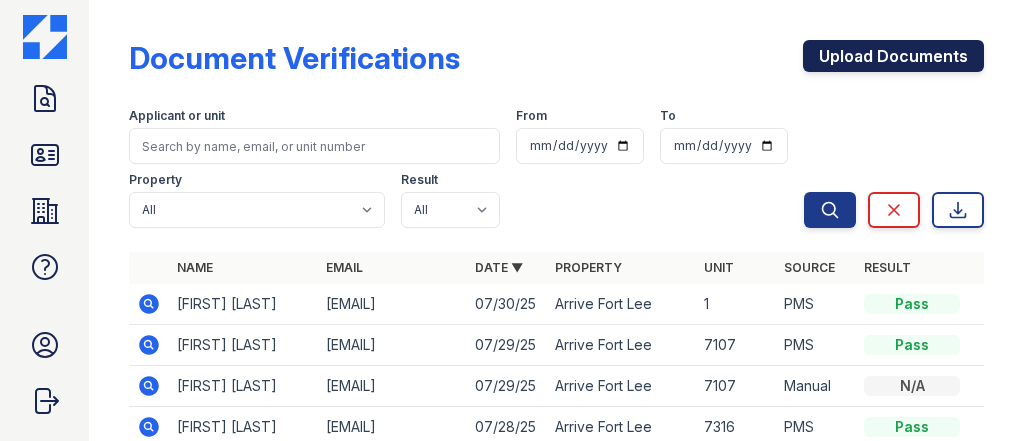 click on "Upload Documents" at bounding box center [893, 56] 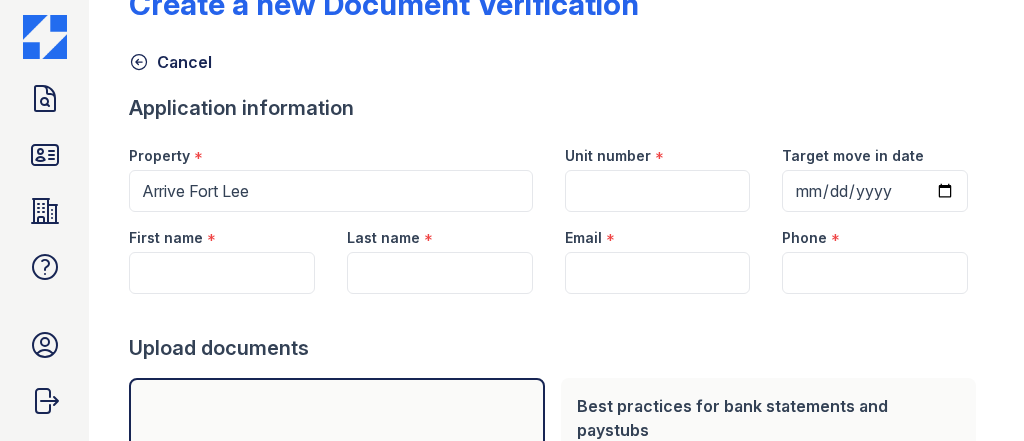 scroll, scrollTop: 80, scrollLeft: 0, axis: vertical 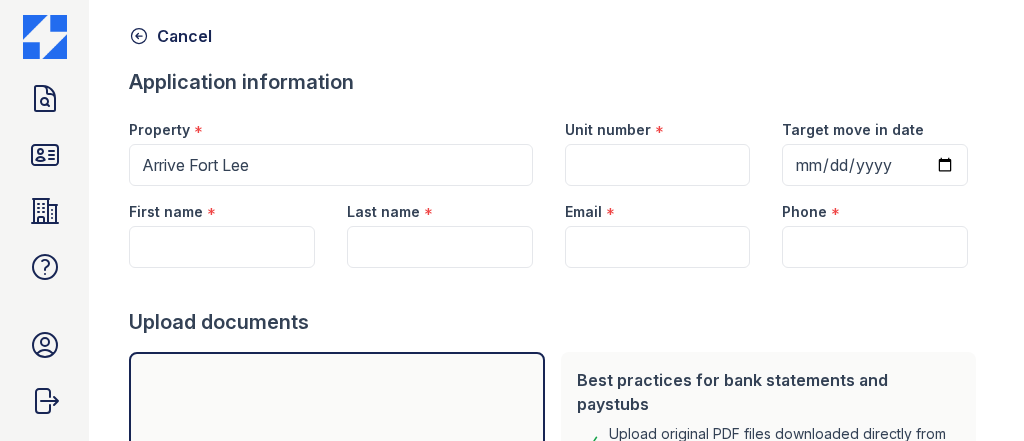 click on "Unit number" at bounding box center [608, 130] 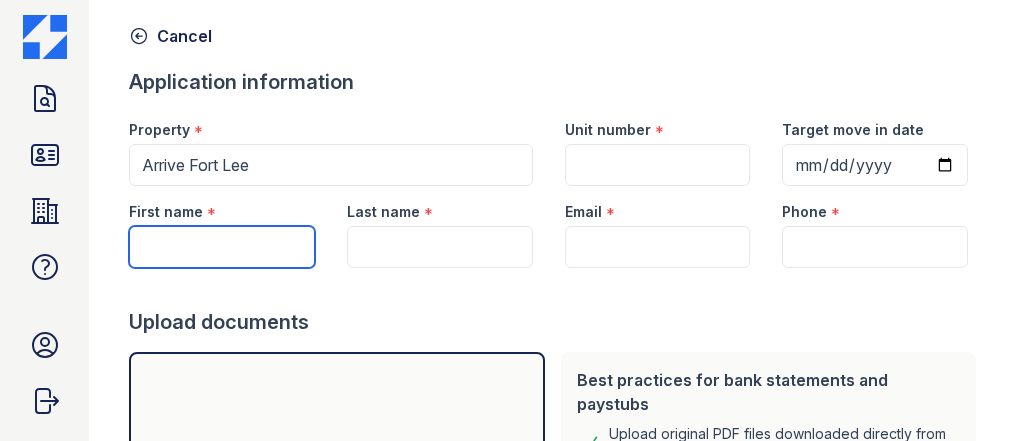 click on "First name" at bounding box center (222, 247) 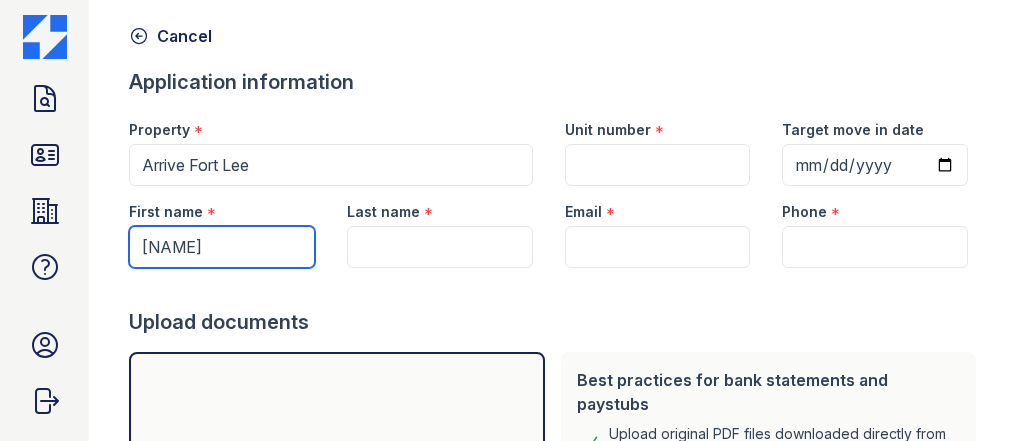 type on "Martin" 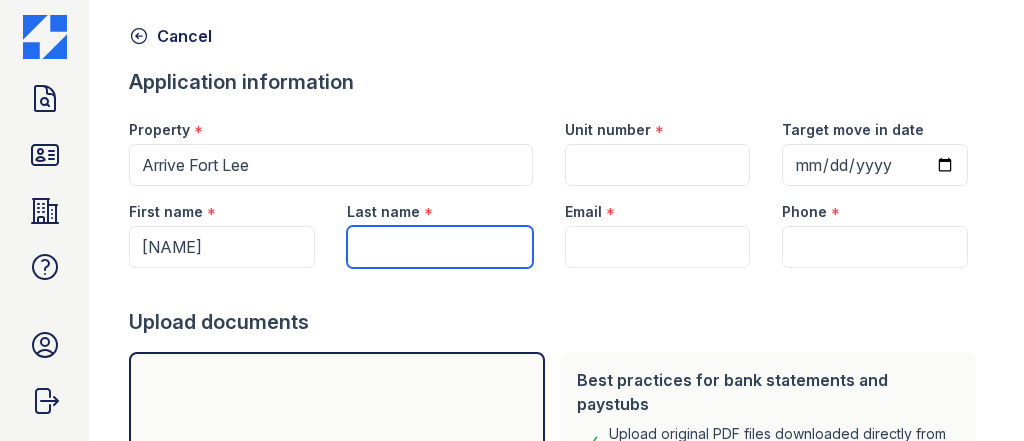 click on "Last name" at bounding box center (440, 247) 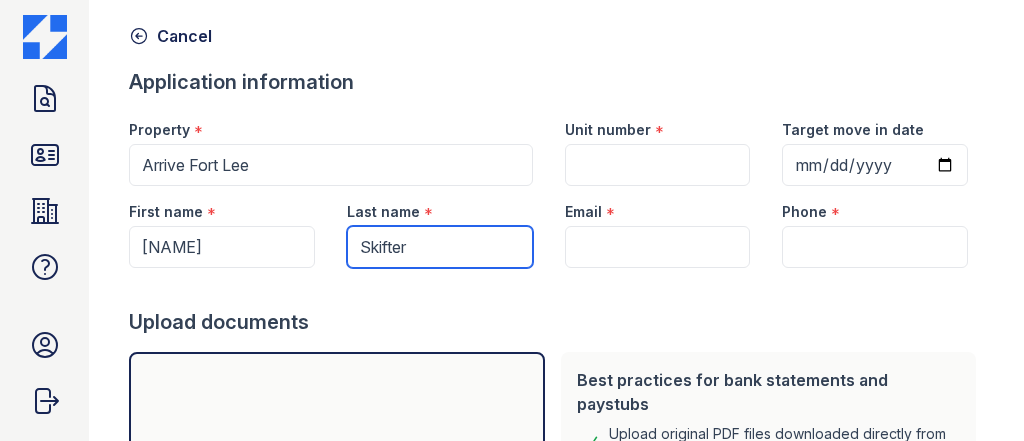 type on "Skifter" 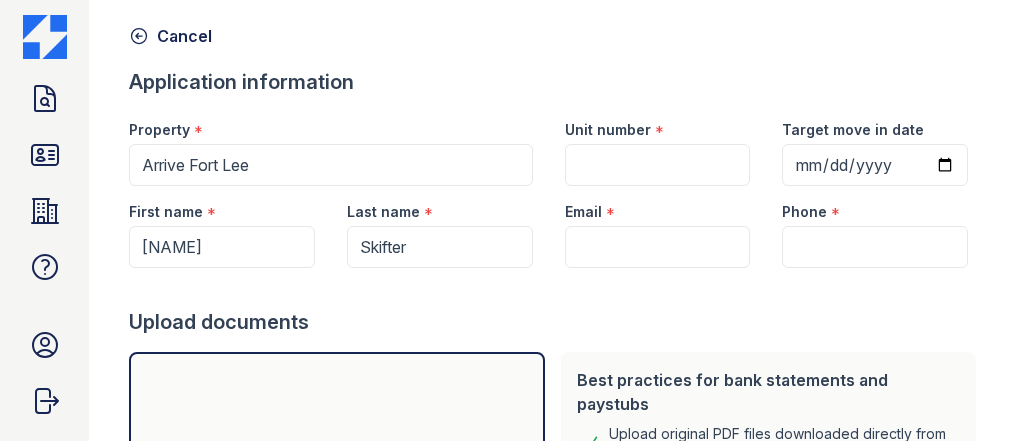 click on "Unit number
*" at bounding box center [658, 124] 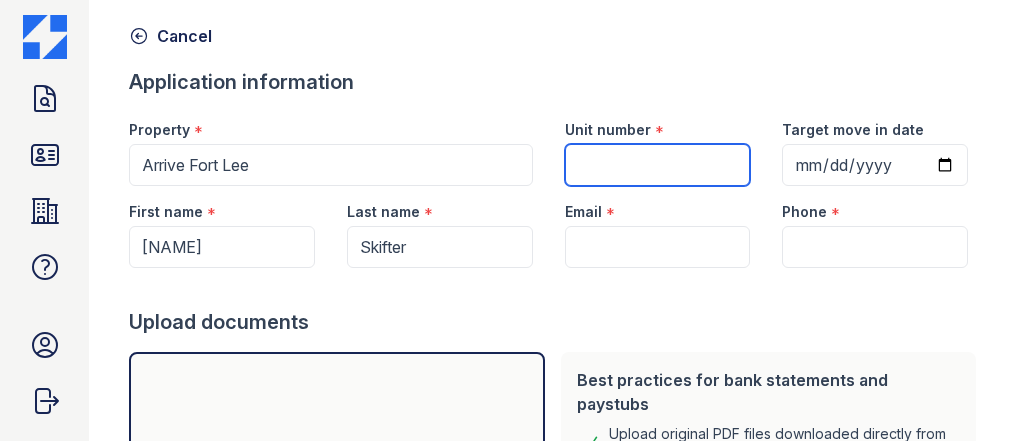 click on "Unit number" at bounding box center [658, 165] 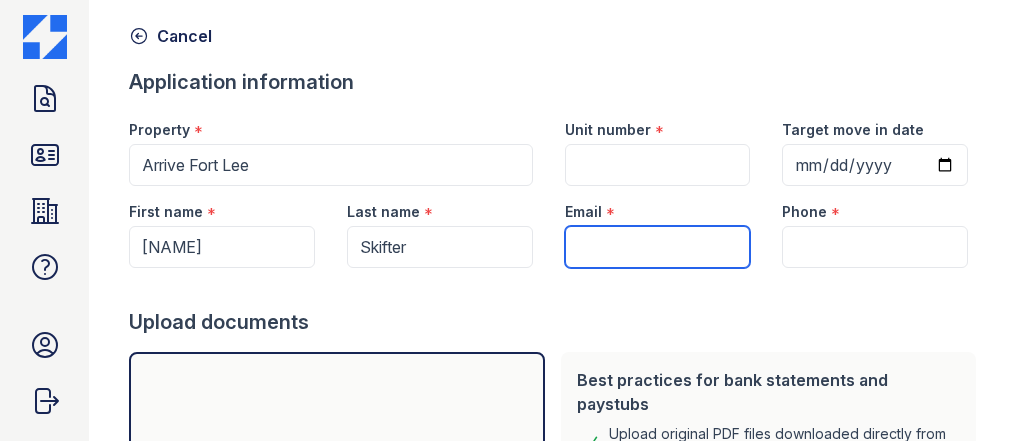 click on "Email" at bounding box center (658, 247) 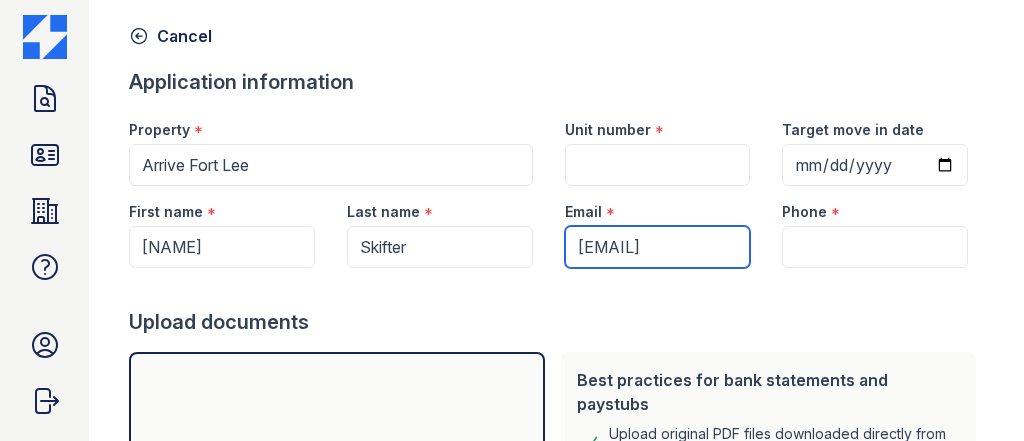 scroll, scrollTop: 0, scrollLeft: 33, axis: horizontal 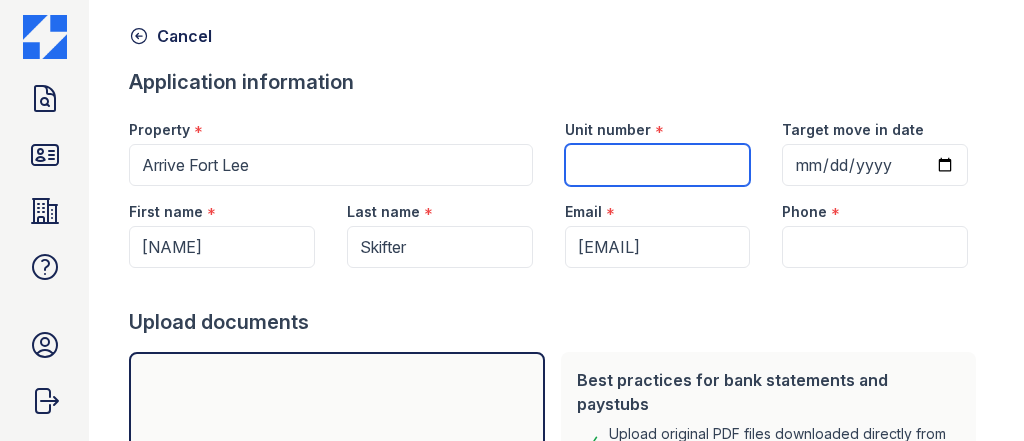 click on "Unit number" at bounding box center (658, 165) 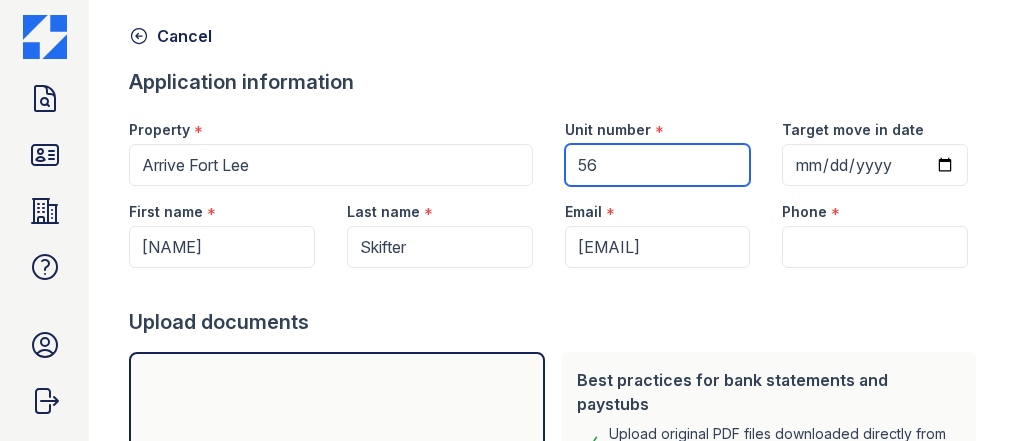 type on "5" 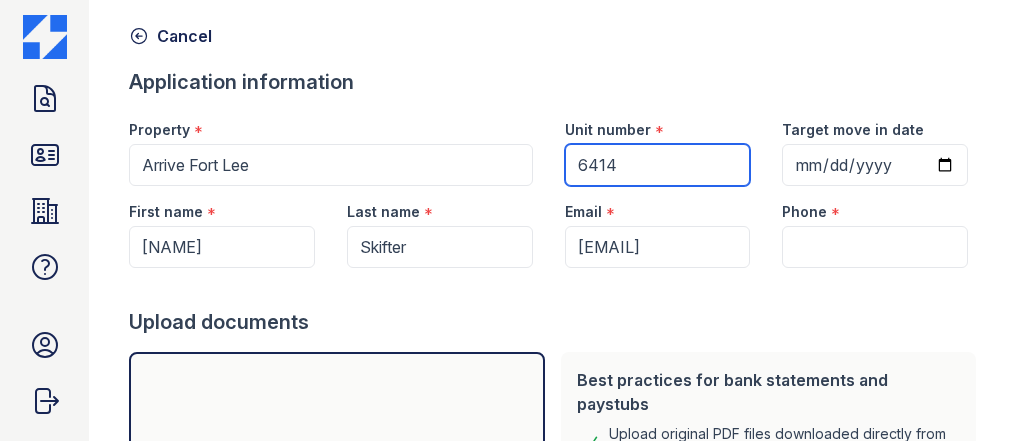 type on "6414" 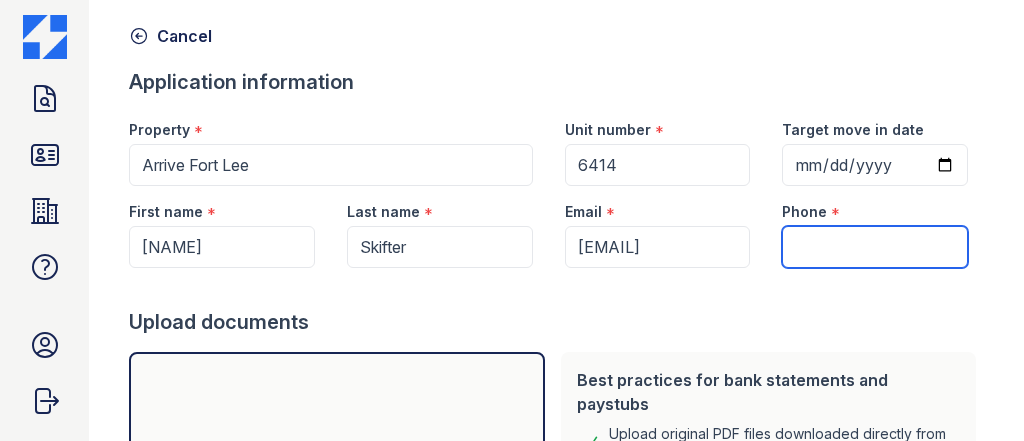 click on "Phone" at bounding box center (875, 247) 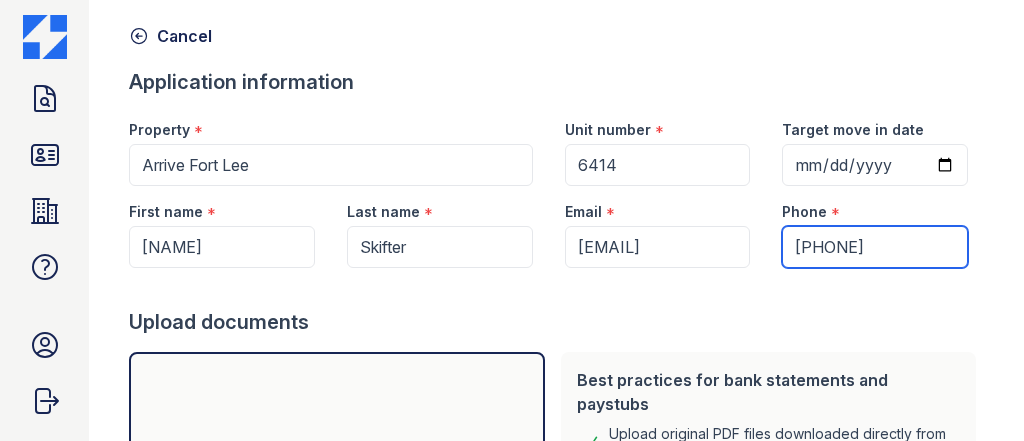 type on "(312) 292-1839" 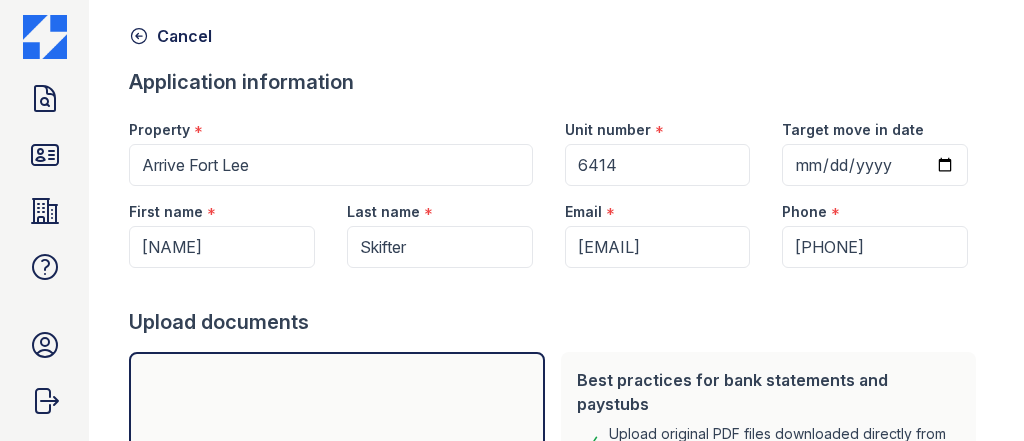 click on "Upload documents" at bounding box center [556, 322] 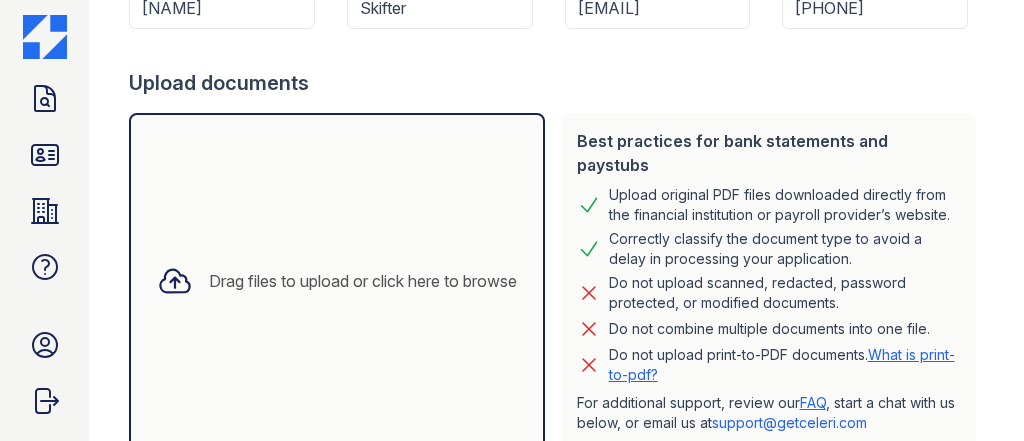 scroll, scrollTop: 320, scrollLeft: 0, axis: vertical 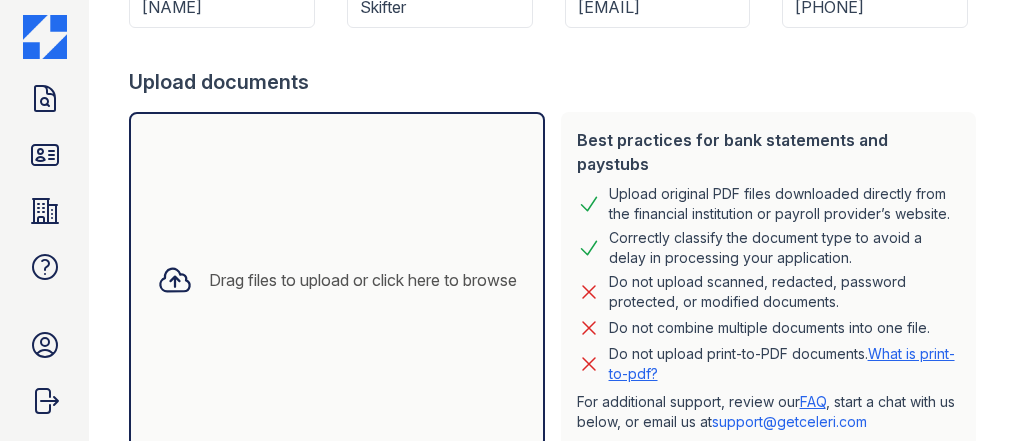 click on "Drag files to upload or click here to browse" at bounding box center (337, 280) 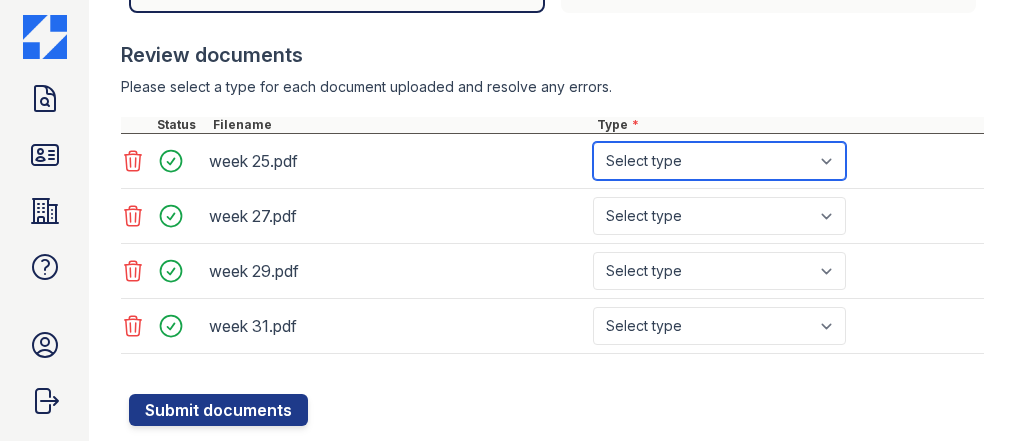 click on "Select type
Paystub
Bank Statement
Offer Letter
Tax Documents
Benefit Award Letter
Investment Account Statement
Other" at bounding box center (719, 161) 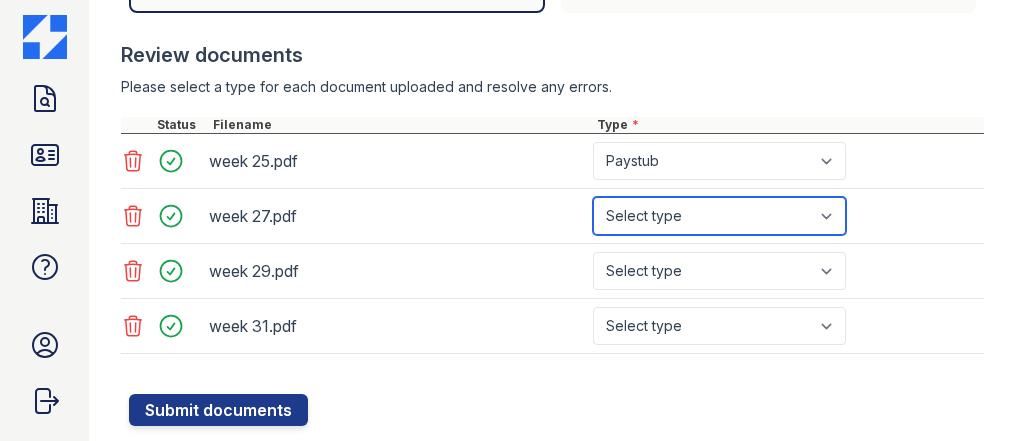 click on "Select type
Paystub
Bank Statement
Offer Letter
Tax Documents
Benefit Award Letter
Investment Account Statement
Other" at bounding box center [719, 216] 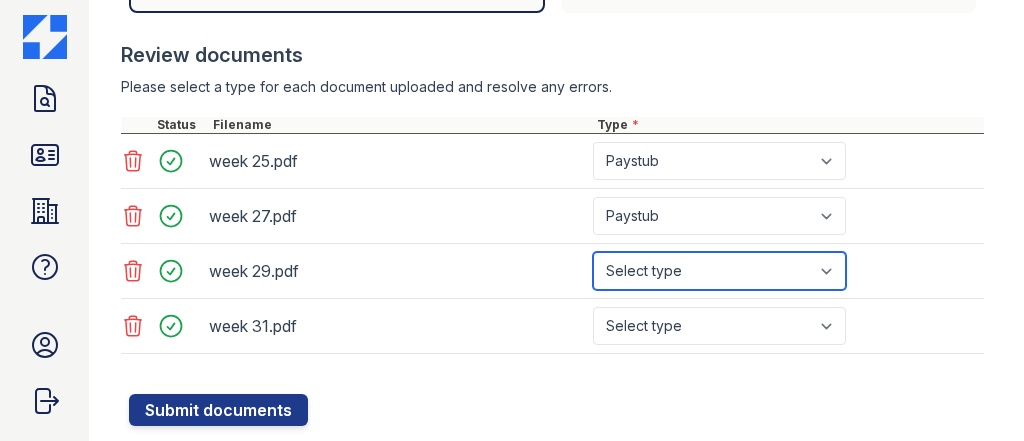 click on "Select type
Paystub
Bank Statement
Offer Letter
Tax Documents
Benefit Award Letter
Investment Account Statement
Other" at bounding box center [719, 271] 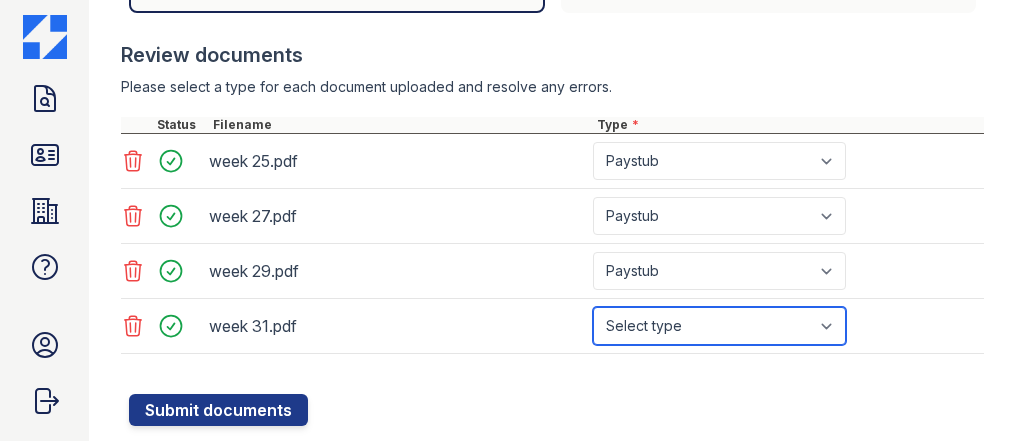 drag, startPoint x: 683, startPoint y: 286, endPoint x: 680, endPoint y: 276, distance: 10.440307 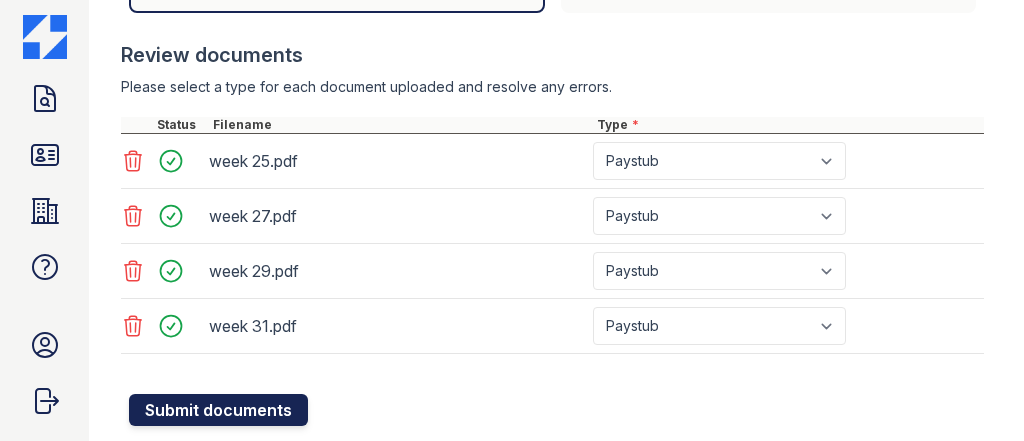 click on "Submit documents" at bounding box center (218, 410) 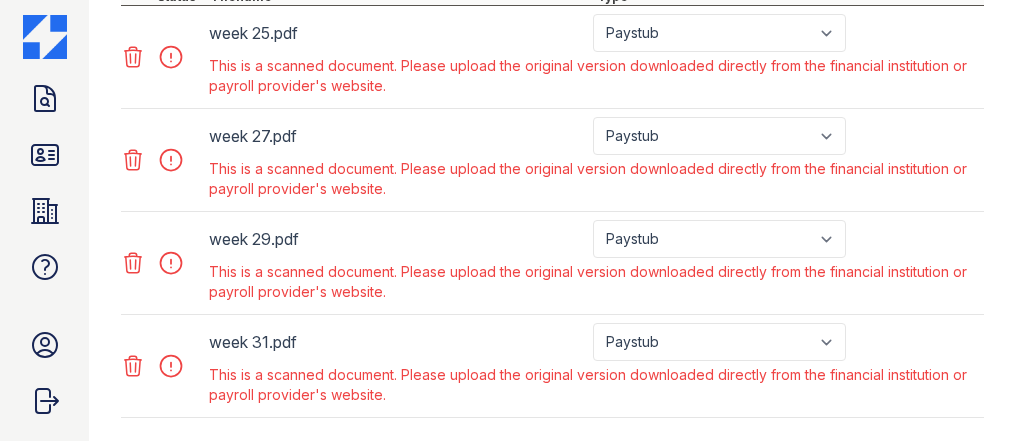 scroll, scrollTop: 880, scrollLeft: 0, axis: vertical 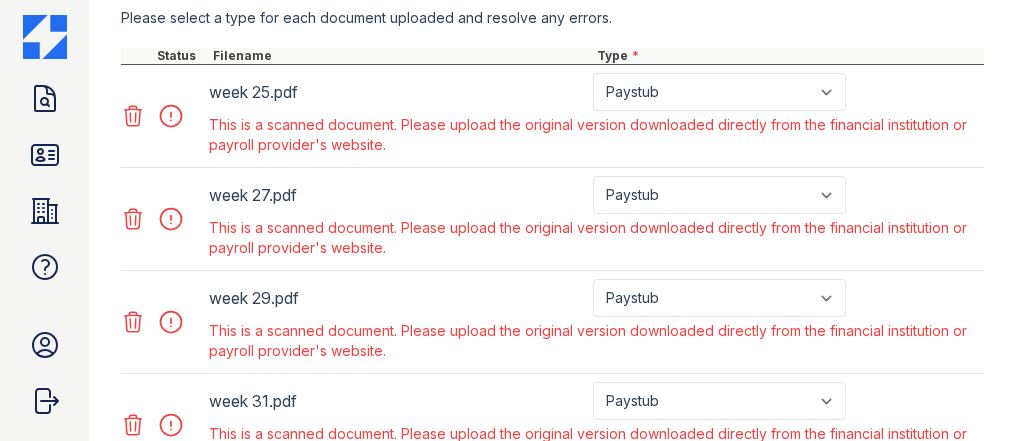 drag, startPoint x: 988, startPoint y: 0, endPoint x: 539, endPoint y: 169, distance: 479.752 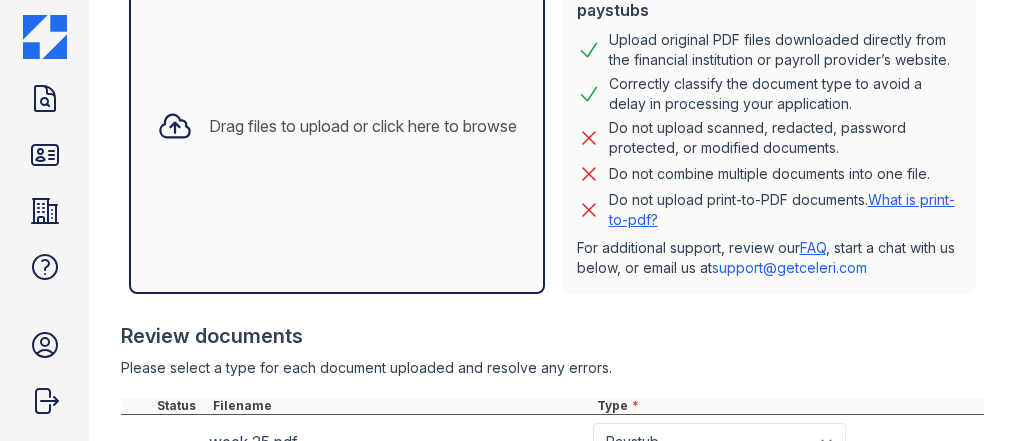 scroll, scrollTop: 400, scrollLeft: 0, axis: vertical 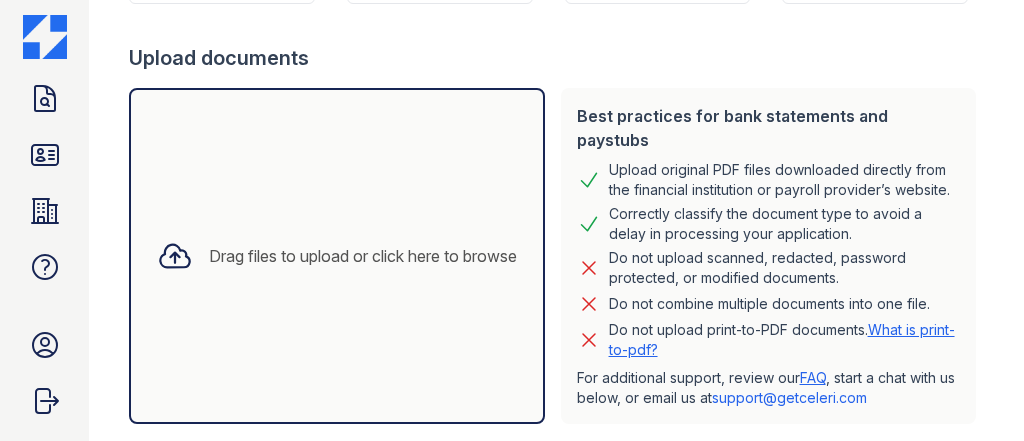 click on "Doc Verifications
ID Verifications
Properties
FAQ
Alia Frymark
Trinity Property Consultants
Account
Sign out" at bounding box center (44, 220) 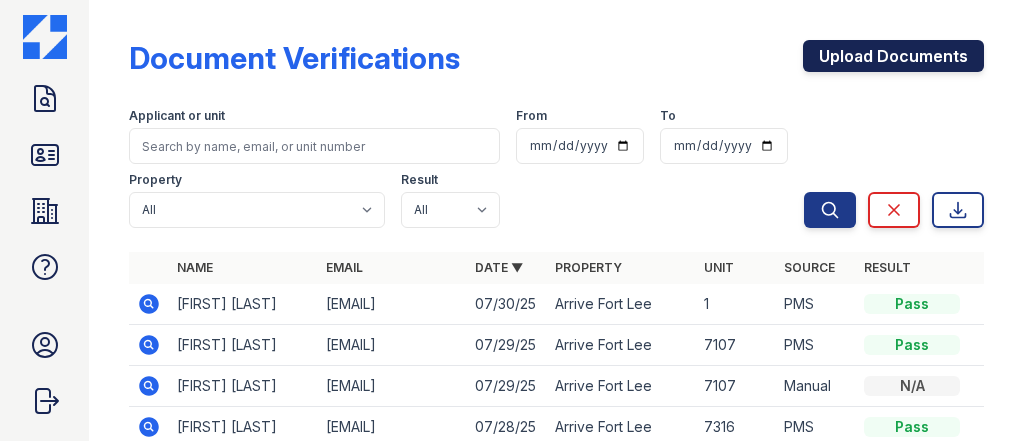 click on "Upload Documents" at bounding box center (893, 56) 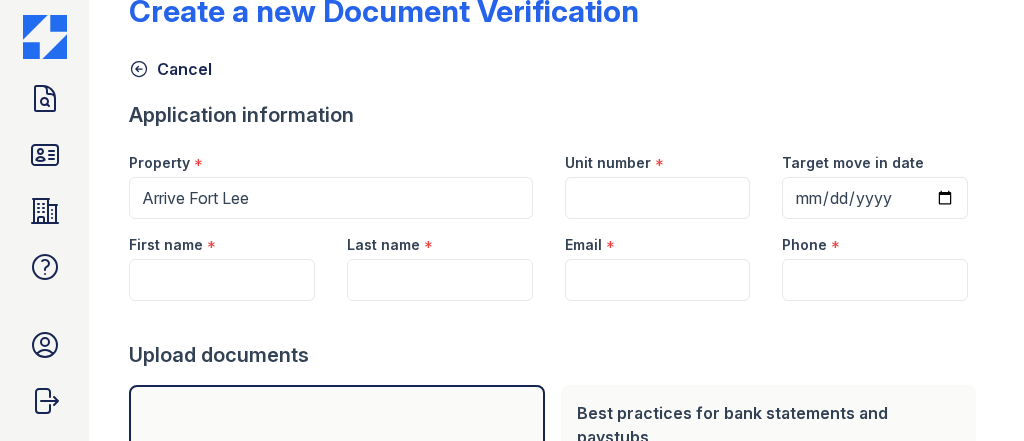 scroll, scrollTop: 80, scrollLeft: 0, axis: vertical 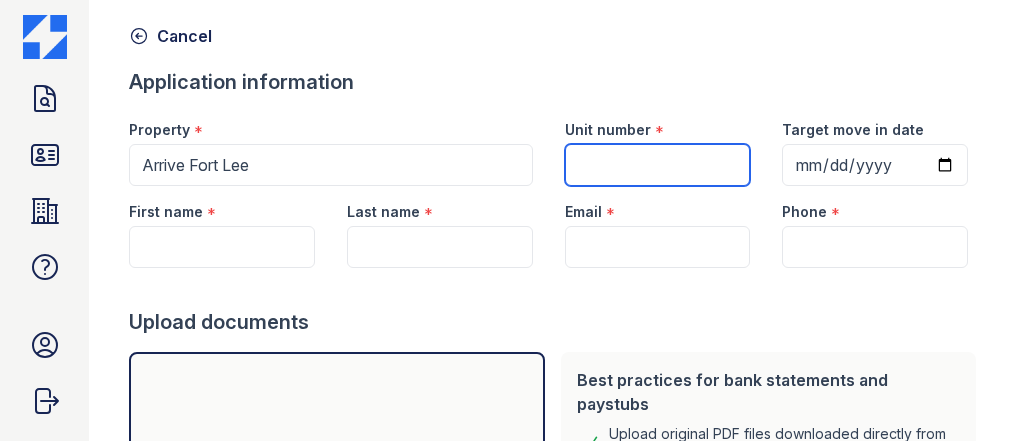 click on "Unit number" at bounding box center [658, 165] 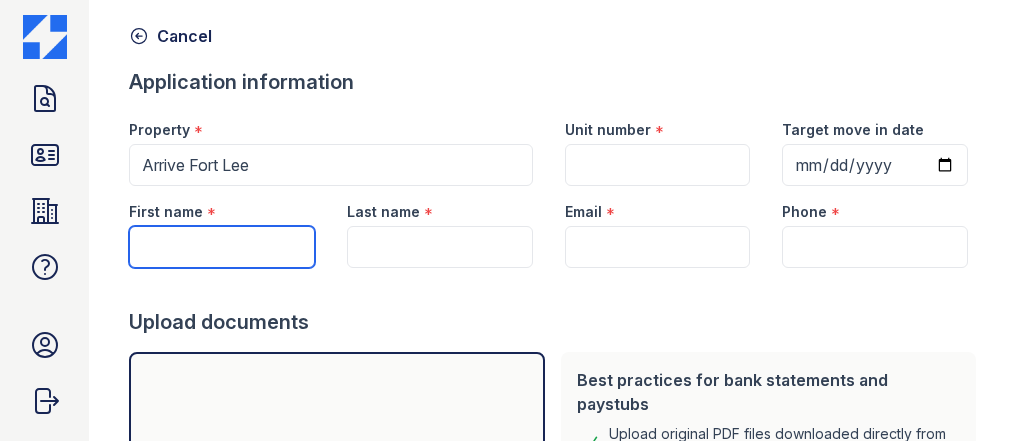 click on "First name" at bounding box center [222, 247] 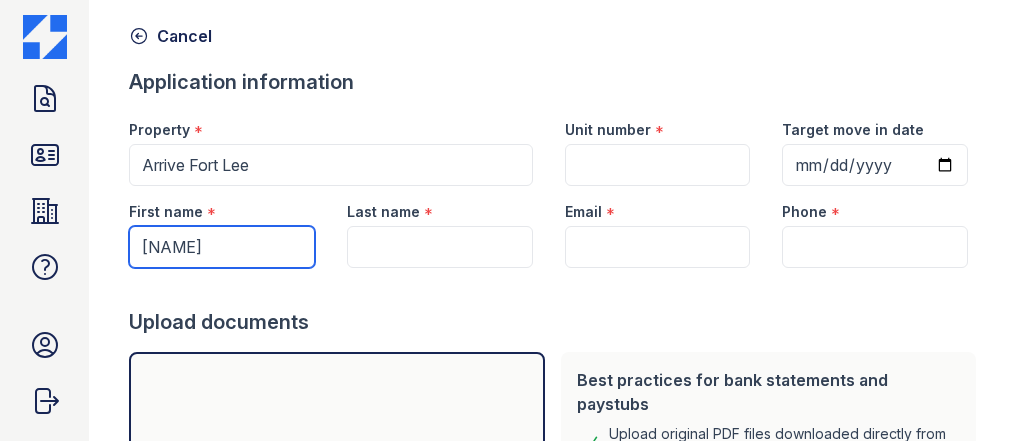 type on "Martin" 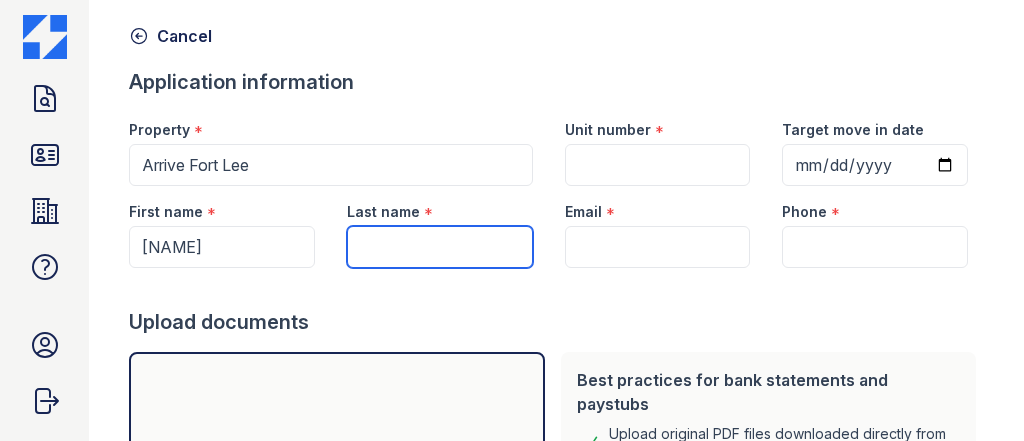 drag, startPoint x: 402, startPoint y: 260, endPoint x: 398, endPoint y: 231, distance: 29.274563 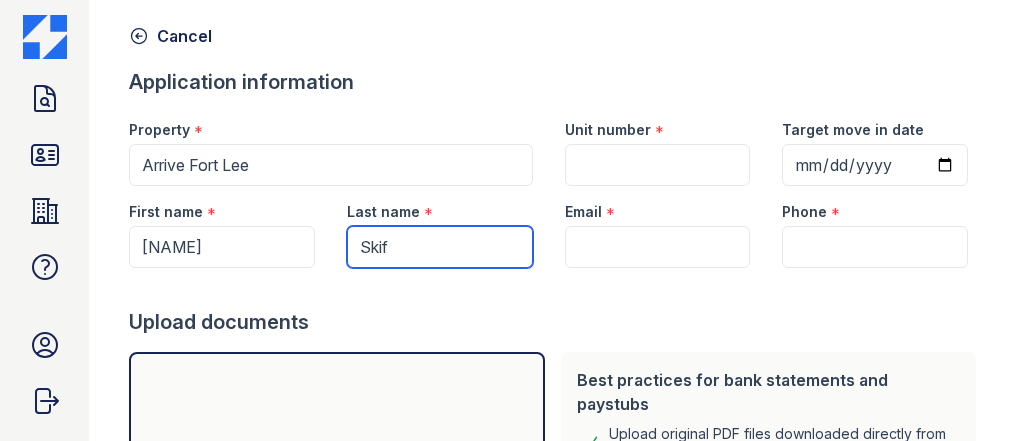 type on "Skifter" 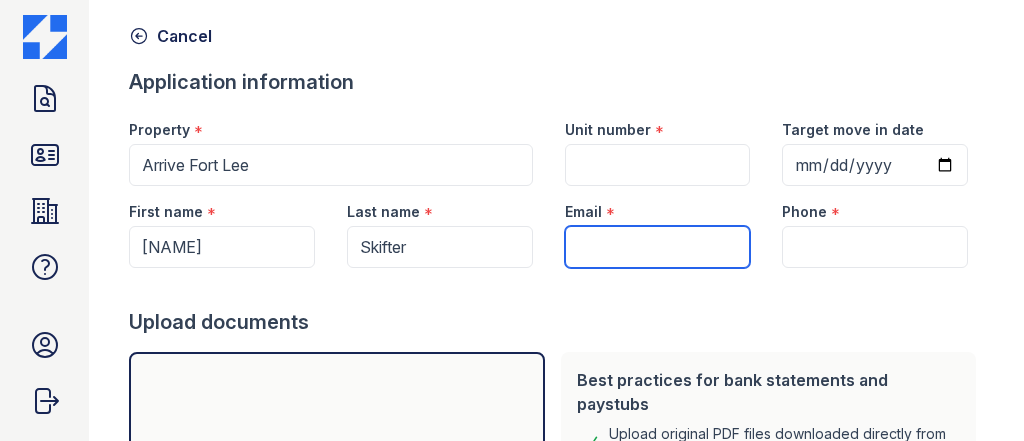drag, startPoint x: 599, startPoint y: 258, endPoint x: 596, endPoint y: 232, distance: 26.172504 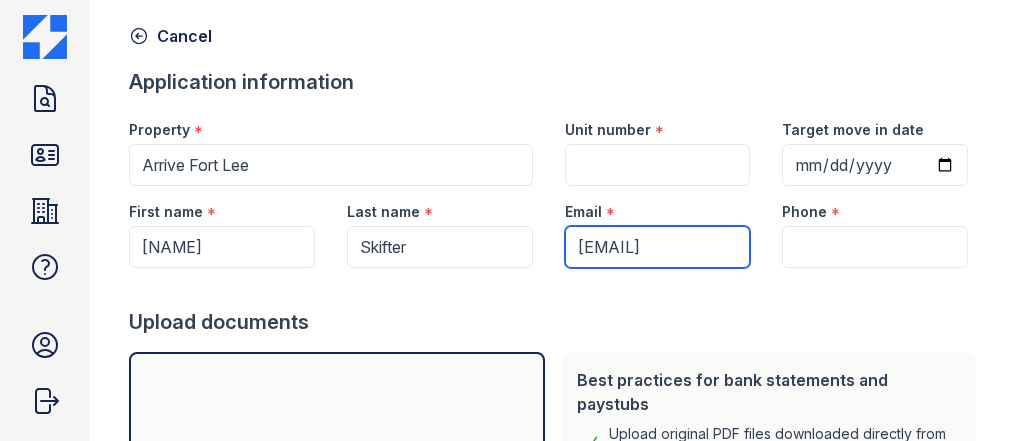 scroll, scrollTop: 0, scrollLeft: 33, axis: horizontal 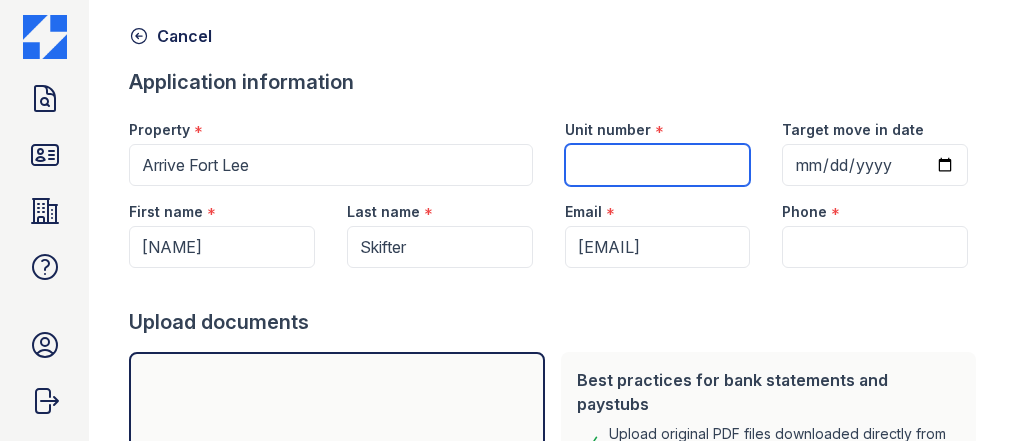 drag, startPoint x: 632, startPoint y: 169, endPoint x: 626, endPoint y: 159, distance: 11.661903 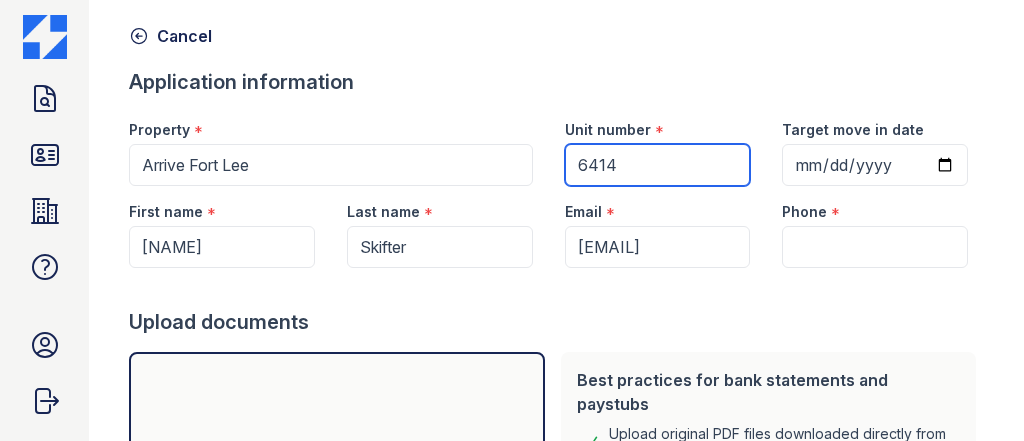 type on "6414" 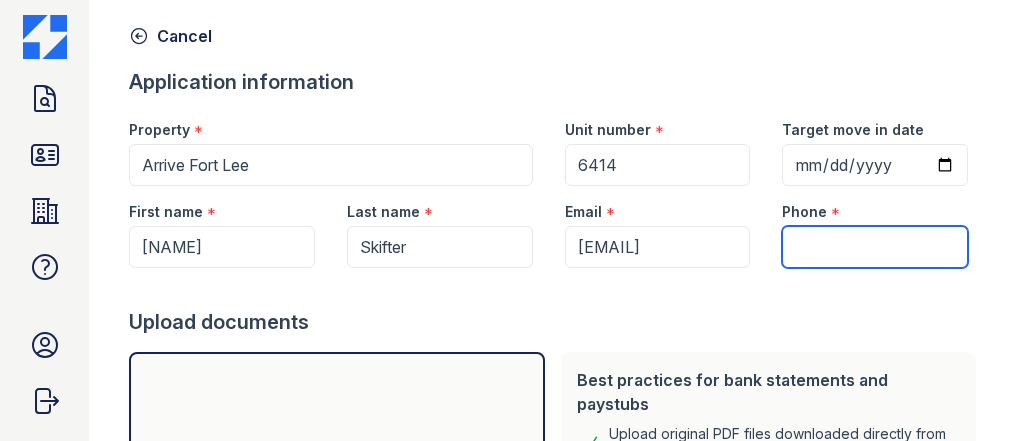 drag, startPoint x: 814, startPoint y: 246, endPoint x: 796, endPoint y: 245, distance: 18.027756 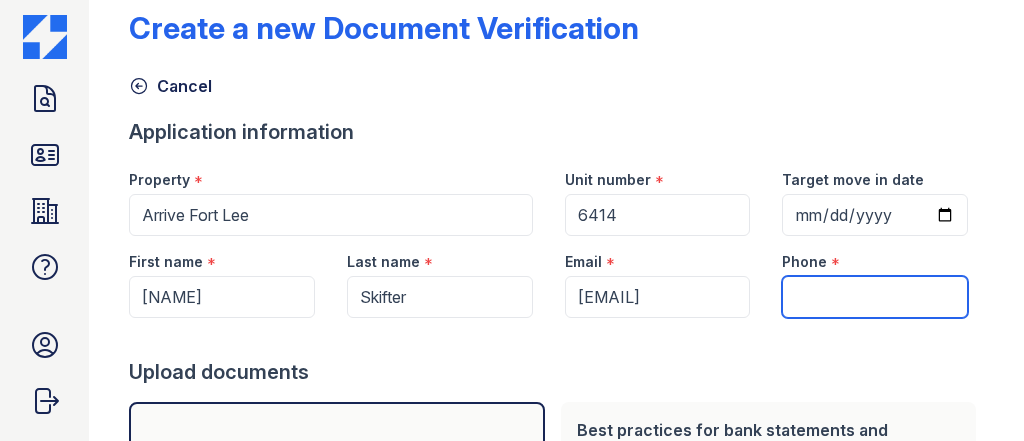 scroll, scrollTop: 0, scrollLeft: 0, axis: both 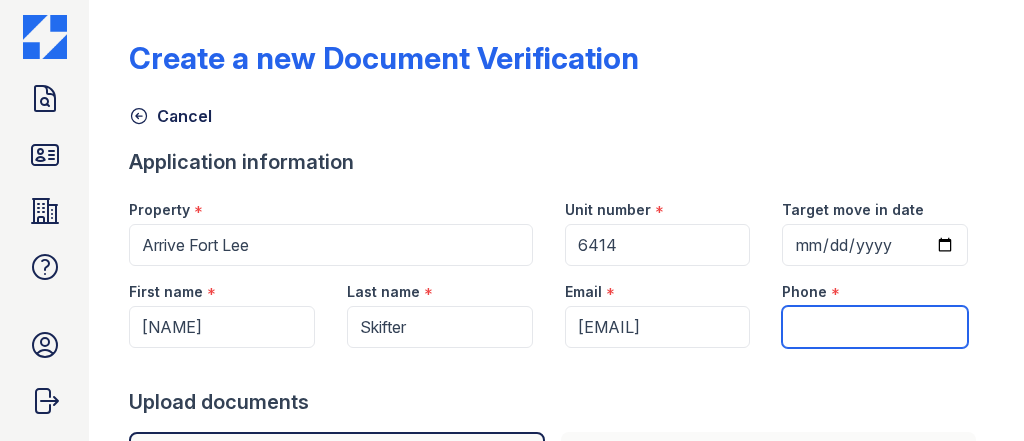 paste on "(312) 292-1839" 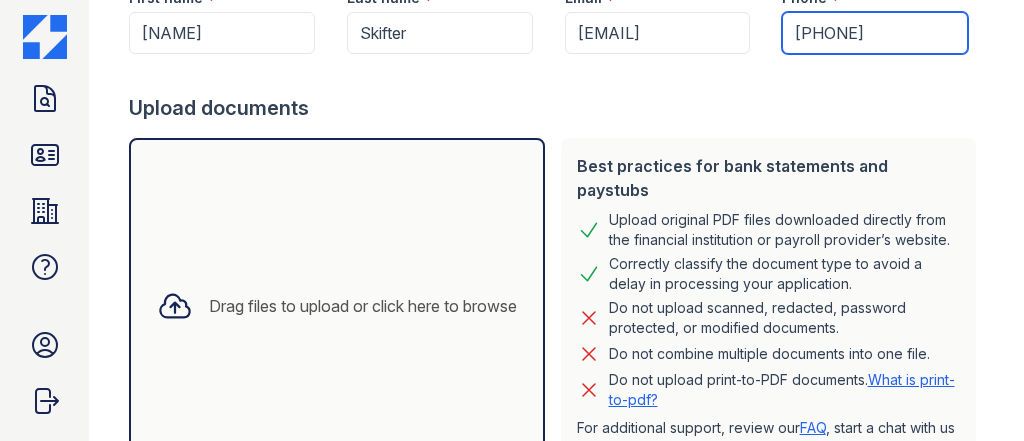 scroll, scrollTop: 320, scrollLeft: 0, axis: vertical 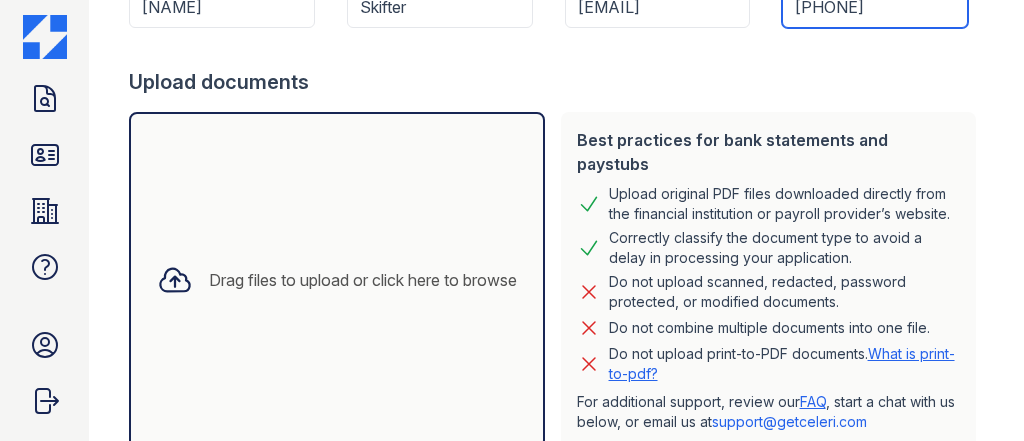 type on "(312) 292-1839" 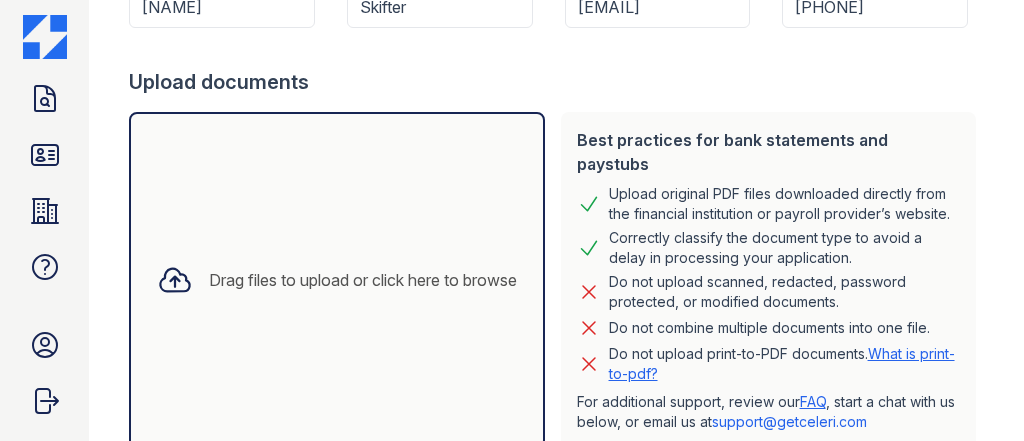 click on "Drag files to upload or click here to browse" at bounding box center [337, 280] 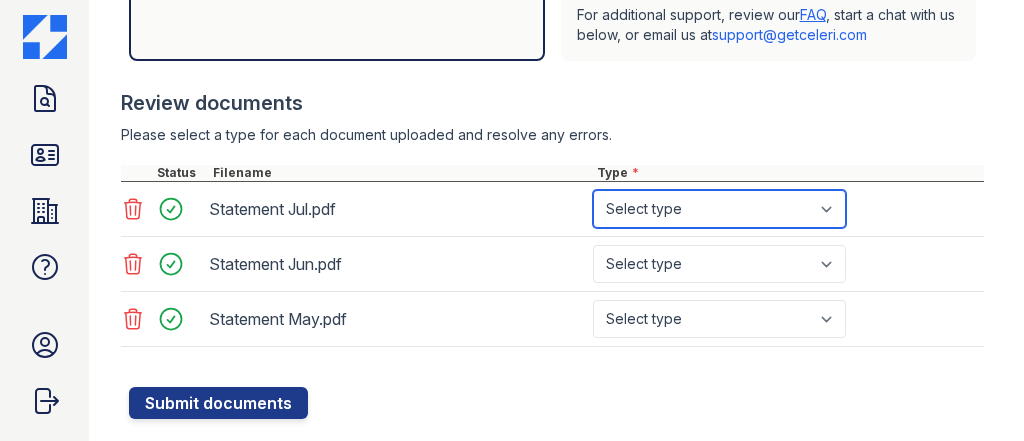 click on "Select type
Paystub
Bank Statement
Offer Letter
Tax Documents
Benefit Award Letter
Investment Account Statement
Other" at bounding box center [719, 209] 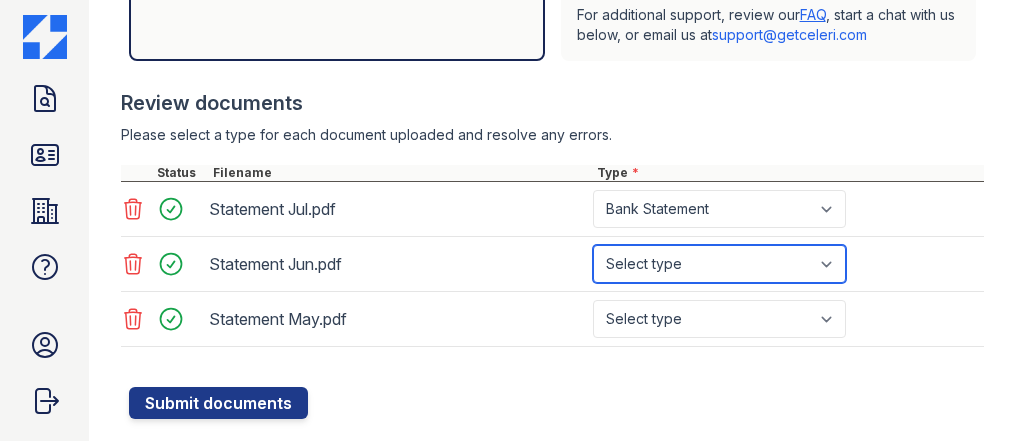 click on "Select type
Paystub
Bank Statement
Offer Letter
Tax Documents
Benefit Award Letter
Investment Account Statement
Other" at bounding box center (719, 264) 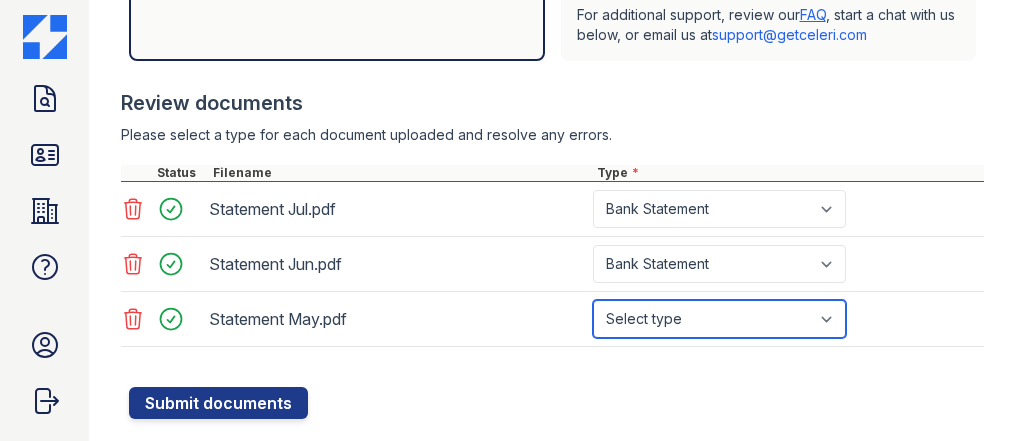 click on "Select type
Paystub
Bank Statement
Offer Letter
Tax Documents
Benefit Award Letter
Investment Account Statement
Other" at bounding box center [719, 319] 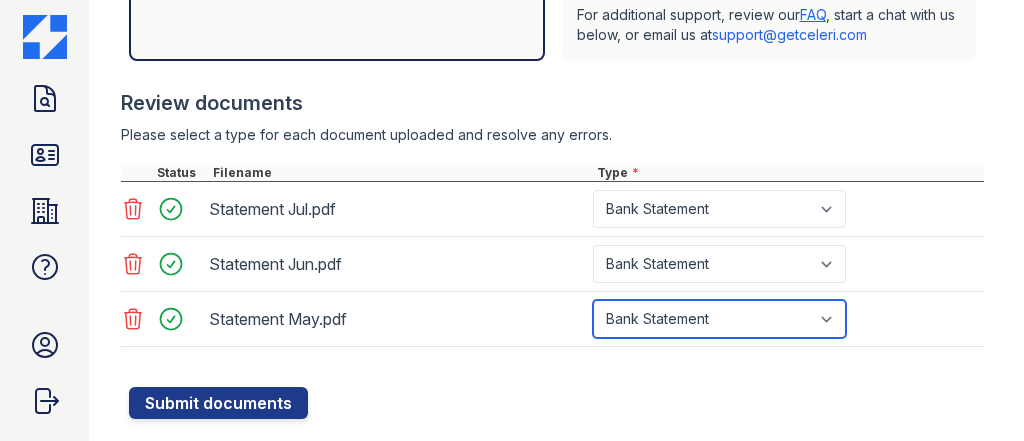 click on "Select type
Paystub
Bank Statement
Offer Letter
Tax Documents
Benefit Award Letter
Investment Account Statement
Other" at bounding box center [719, 319] 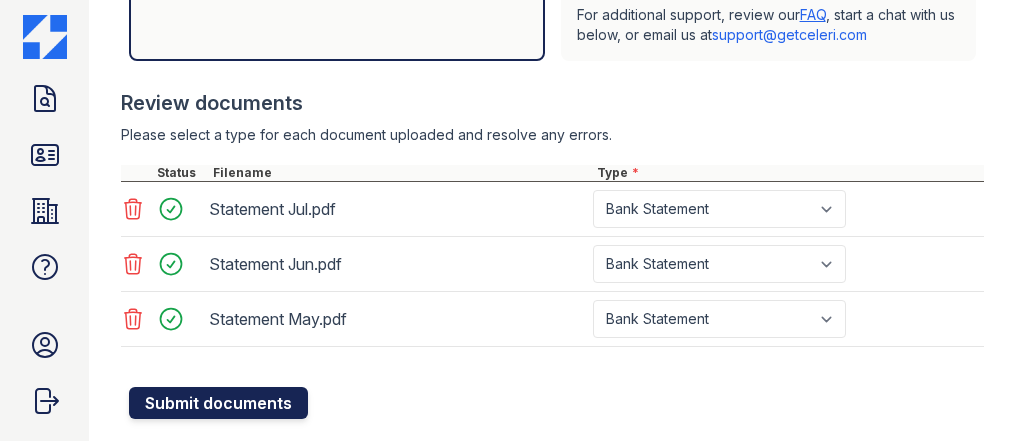 click on "Submit documents" at bounding box center [218, 403] 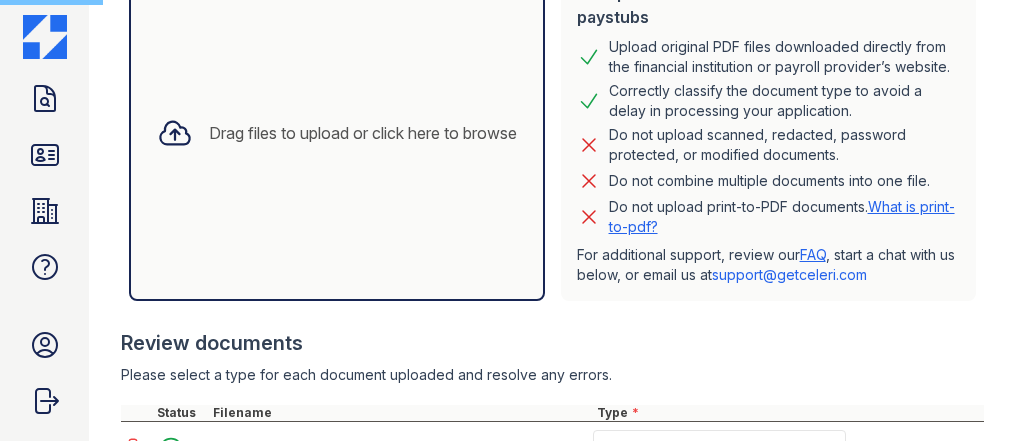scroll, scrollTop: 467, scrollLeft: 0, axis: vertical 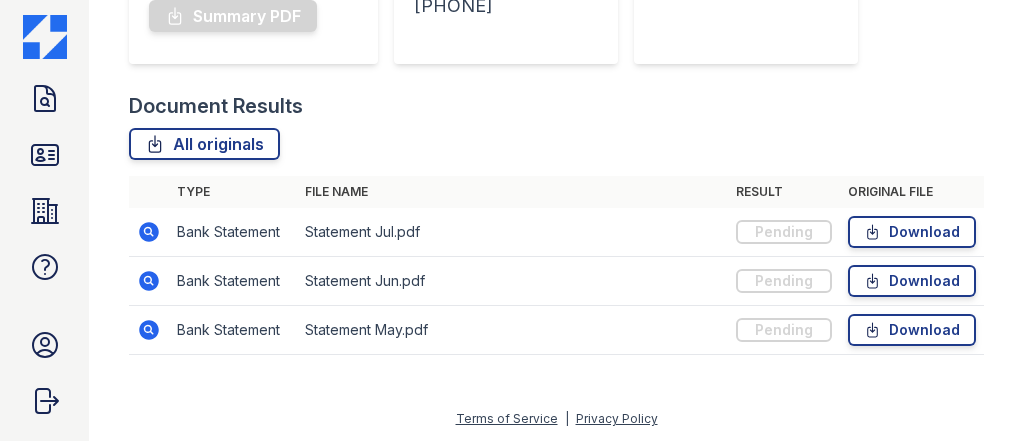 click 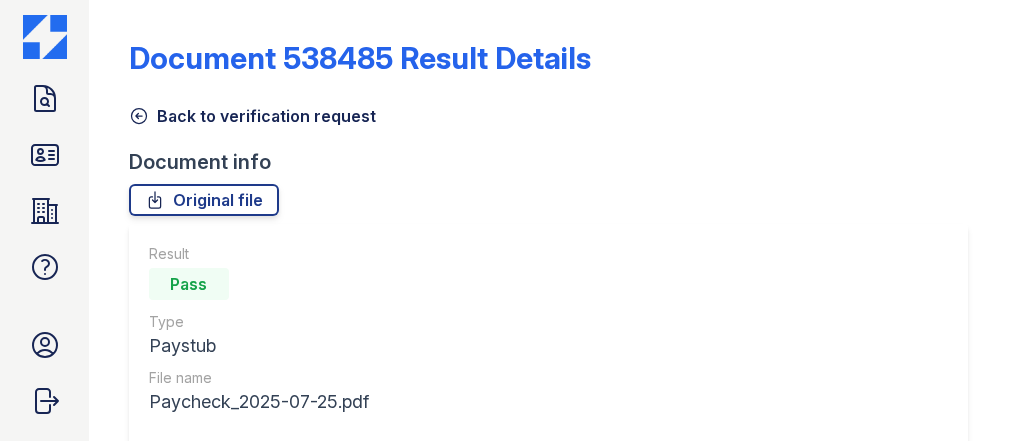 scroll, scrollTop: 0, scrollLeft: 0, axis: both 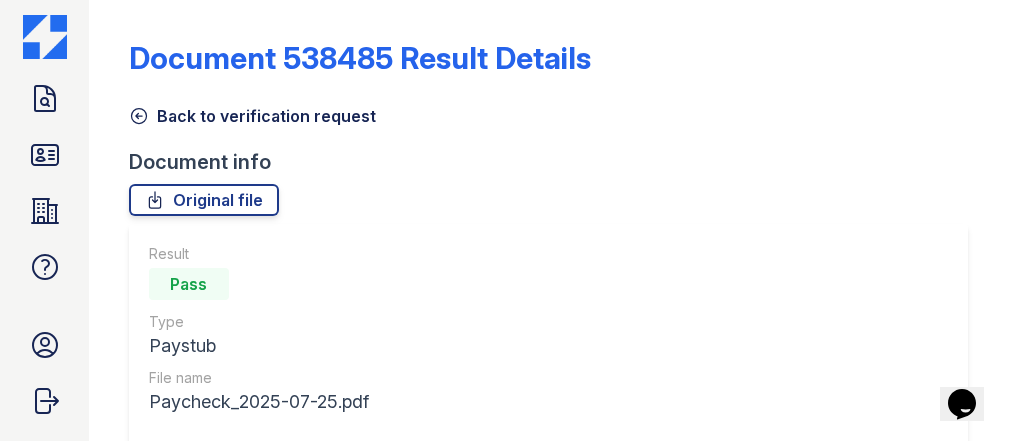 click at bounding box center (125, 751) 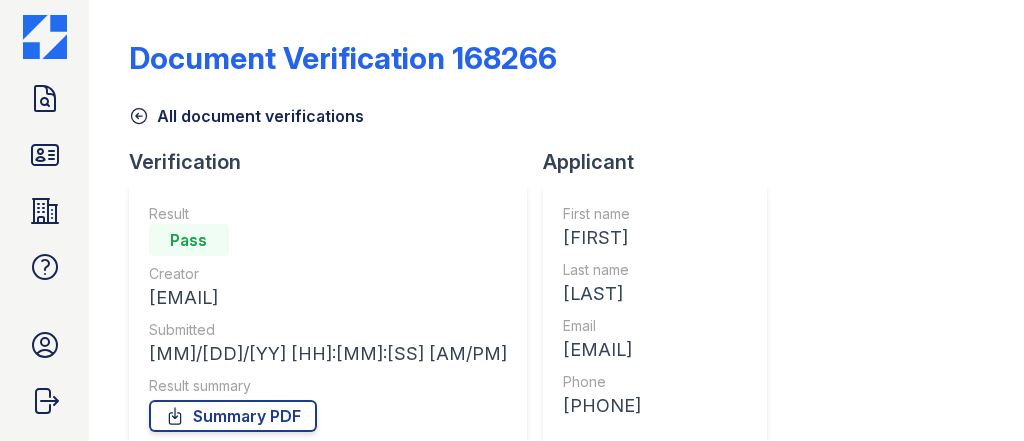 click 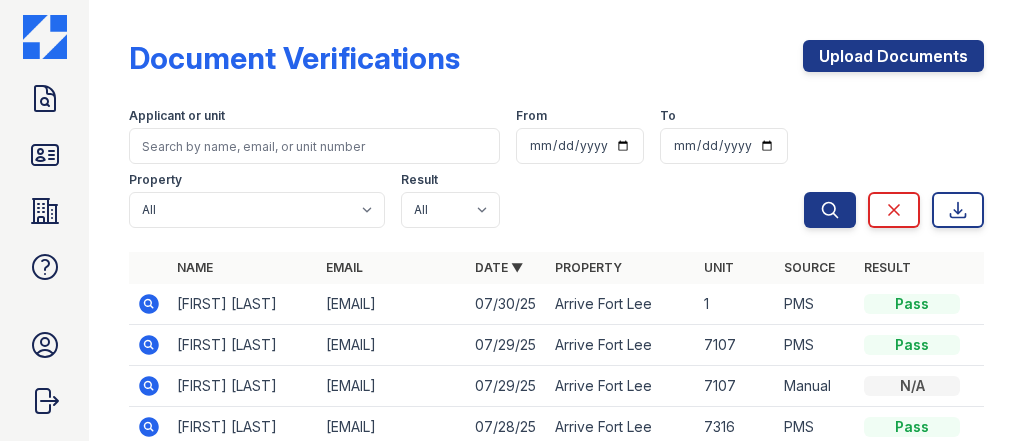 click 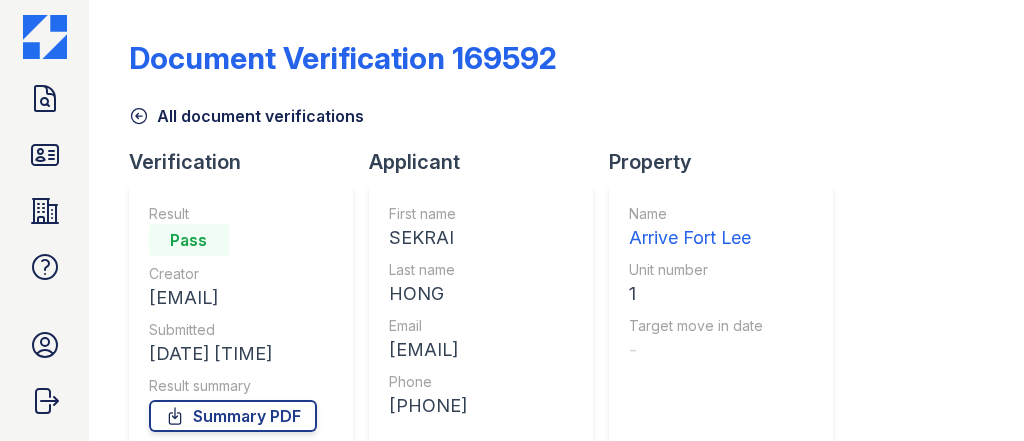 scroll, scrollTop: 0, scrollLeft: 0, axis: both 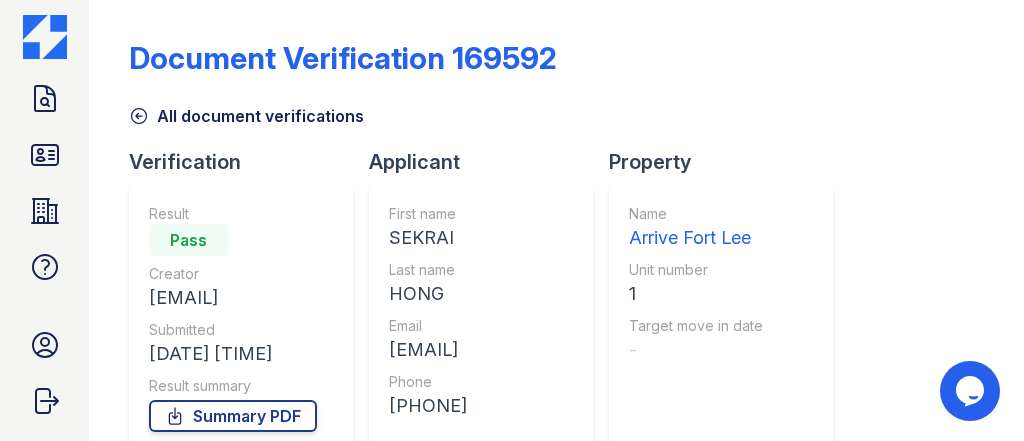 click at bounding box center (125, 465) 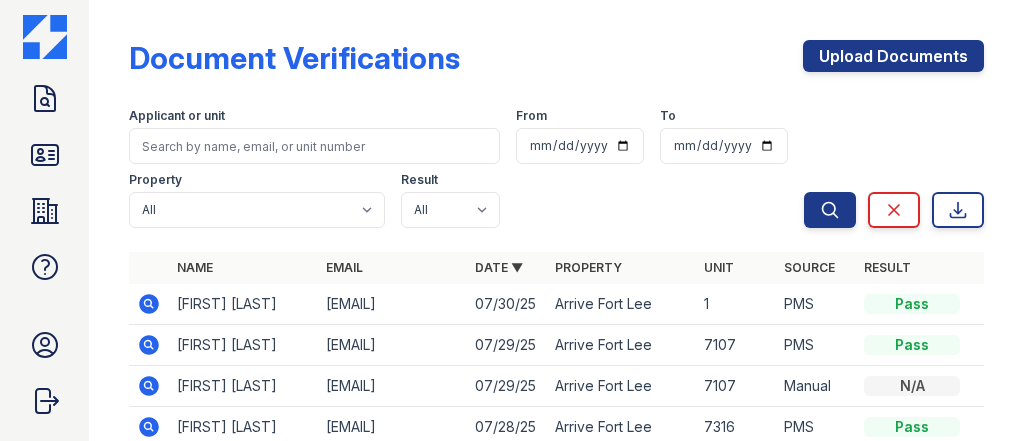 scroll, scrollTop: 240, scrollLeft: 0, axis: vertical 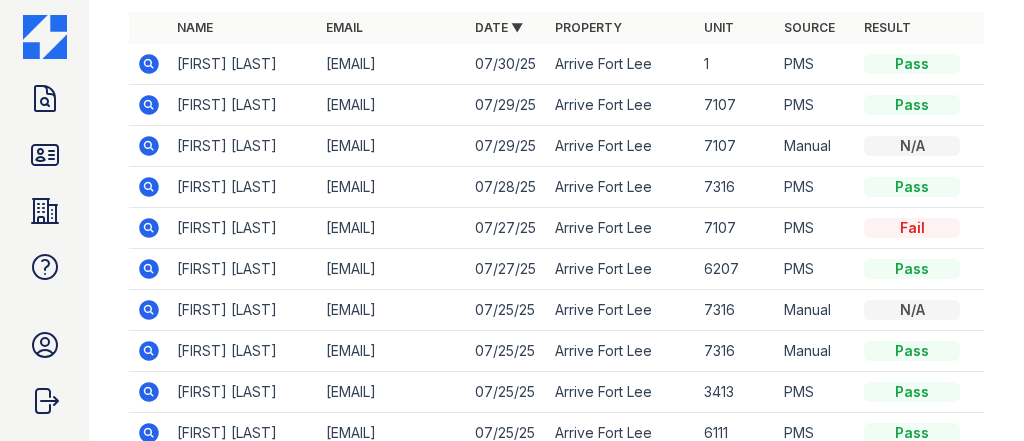 click 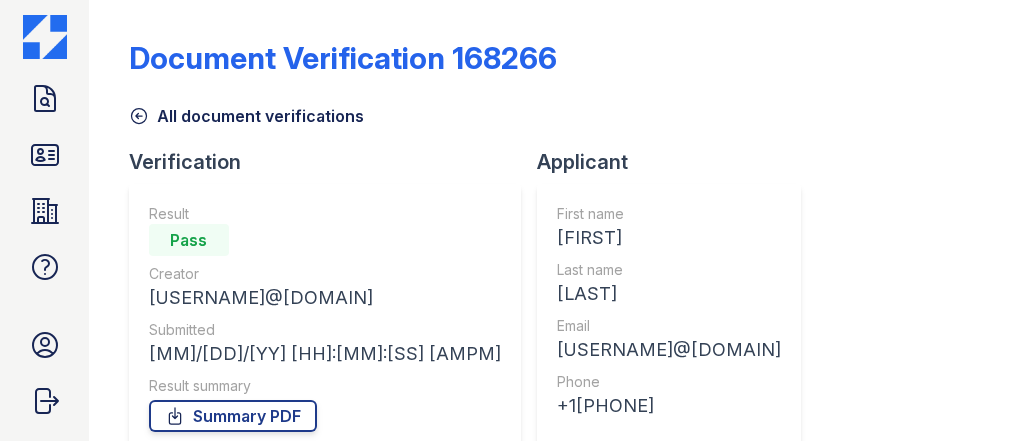 scroll, scrollTop: 0, scrollLeft: 0, axis: both 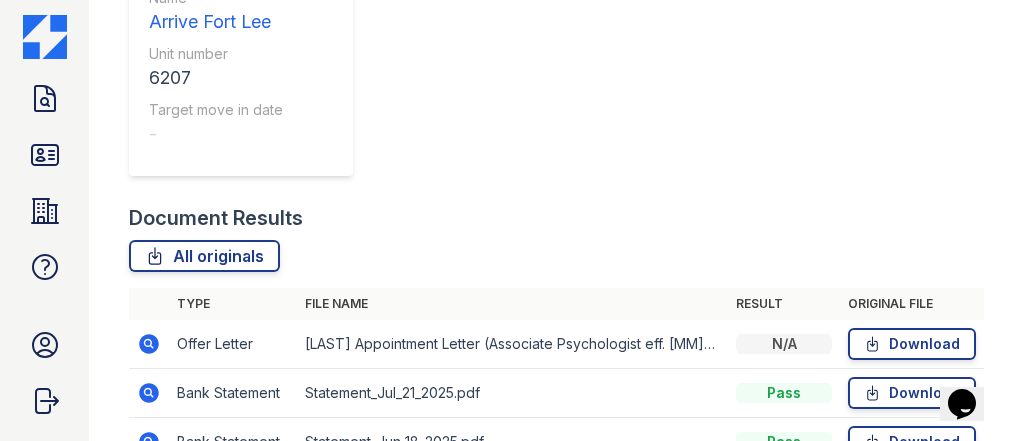 click 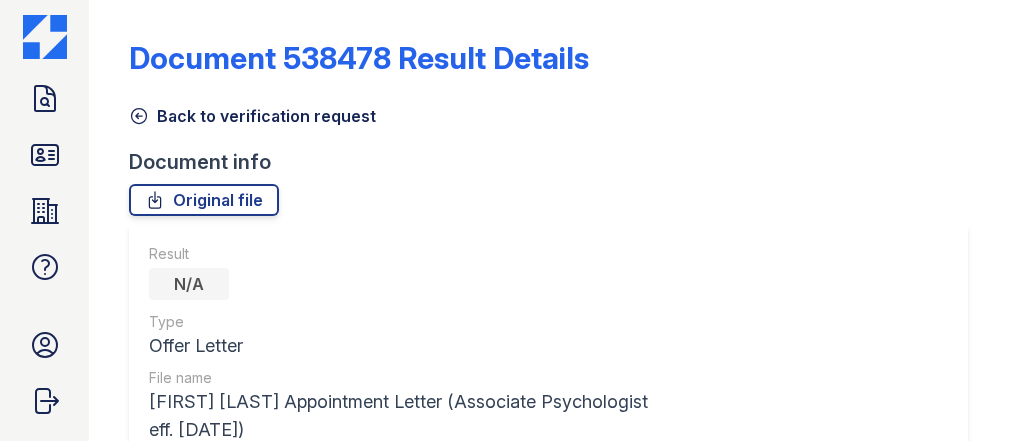 scroll, scrollTop: 0, scrollLeft: 0, axis: both 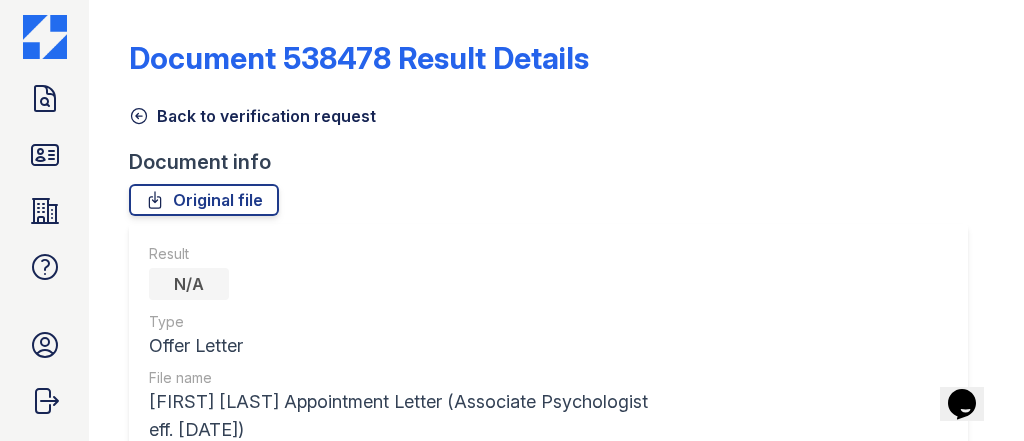 click 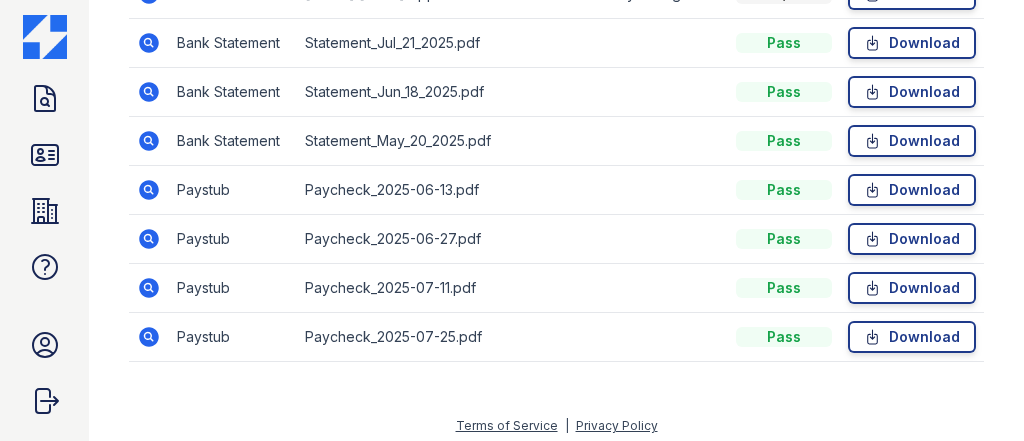 scroll, scrollTop: 643, scrollLeft: 0, axis: vertical 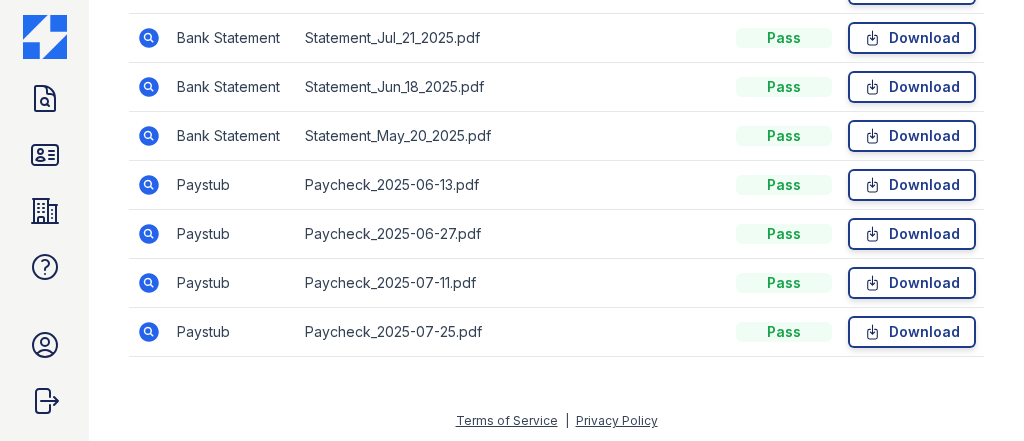 click 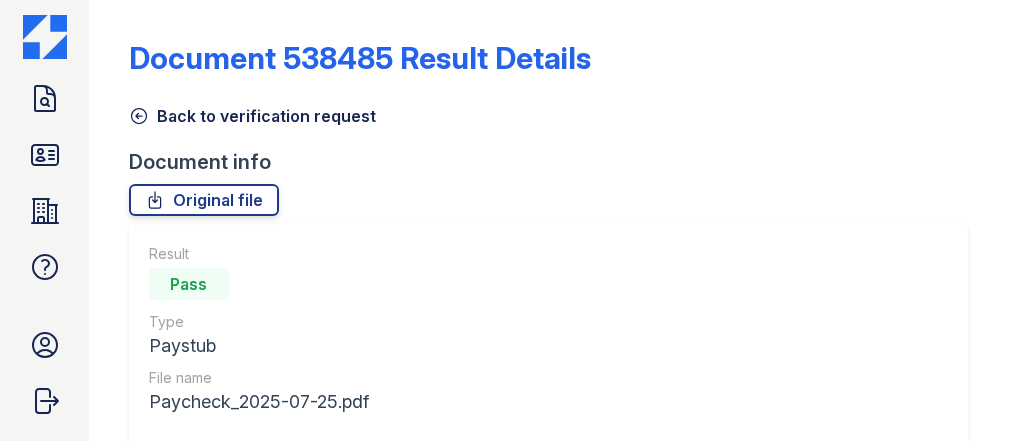 scroll, scrollTop: 0, scrollLeft: 0, axis: both 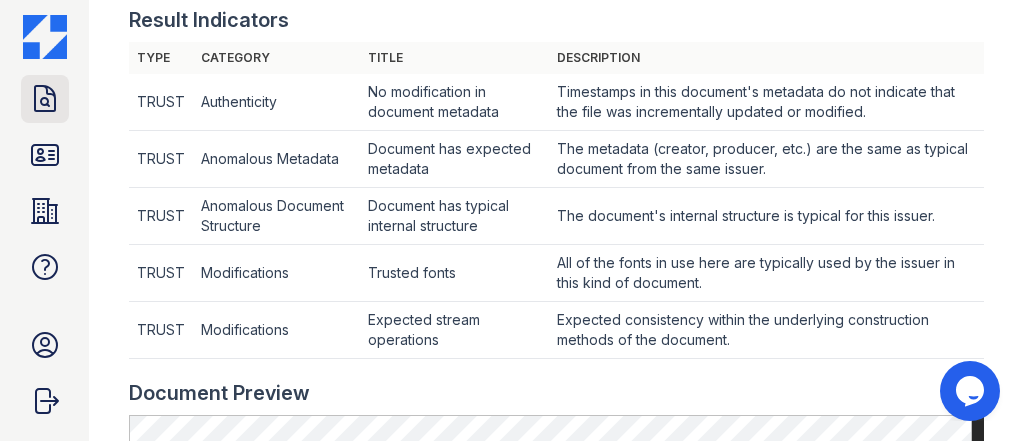 click 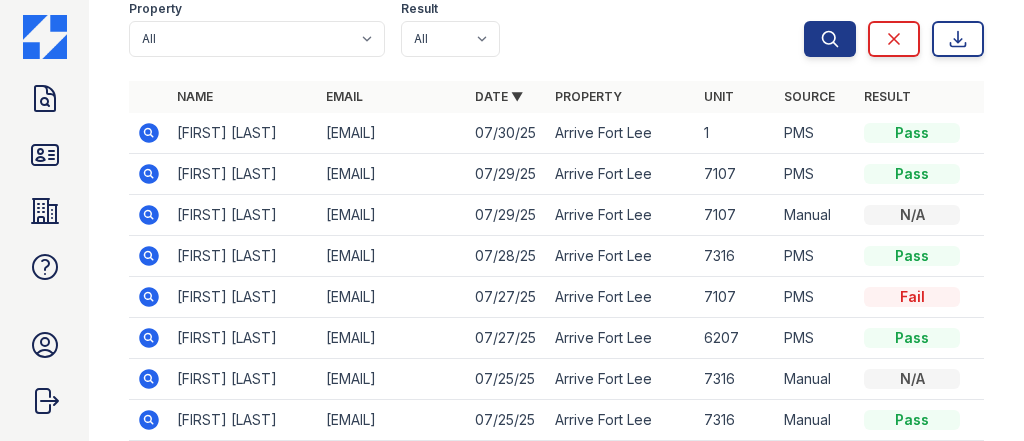 scroll, scrollTop: 160, scrollLeft: 0, axis: vertical 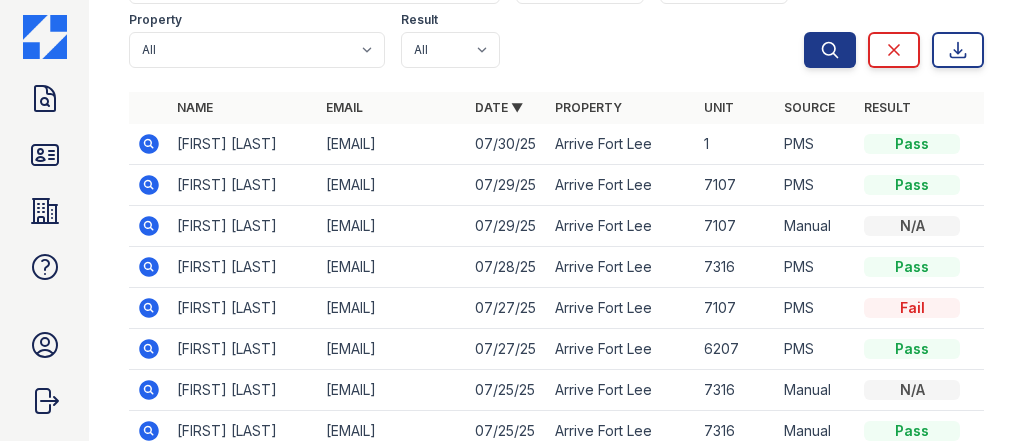 click at bounding box center [149, 144] 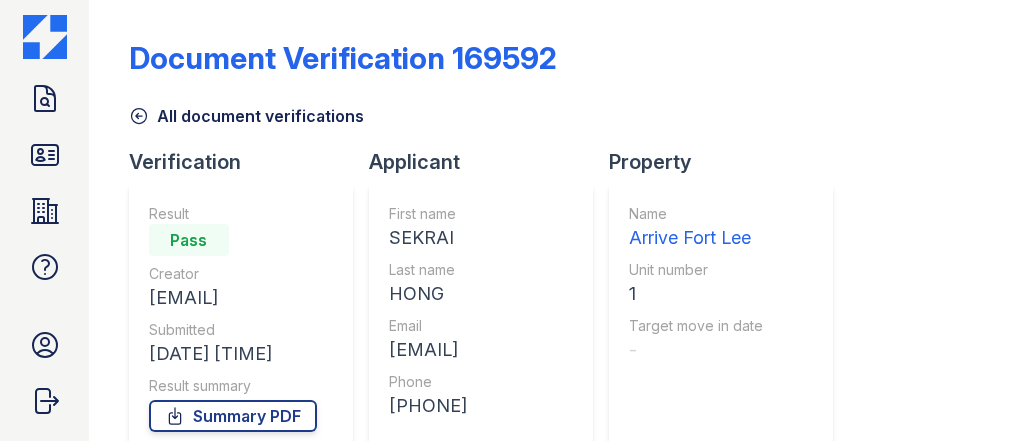scroll, scrollTop: 0, scrollLeft: 0, axis: both 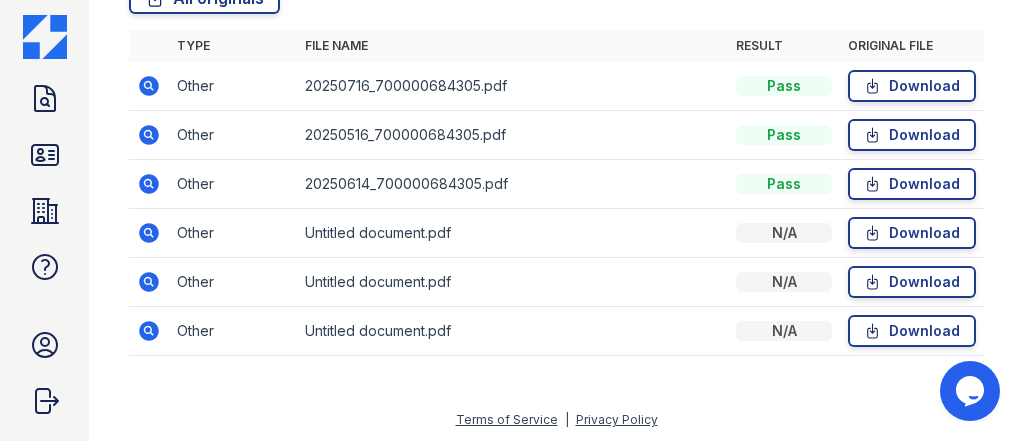 click 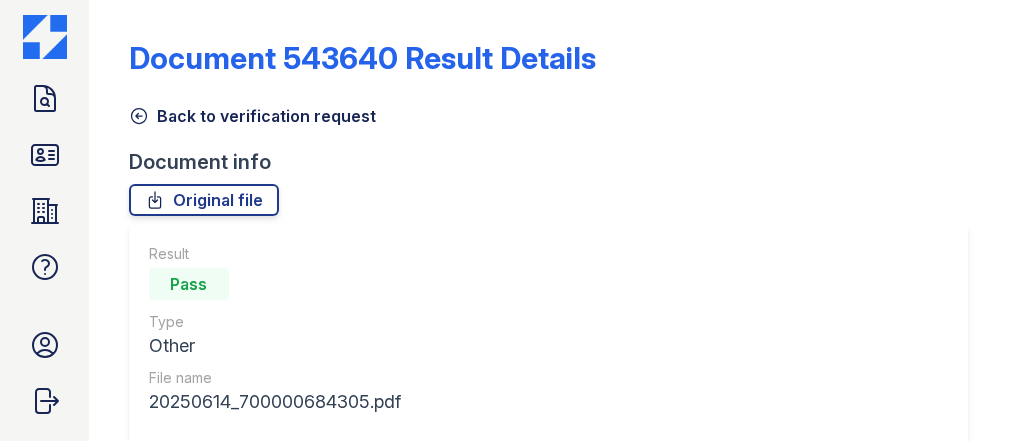 scroll, scrollTop: 0, scrollLeft: 0, axis: both 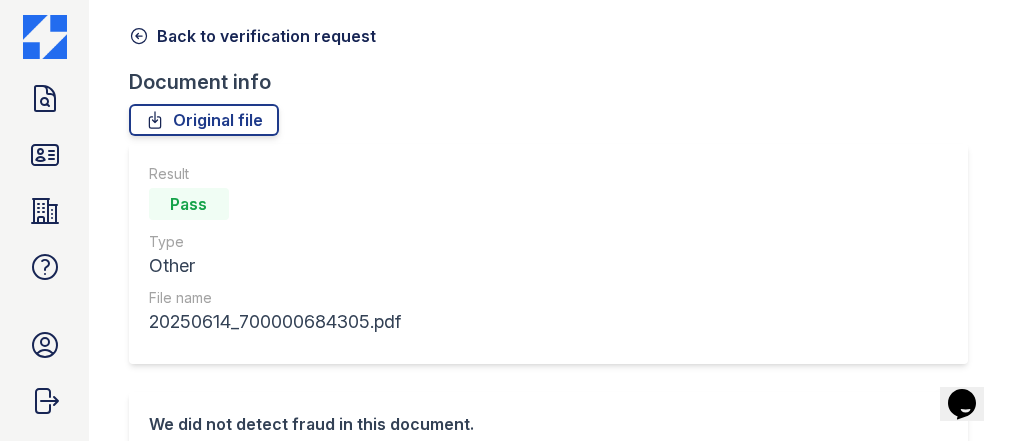 click on "Back to verification request" at bounding box center (252, 36) 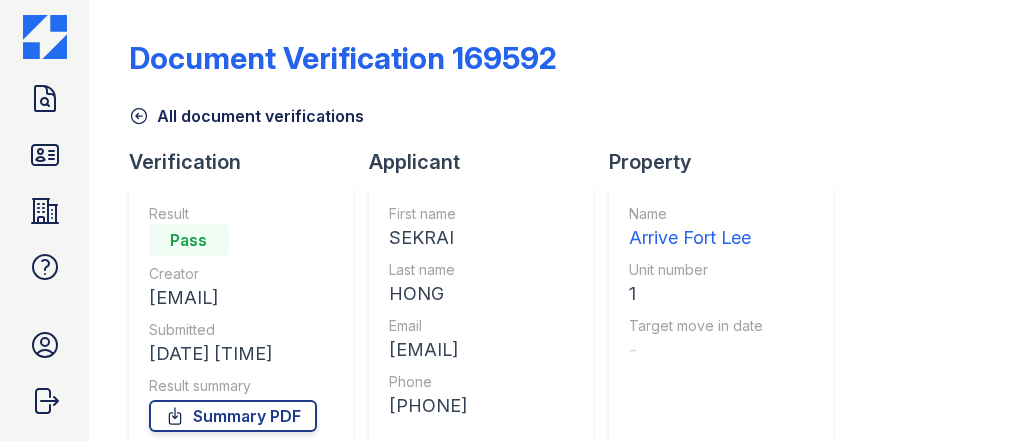 click on "All document verifications" at bounding box center (556, 110) 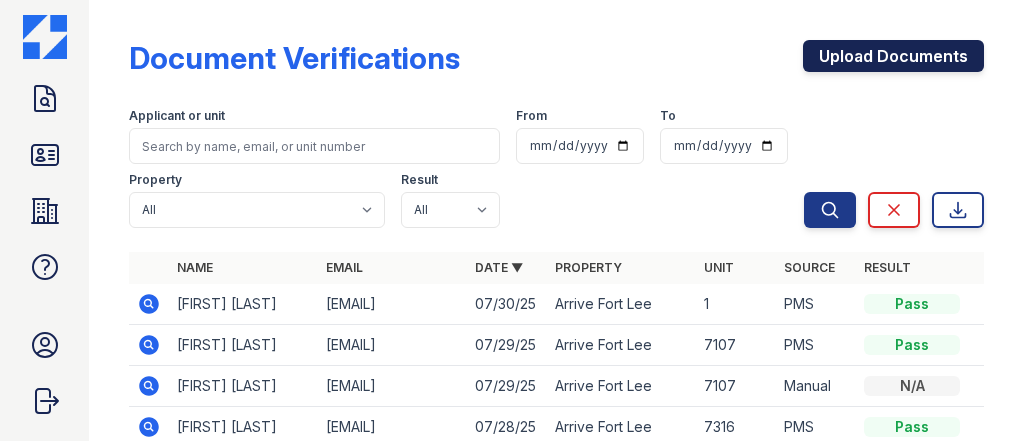 click on "Upload Documents" at bounding box center [893, 56] 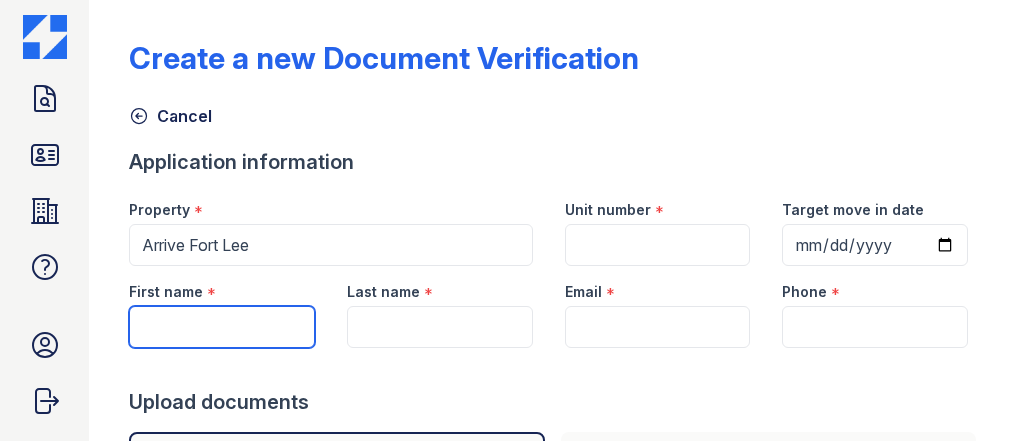click on "First name" at bounding box center (222, 327) 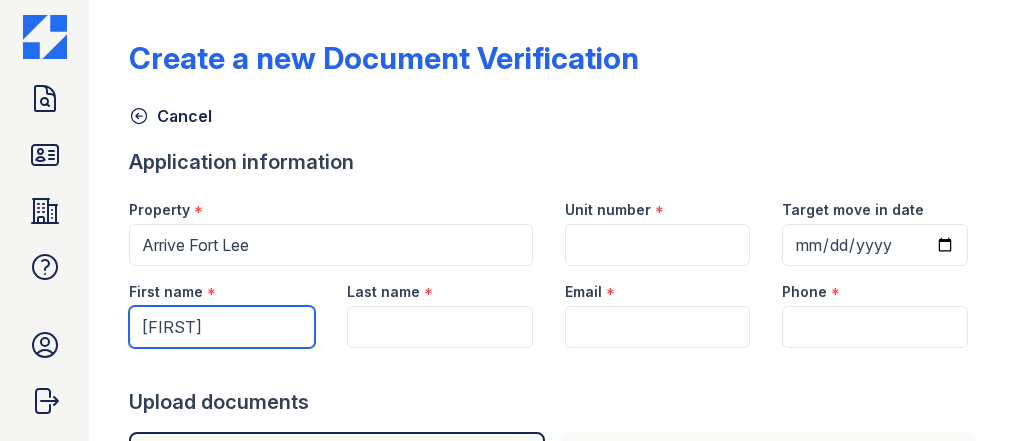 type on "[FIRST]" 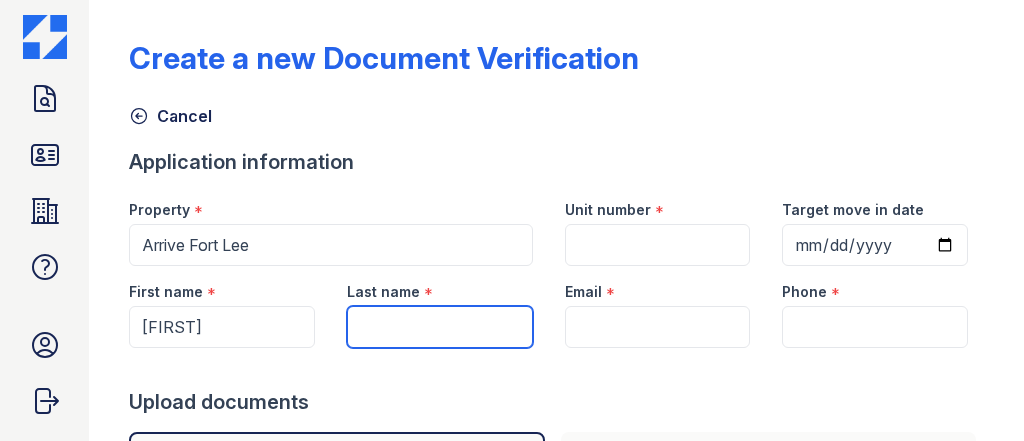 click on "Application information
Property
*
Arrive Fort Lee
Unit number
*
Target move in date
First name
*
Martin
Last name
*
Email
*
Phone
*
Upload documents
Best practices for bank statements and paystubs
Upload original PDF files downloaded directly from the financial institution or payroll provider’s website.
Correctly classify the document type to avoid a delay in processing your application.
Do not upload scanned, redacted, password protected, or modified documents.
Do not combine multiple documents into one file.
Do not upload print-to-PDF documents.
What is print-to-pdf?
For additional support, review our
FAQ ,
start a chat with us below, or email us at
support@getceleri.com" at bounding box center [556, 488] 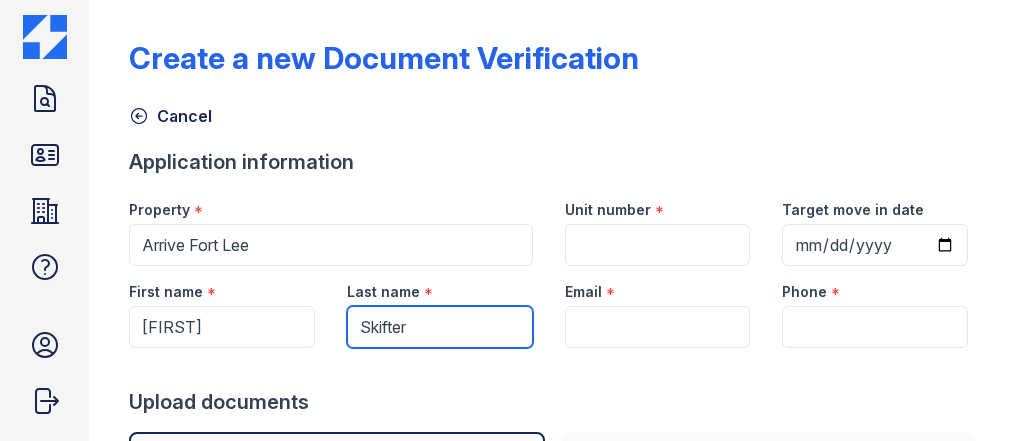 type on "Skifter" 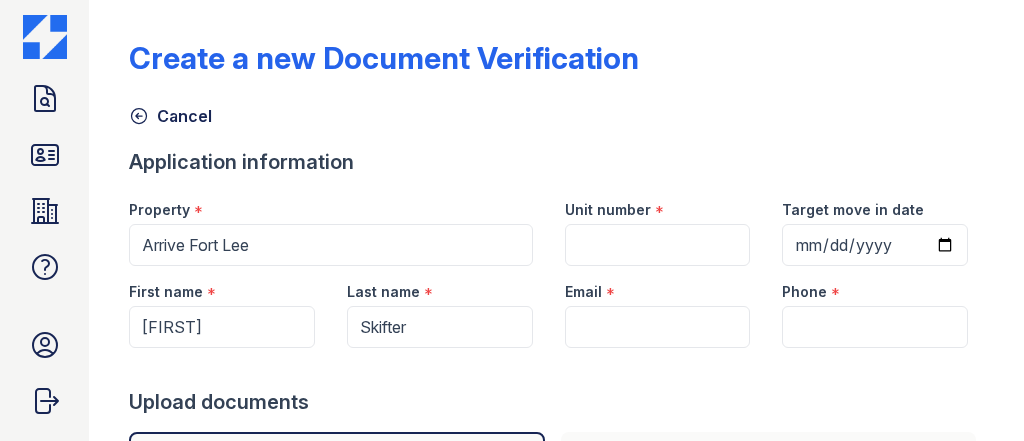 click on "Email
*" at bounding box center [658, 286] 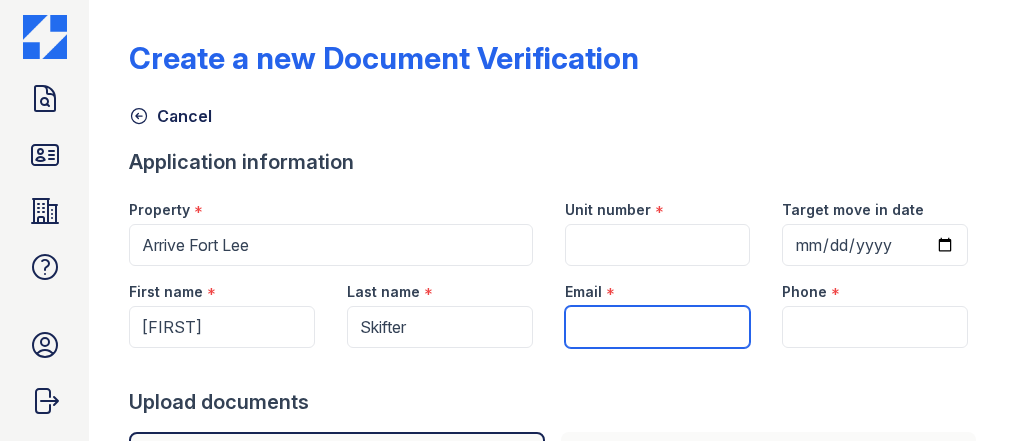 click on "Email" at bounding box center (658, 327) 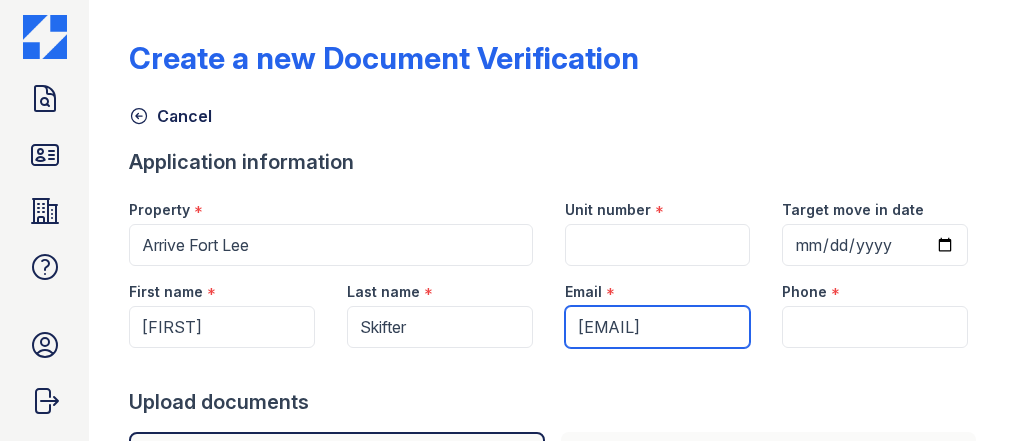 scroll, scrollTop: 0, scrollLeft: 33, axis: horizontal 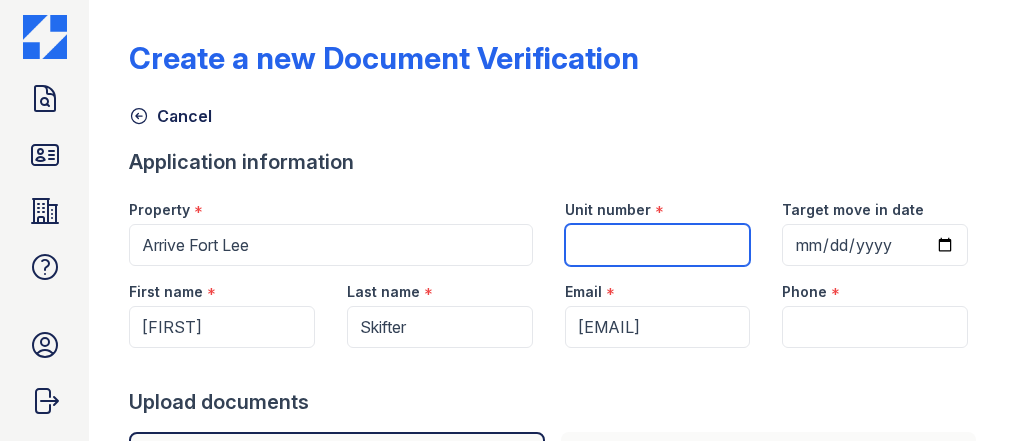 click on "Unit number" at bounding box center [658, 245] 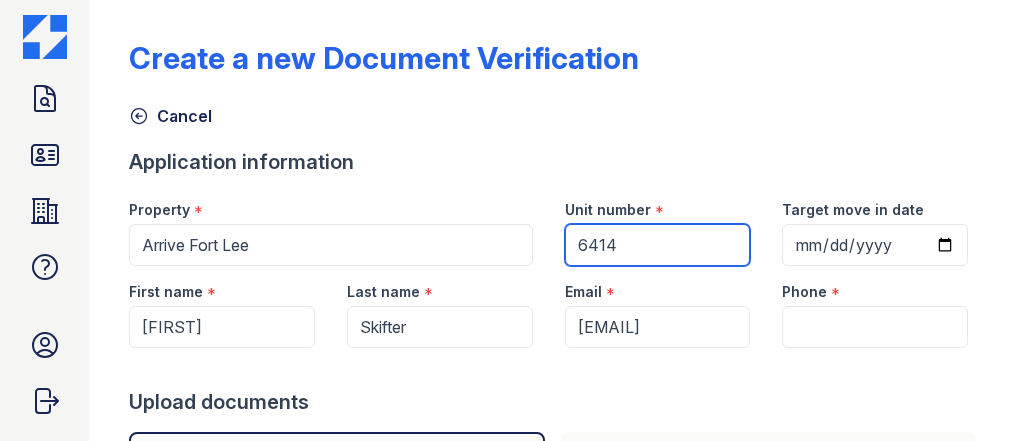 type on "6414" 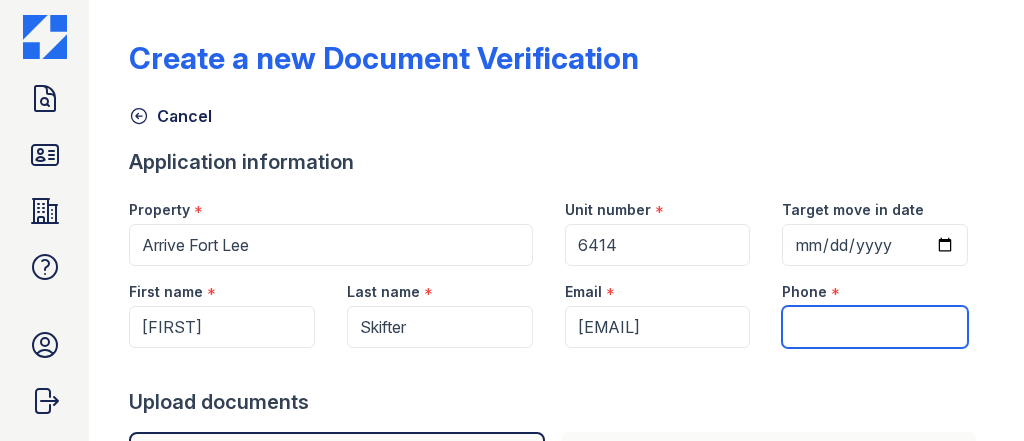 click on "Phone" at bounding box center (875, 327) 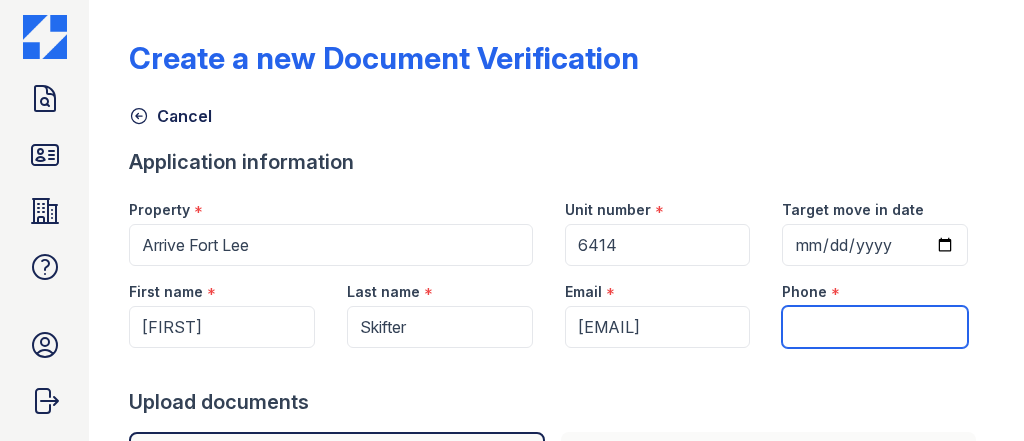 paste on "(312) 292-1839" 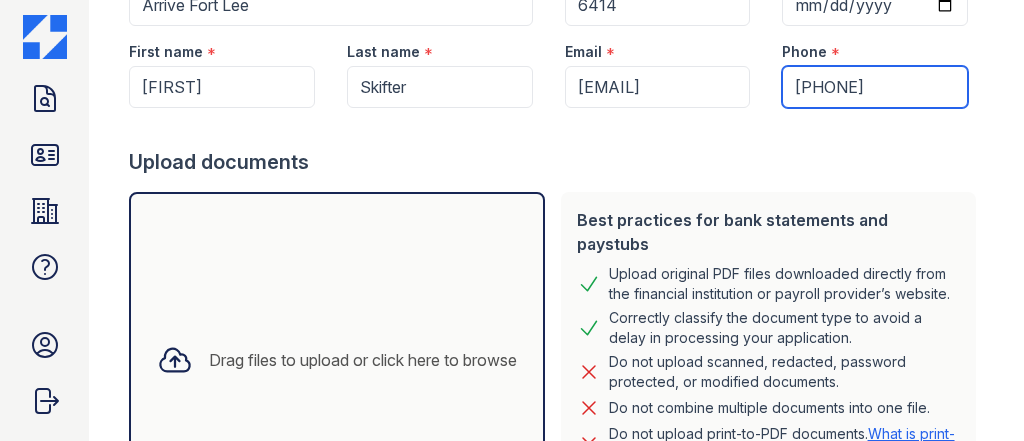 scroll, scrollTop: 400, scrollLeft: 0, axis: vertical 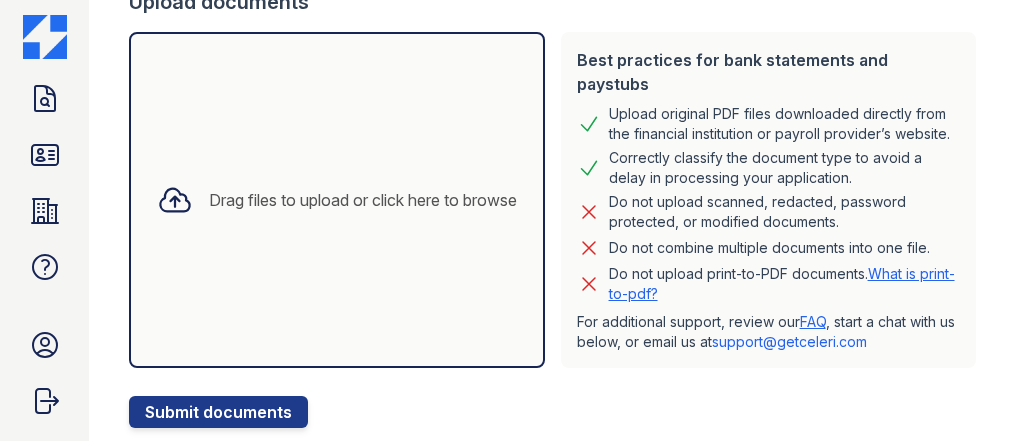 type on "(312) 292-1839" 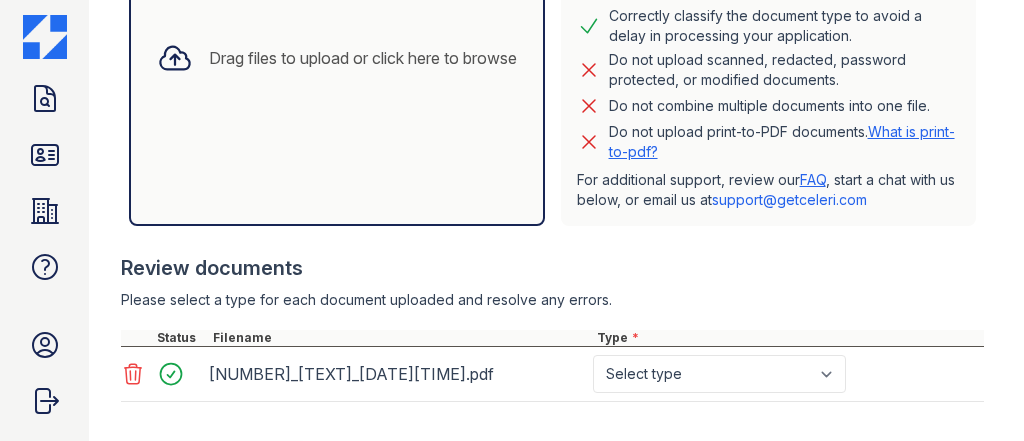 scroll, scrollTop: 615, scrollLeft: 0, axis: vertical 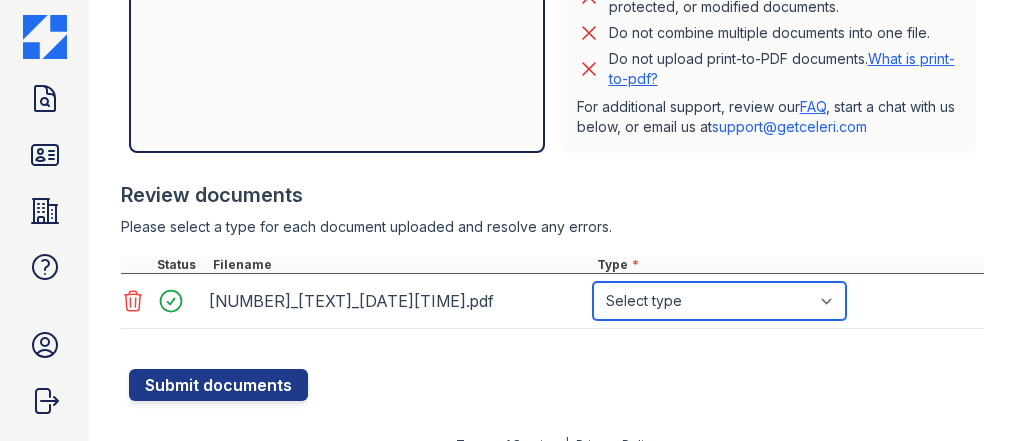 click on "Select type
Paystub
Bank Statement
Offer Letter
Tax Documents
Benefit Award Letter
Investment Account Statement
Other" at bounding box center (719, 301) 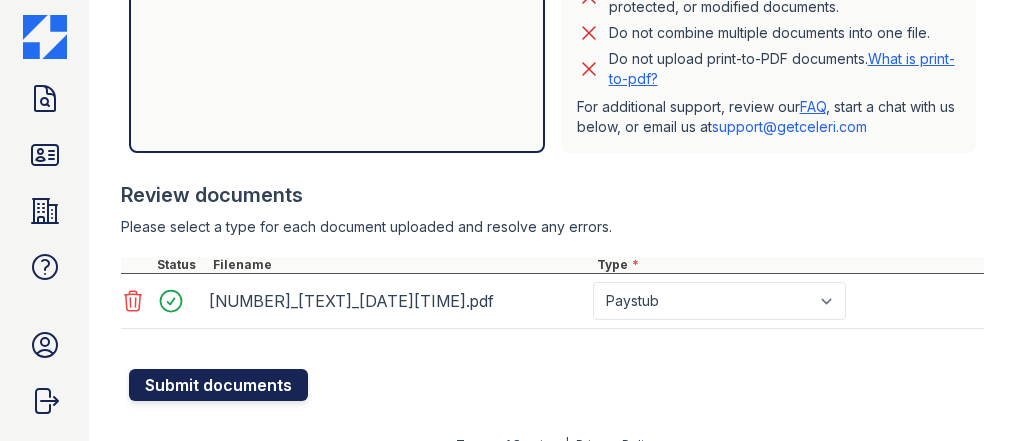 click on "Submit documents" at bounding box center (218, 385) 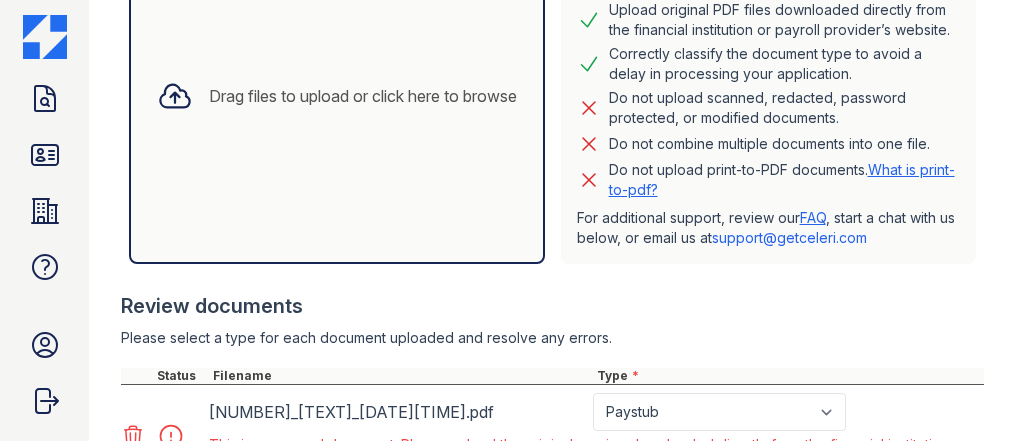 scroll, scrollTop: 719, scrollLeft: 0, axis: vertical 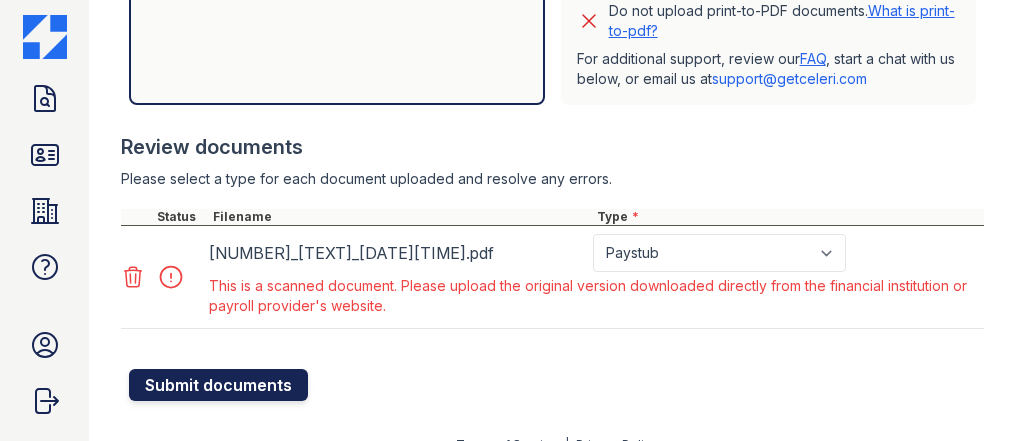 click on "Submit documents" at bounding box center [218, 385] 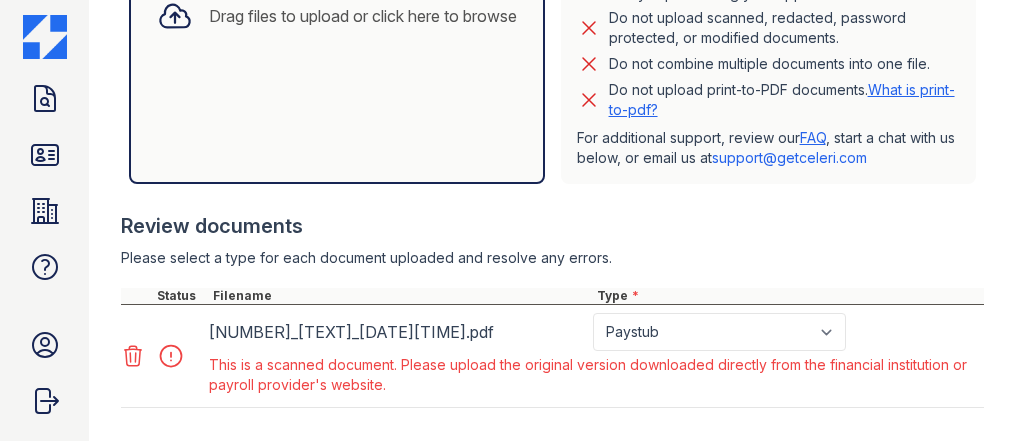 scroll, scrollTop: 719, scrollLeft: 0, axis: vertical 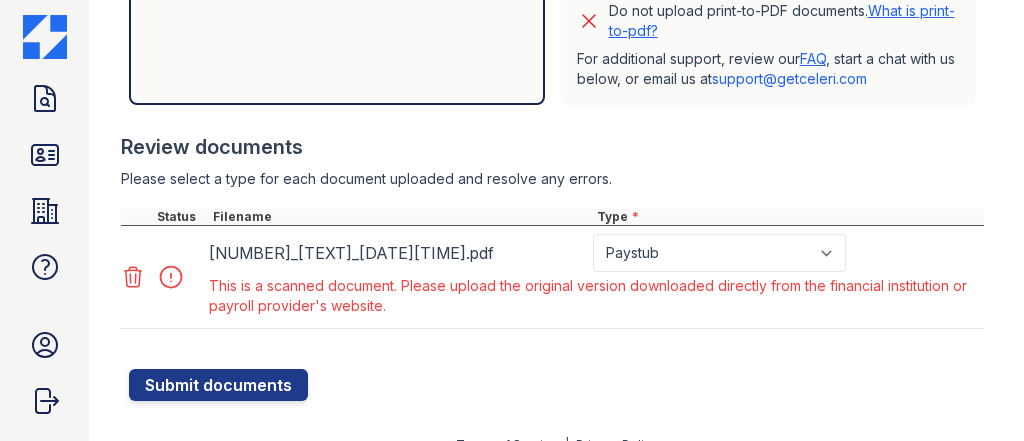 drag, startPoint x: 1013, startPoint y: 21, endPoint x: 573, endPoint y: 289, distance: 515.1932 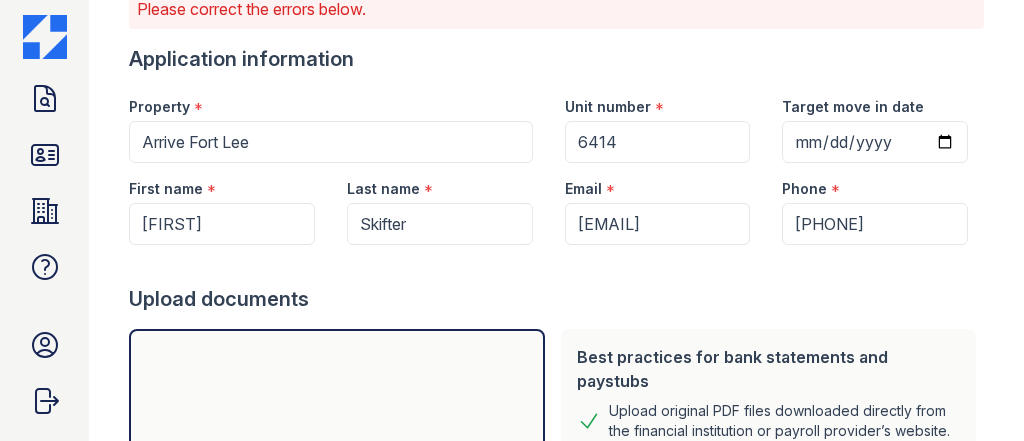 scroll, scrollTop: 0, scrollLeft: 0, axis: both 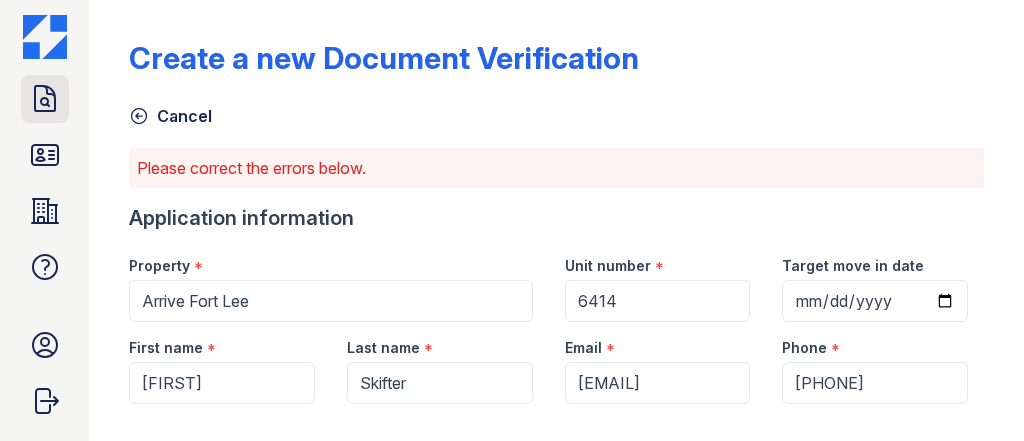 click 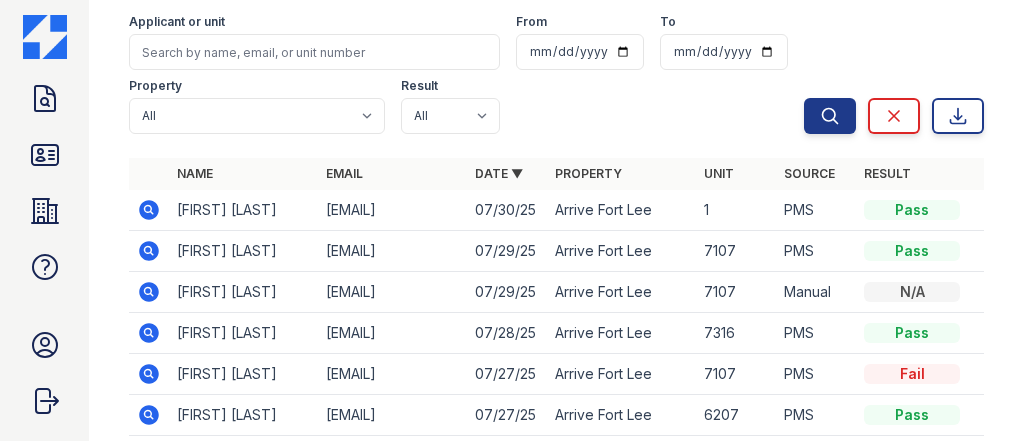 scroll, scrollTop: 0, scrollLeft: 0, axis: both 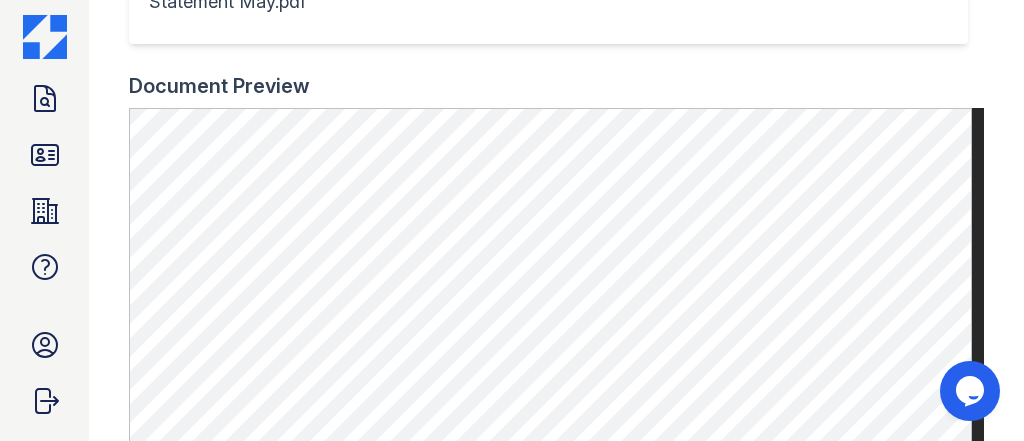 click on "Document Preview" at bounding box center (556, 86) 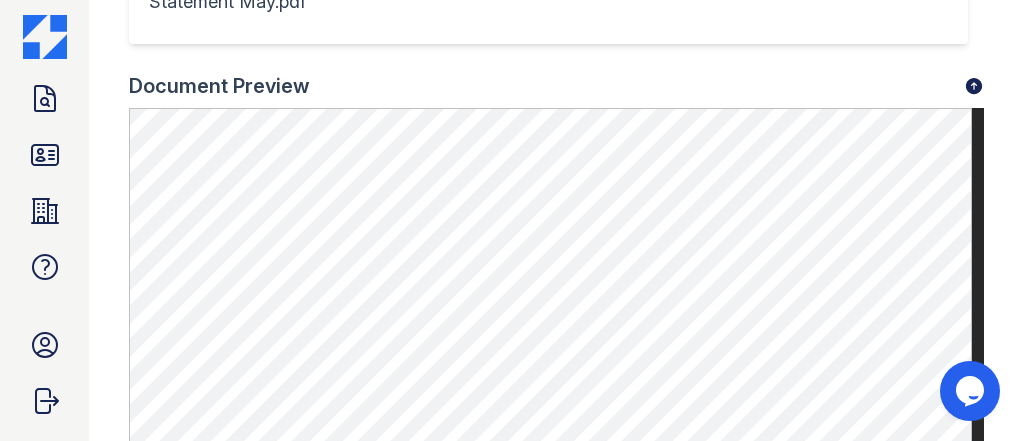 scroll, scrollTop: 0, scrollLeft: 0, axis: both 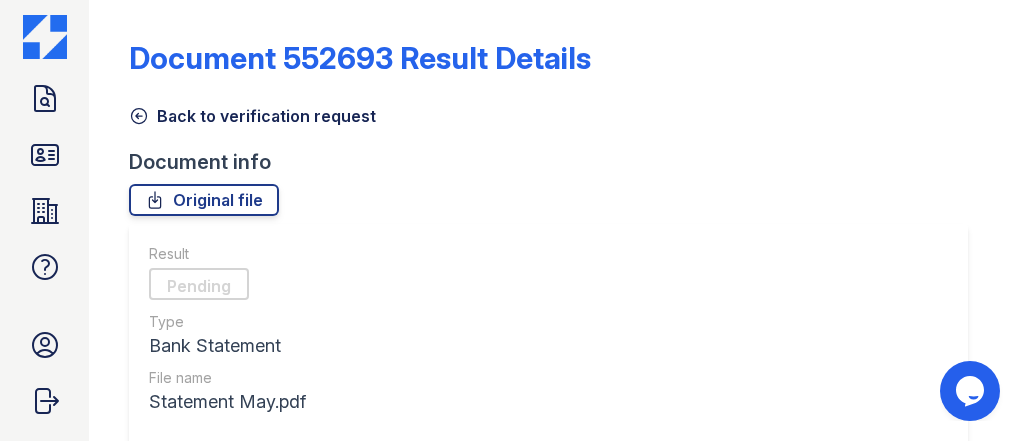 click 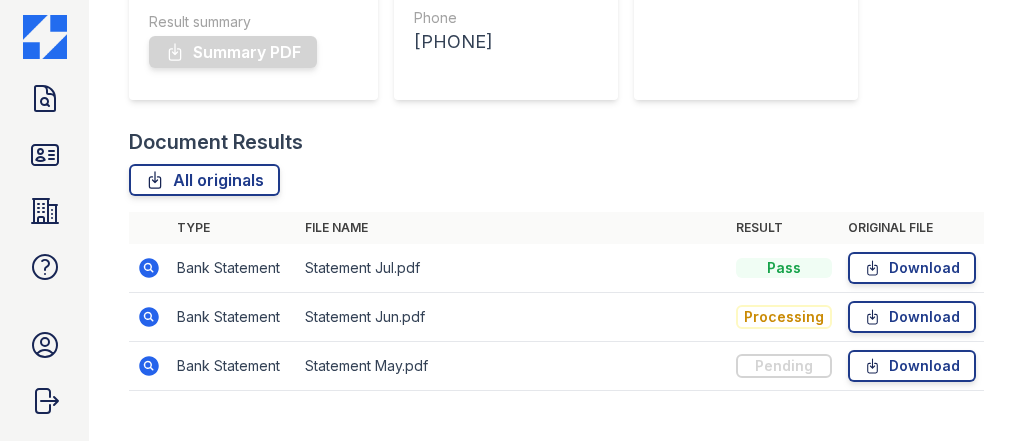 scroll, scrollTop: 400, scrollLeft: 0, axis: vertical 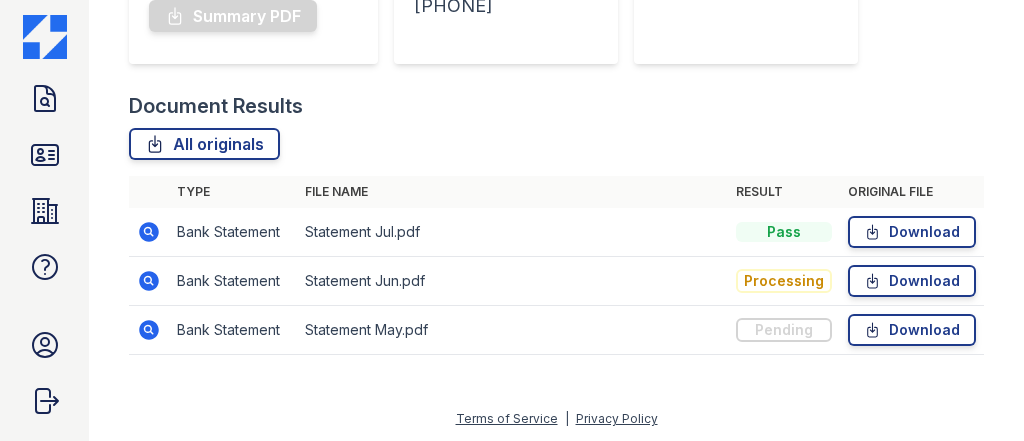 click on "Bank Statement" at bounding box center (233, 281) 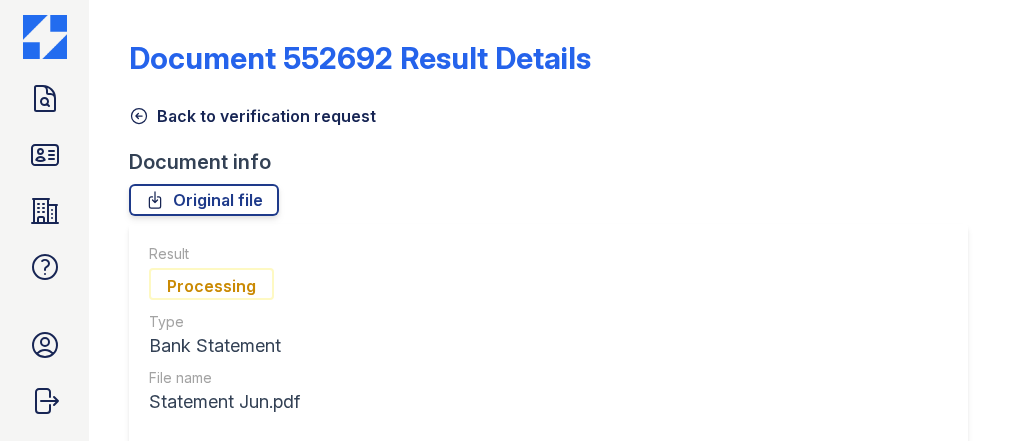 scroll, scrollTop: 0, scrollLeft: 0, axis: both 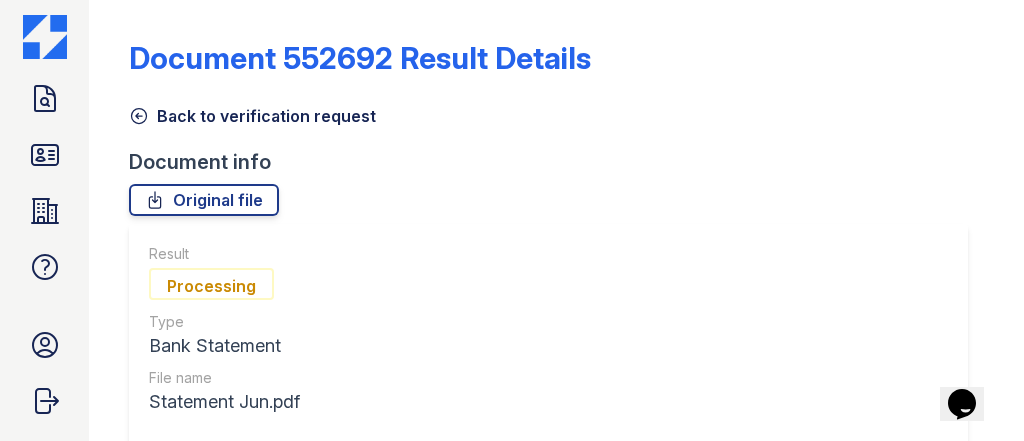 click on "Back to verification request" at bounding box center (556, 110) 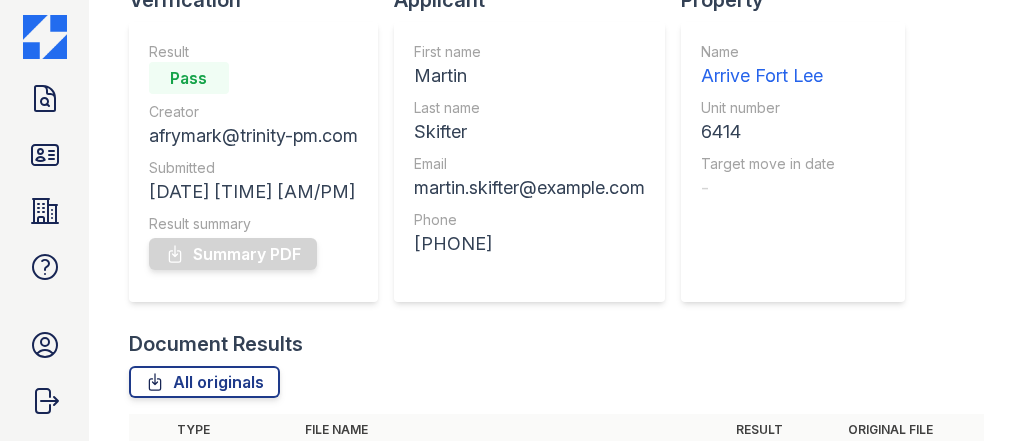 scroll, scrollTop: 400, scrollLeft: 0, axis: vertical 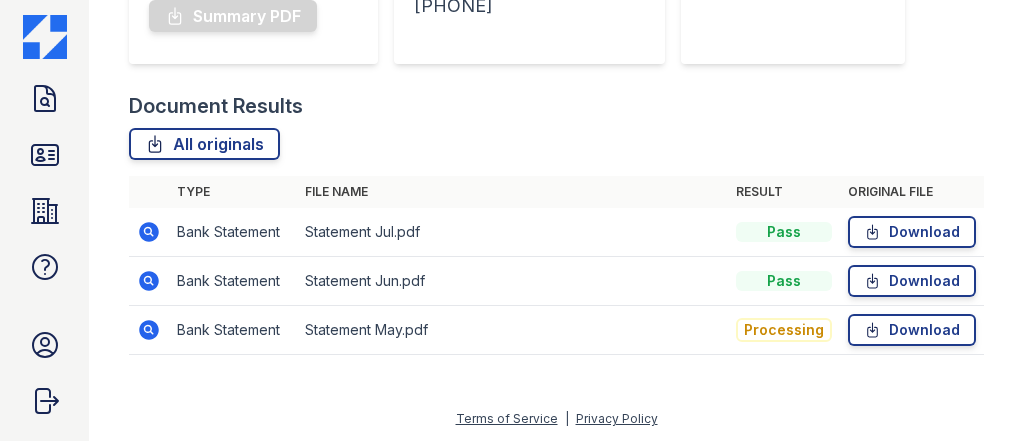 click 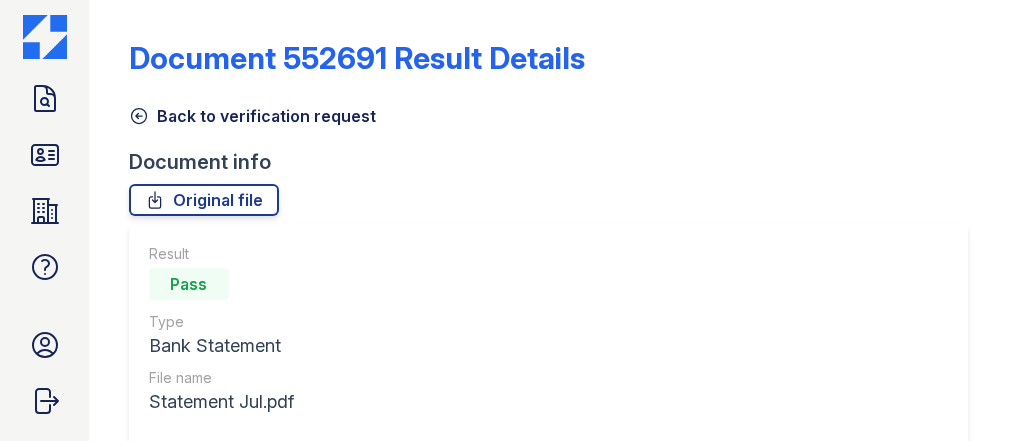 scroll, scrollTop: 0, scrollLeft: 0, axis: both 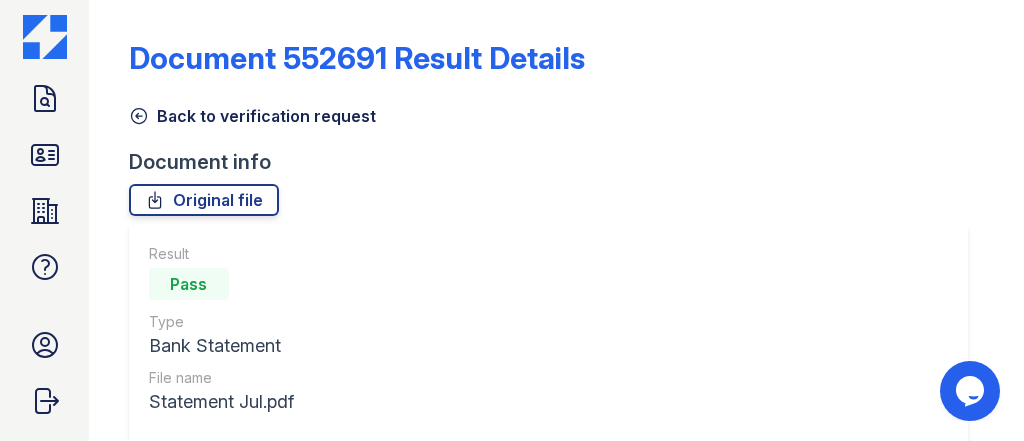 click on "Document 552691 Result Details
Back to verification request
Document info
Original file
Result
Pass
Type
Bank Statement
File name
Statement Jul.pdf
We did not detect fraud in this document.
We did not observe meaningful signs of fraud in this document. We still recommend that you review this document to ensure that the income amounts meet your requirements (e.g. income-to-rent ratio) and can be reconciled against other documents that have been submitted.
Result Indicators
Type
Category
Title
Description
TRUST
Authenticity
No modification in document metadata
Timestamps in this document's metadata do not indicate that the file was incrementally updated or modified.
TRUST
Anomalous Metadata" at bounding box center [556, 779] 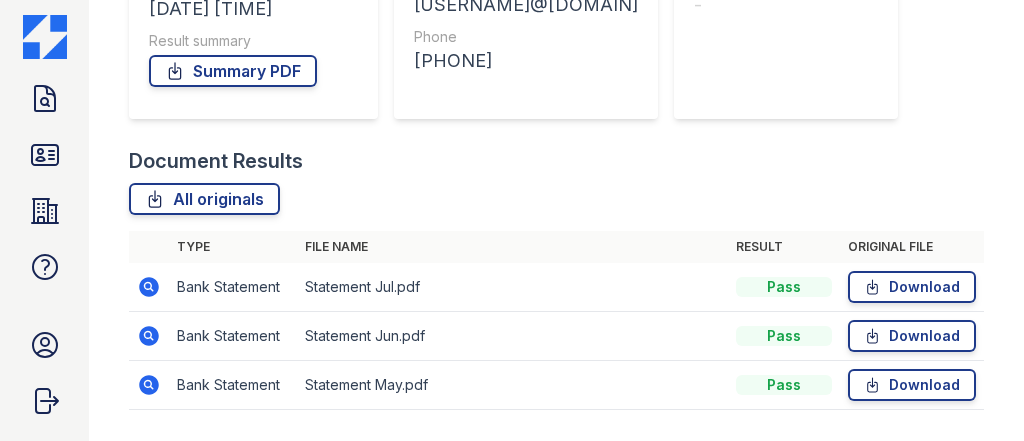 scroll, scrollTop: 320, scrollLeft: 0, axis: vertical 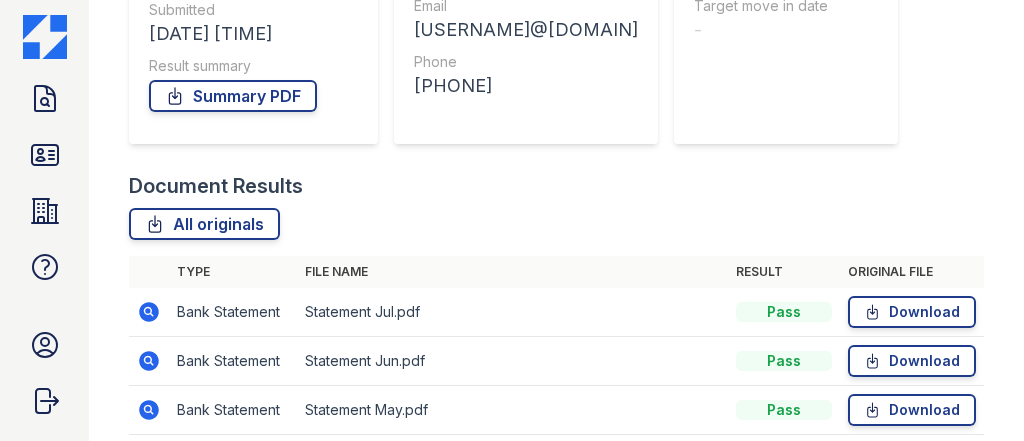 click 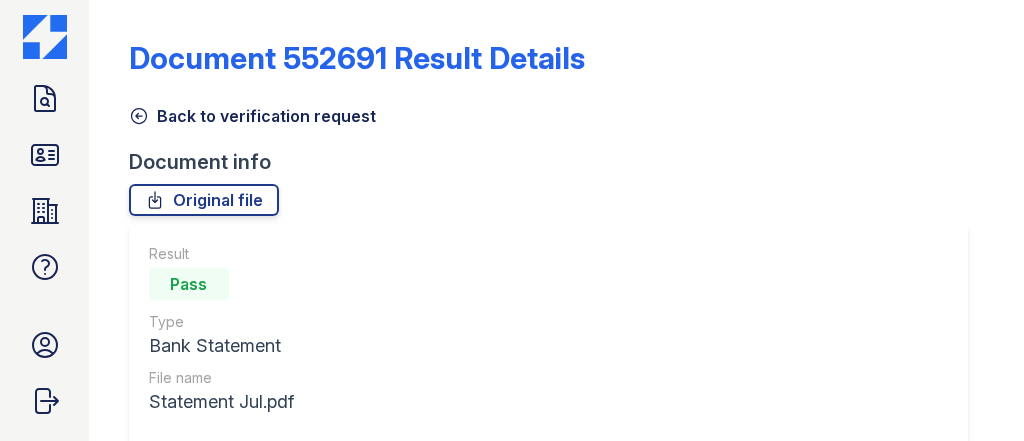 scroll, scrollTop: 0, scrollLeft: 0, axis: both 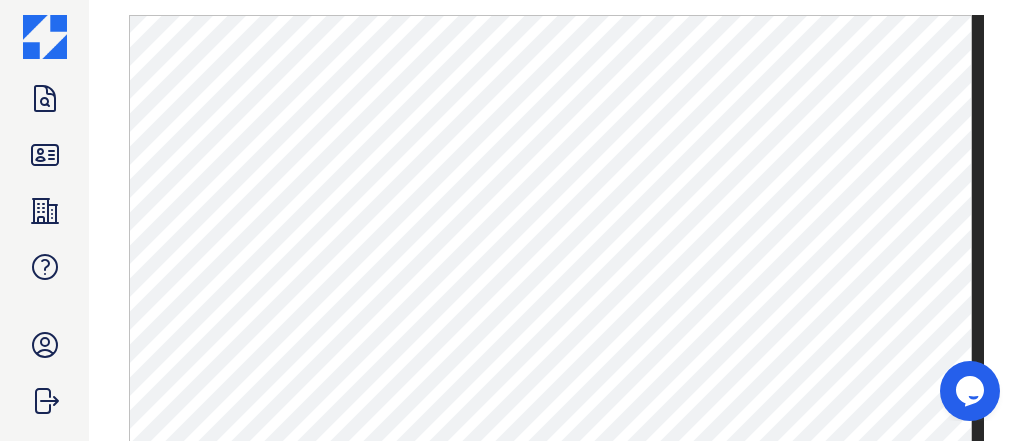 click on "Document 552691 Result Details
Back to verification request
Document info
Original file
Result
Pass
Type
Bank Statement
File name
Statement Jul.pdf
We did not detect fraud in this document.
We did not observe meaningful signs of fraud in this document. We still recommend that you review this document to ensure that the income amounts meet your requirements (e.g. income-to-rent ratio) and can be reconciled against other documents that have been submitted.
Result Indicators
Type
Category
Title
Description
TRUST
Authenticity
No modification in document metadata
Timestamps in this document's metadata do not indicate that the file was incrementally updated or modified.
TRUST" at bounding box center (556, 220) 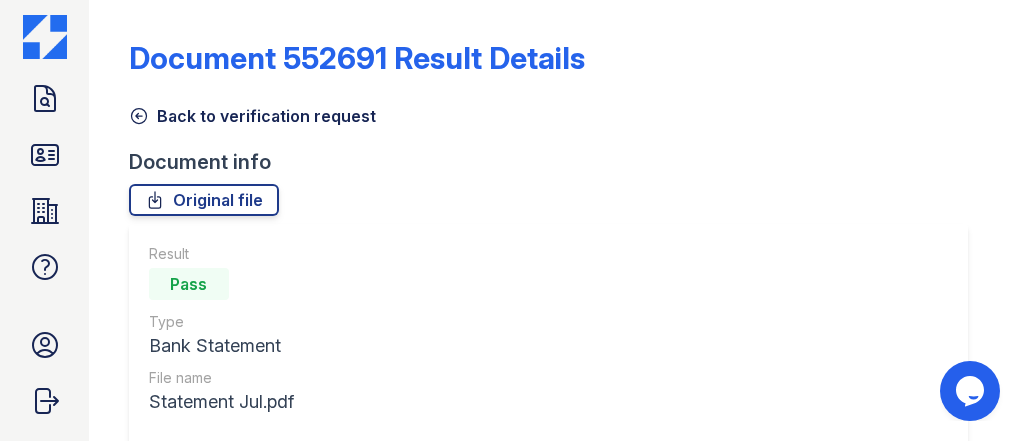 scroll, scrollTop: 0, scrollLeft: 0, axis: both 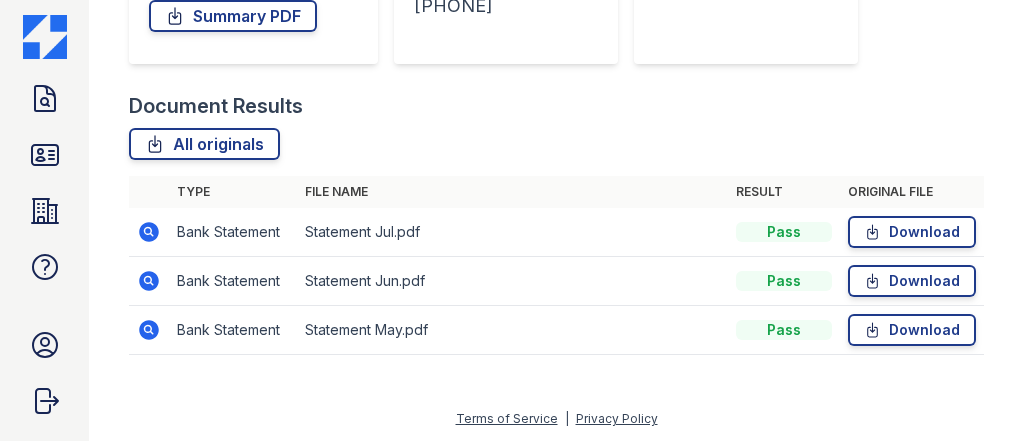 click 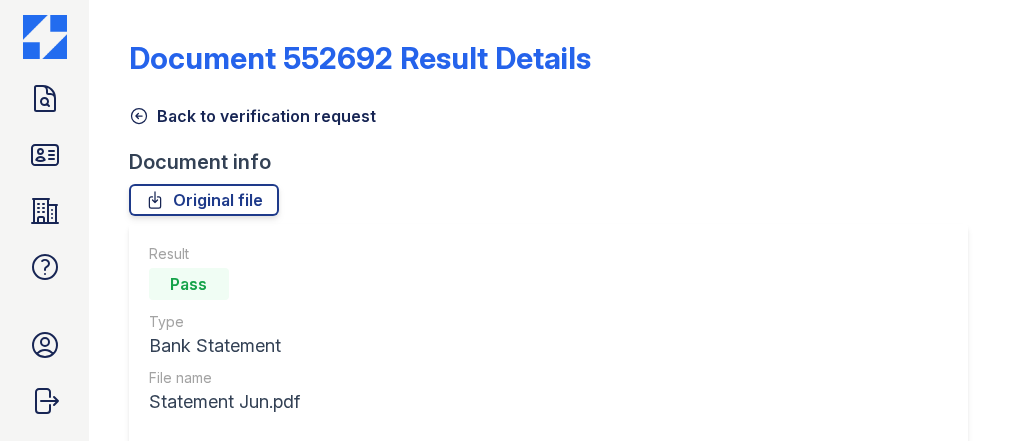 scroll, scrollTop: 0, scrollLeft: 0, axis: both 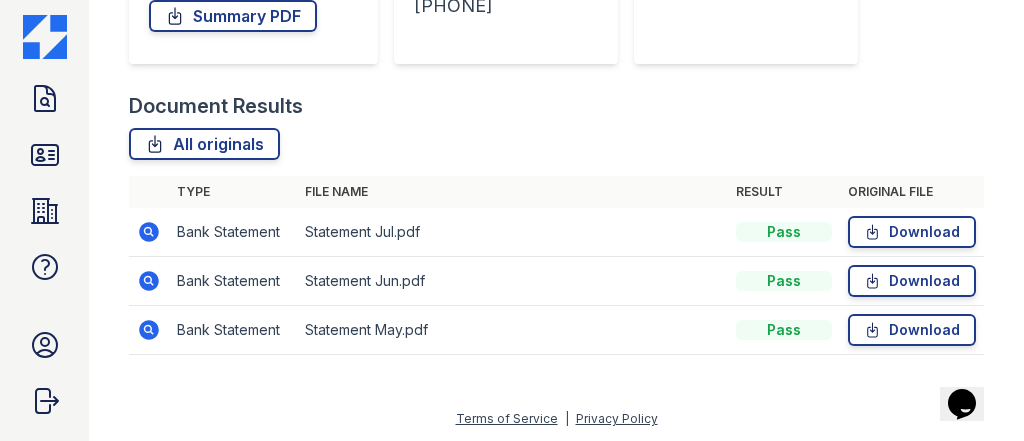 click 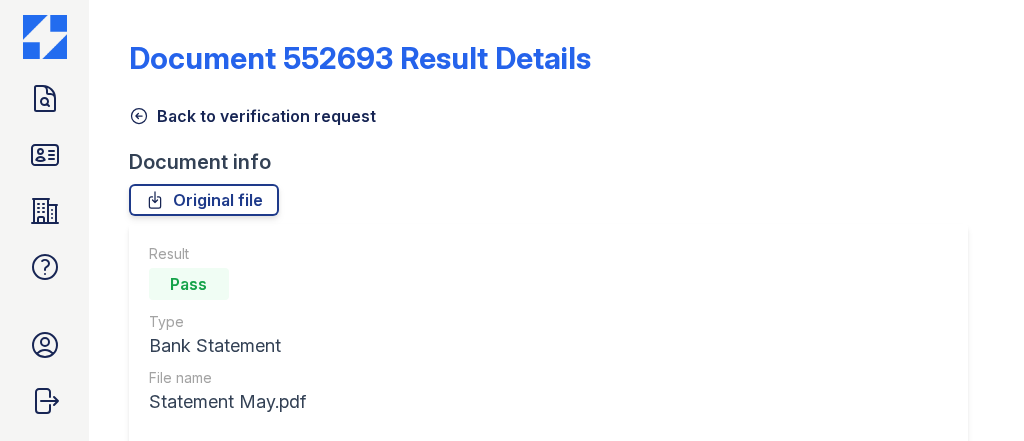 scroll, scrollTop: 0, scrollLeft: 0, axis: both 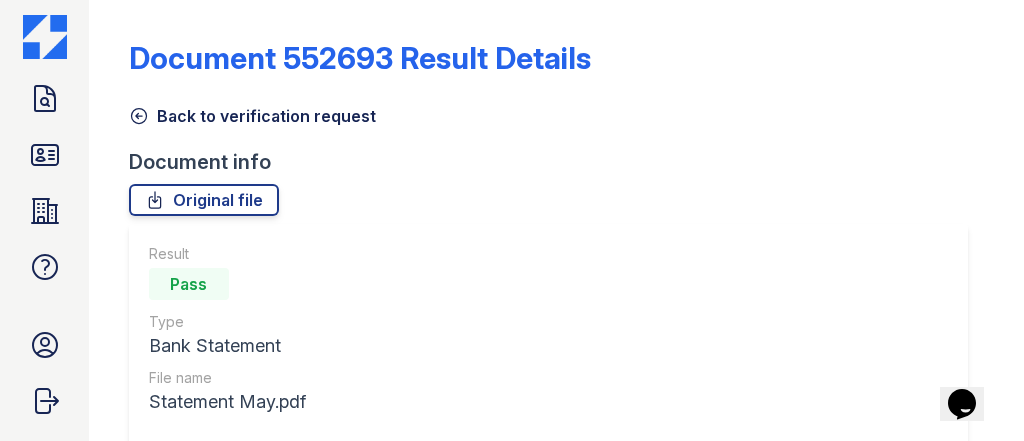 click 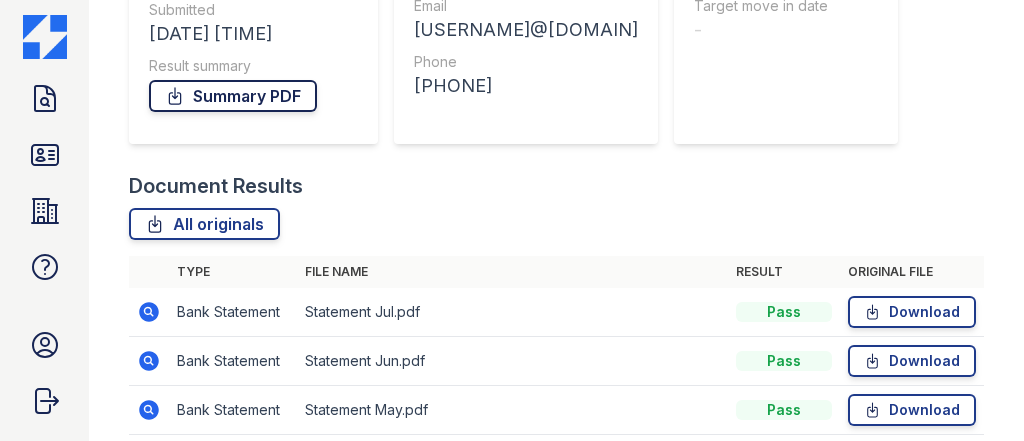 scroll, scrollTop: 400, scrollLeft: 0, axis: vertical 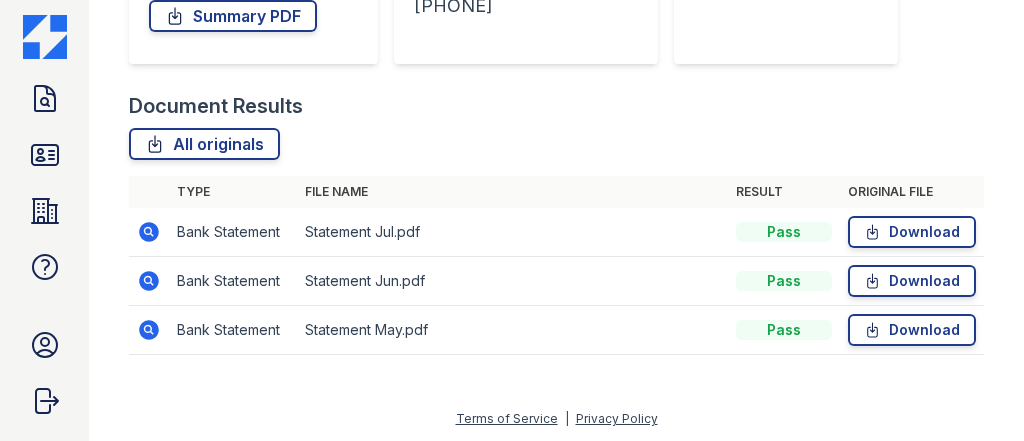 click 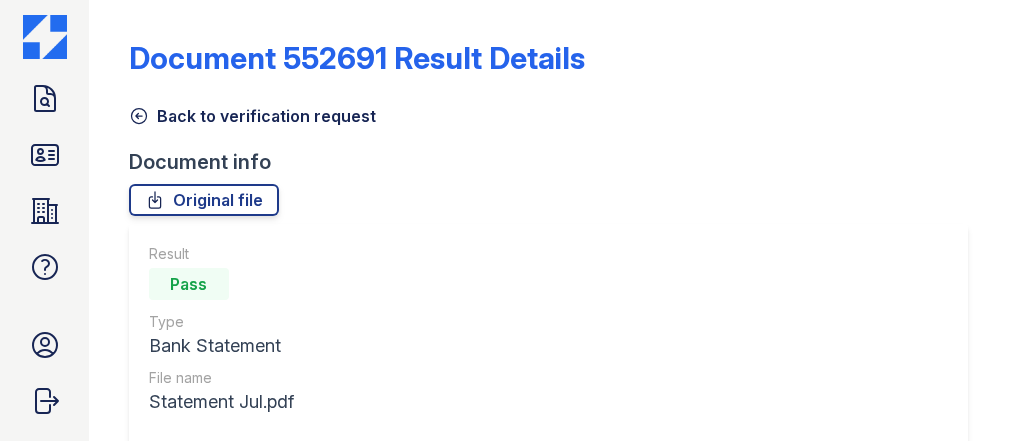 scroll, scrollTop: 0, scrollLeft: 0, axis: both 